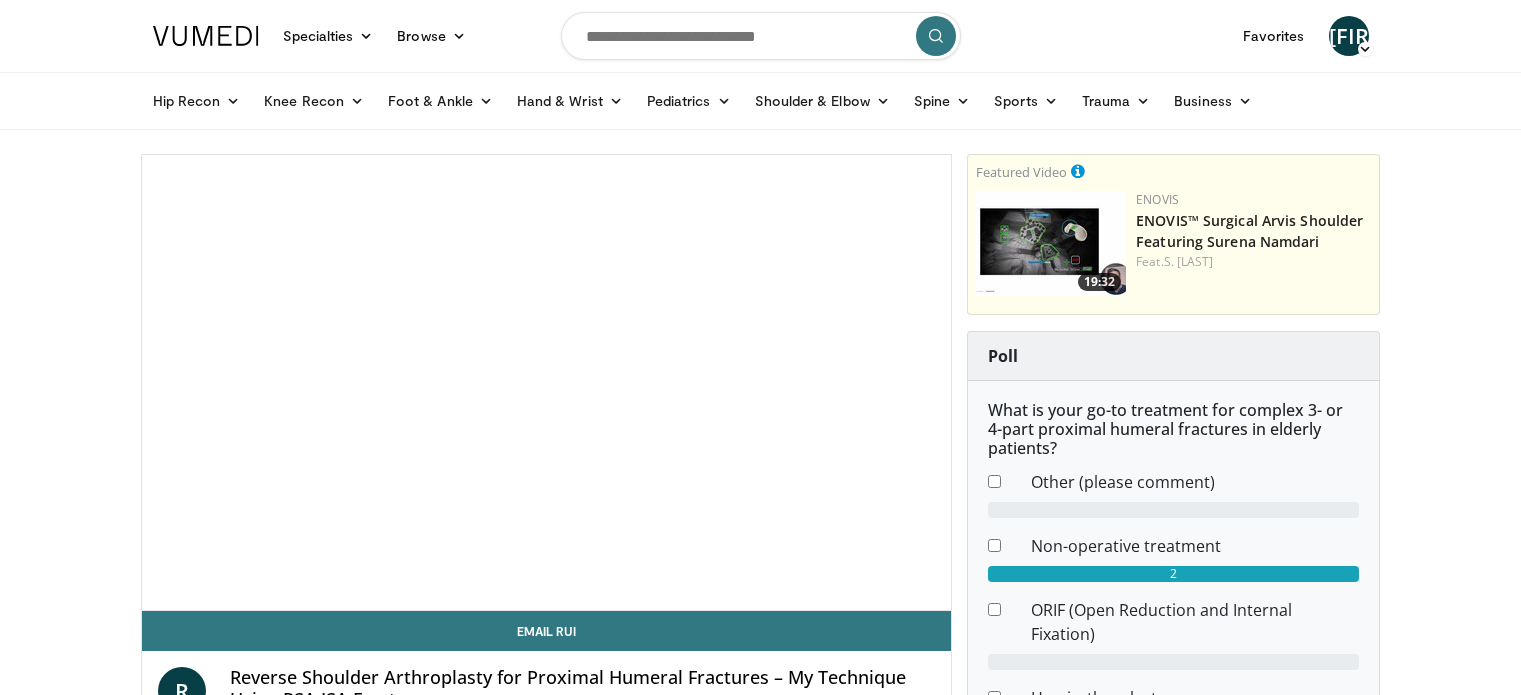 scroll, scrollTop: 0, scrollLeft: 0, axis: both 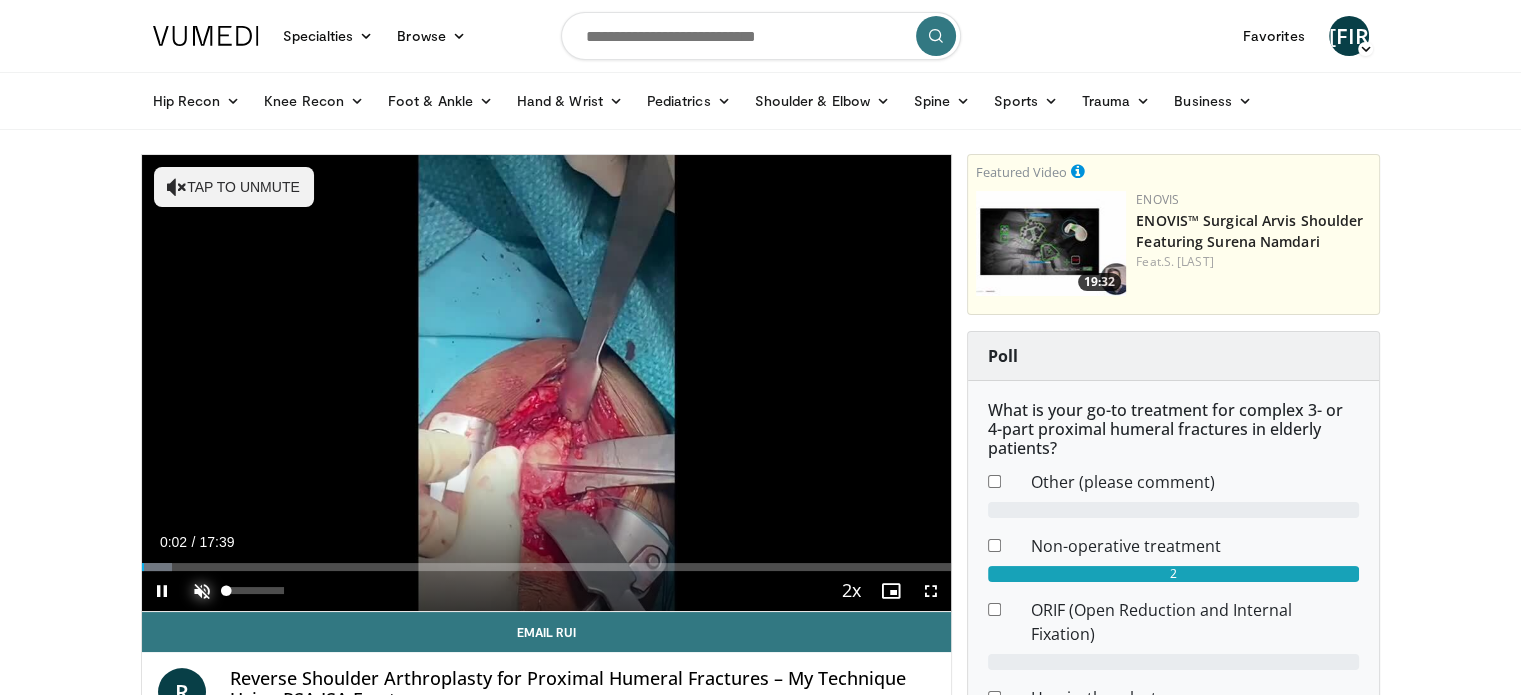 click at bounding box center [202, 591] 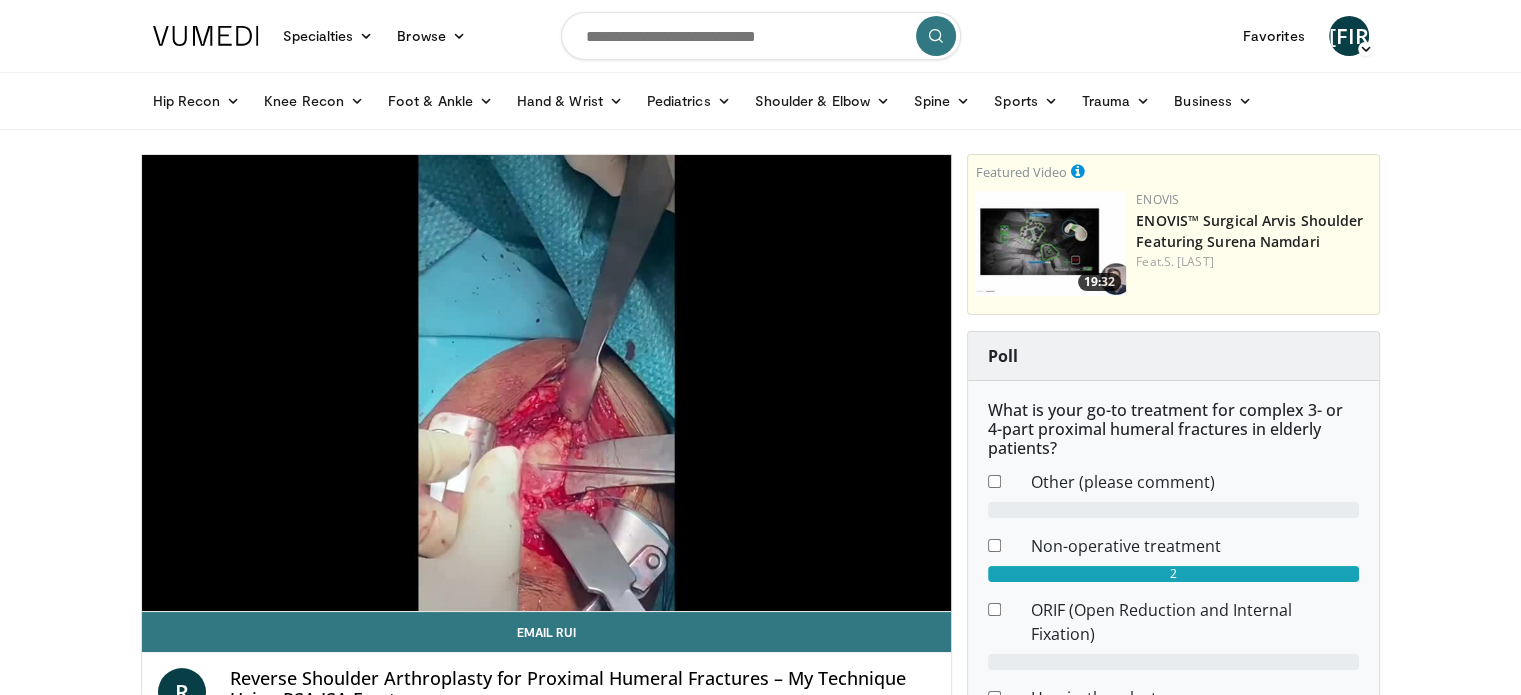 click at bounding box center [761, 36] 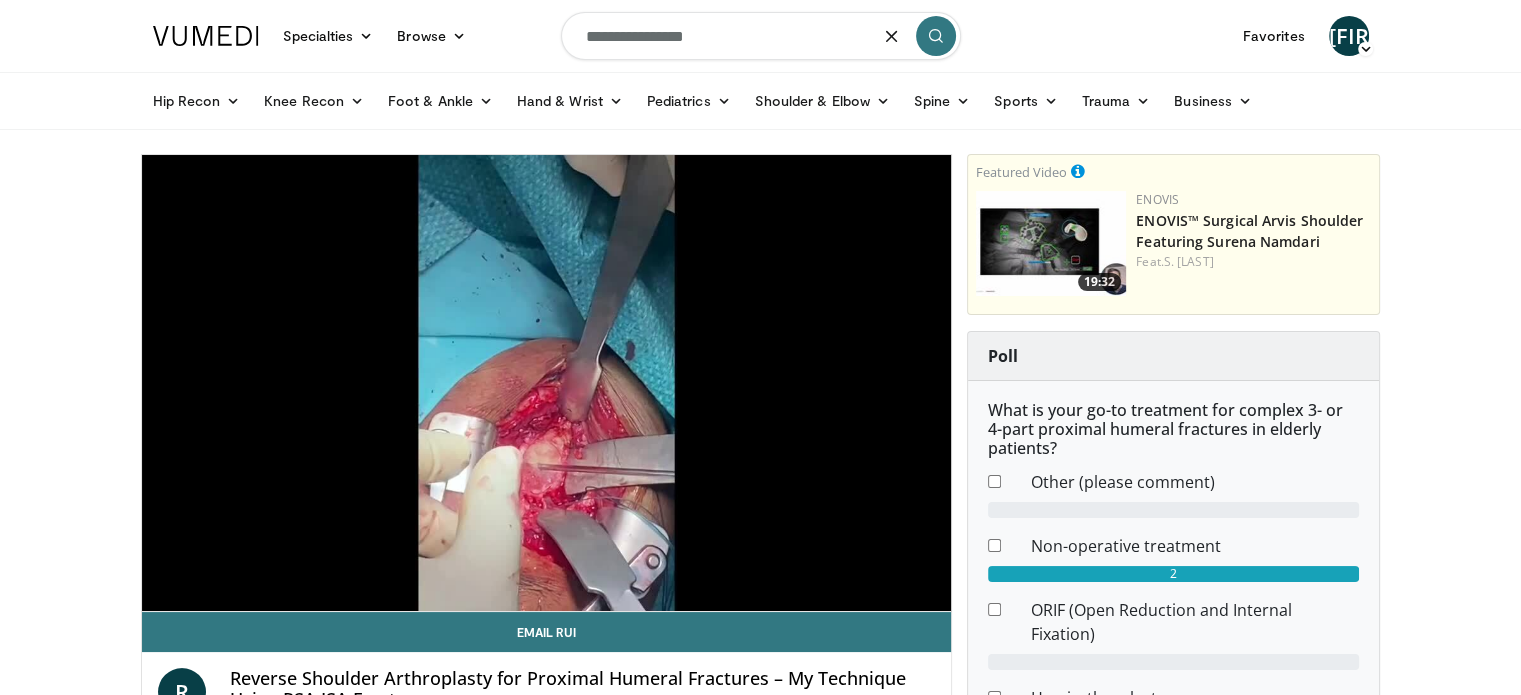 type on "**********" 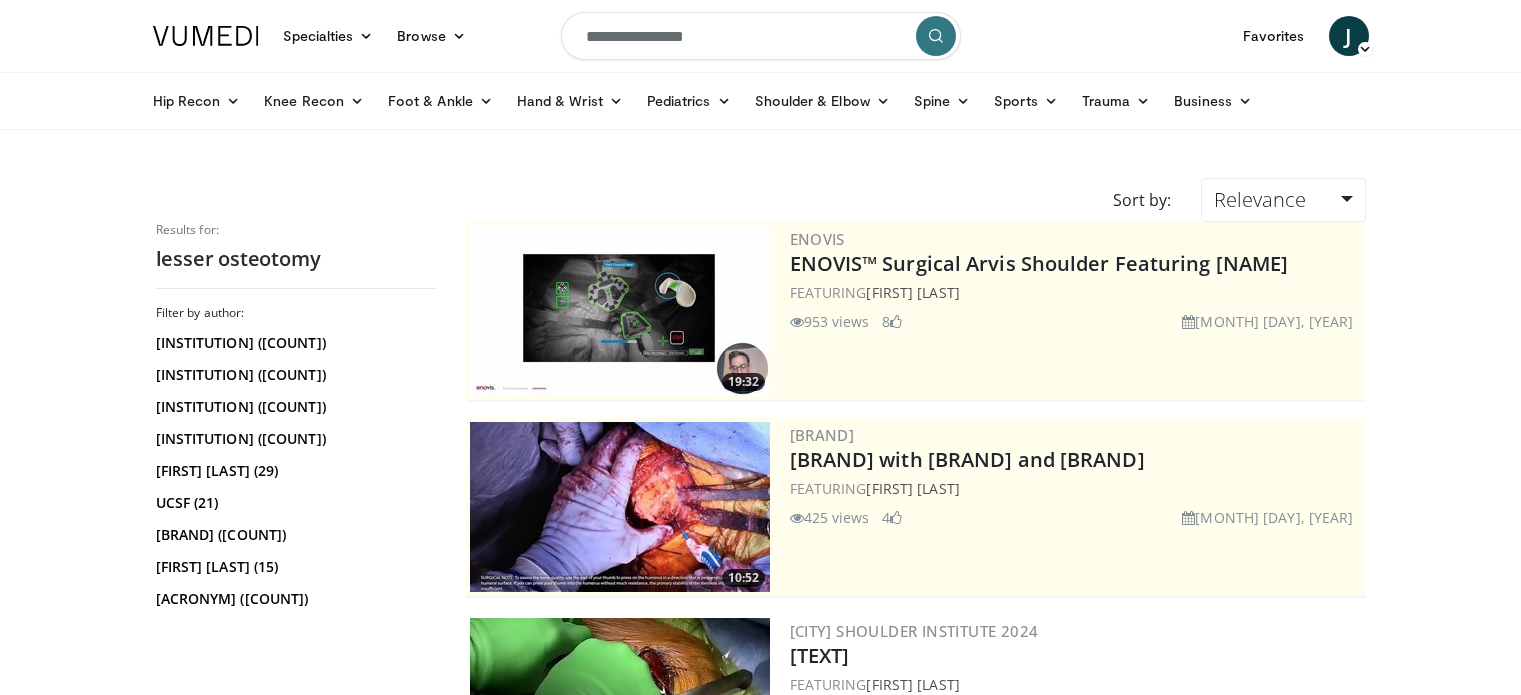 scroll, scrollTop: 0, scrollLeft: 0, axis: both 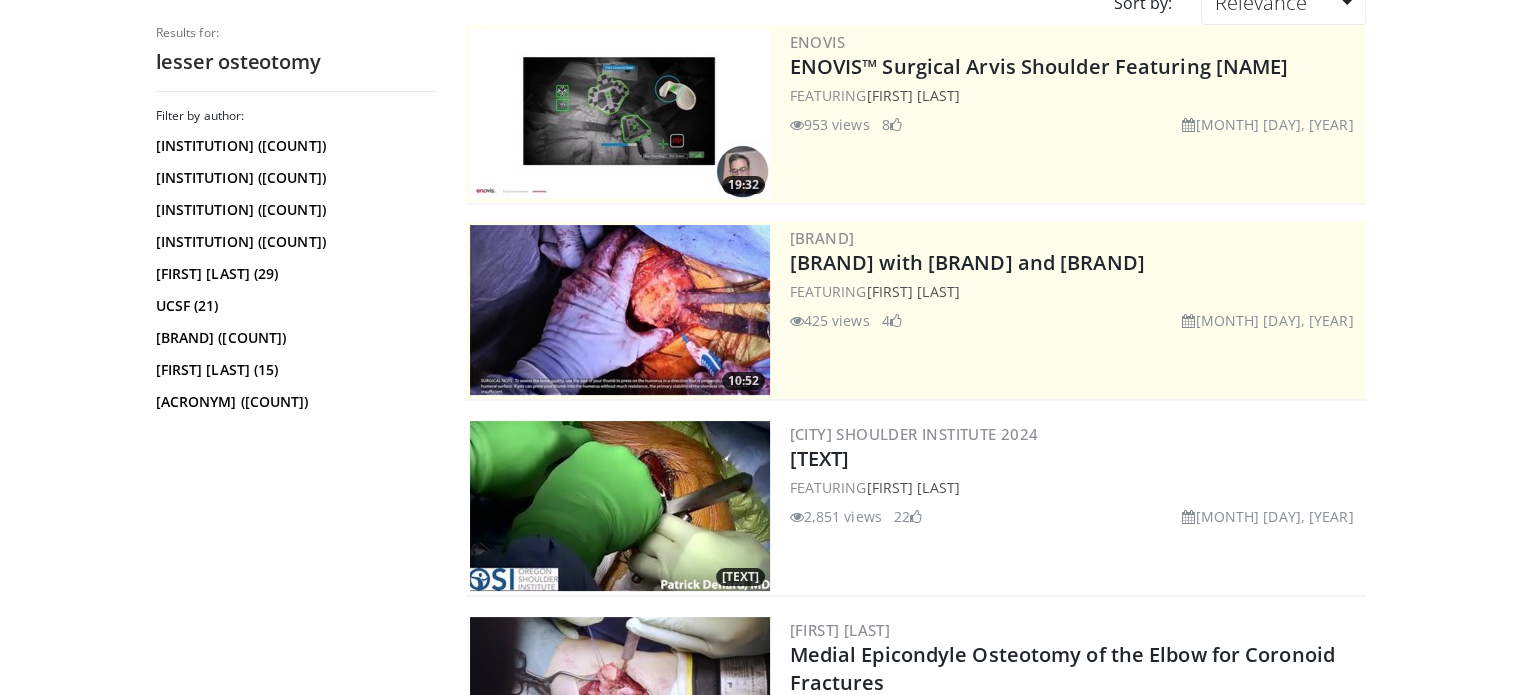 click at bounding box center [620, 506] 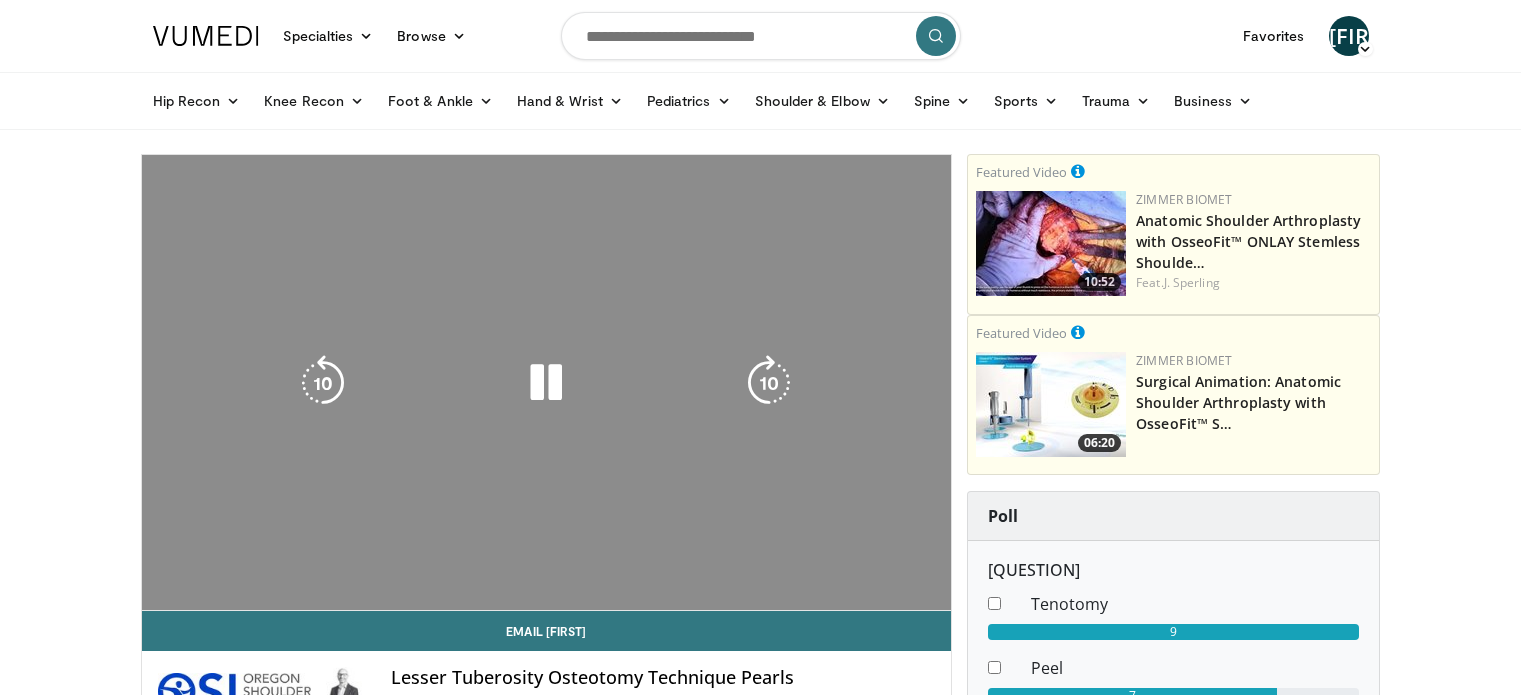 scroll, scrollTop: 0, scrollLeft: 0, axis: both 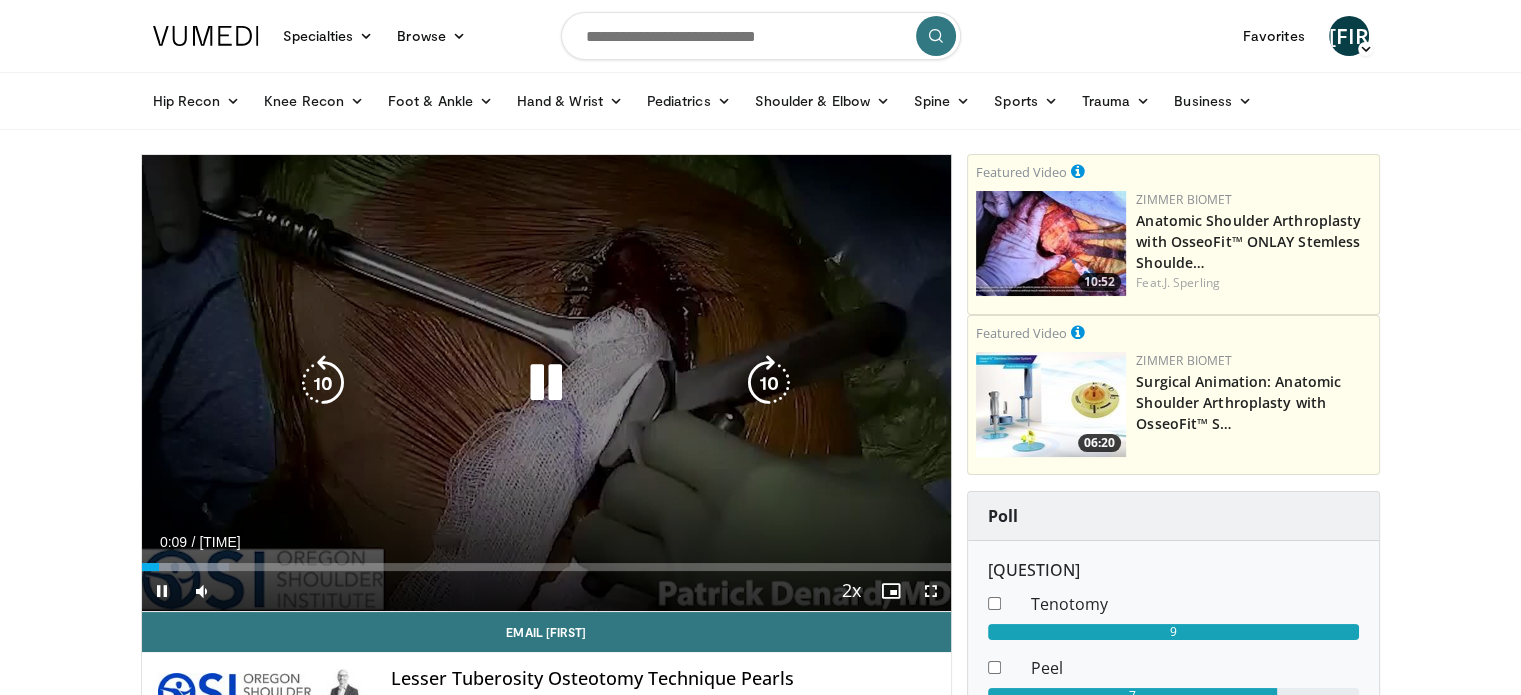 click at bounding box center [546, 383] 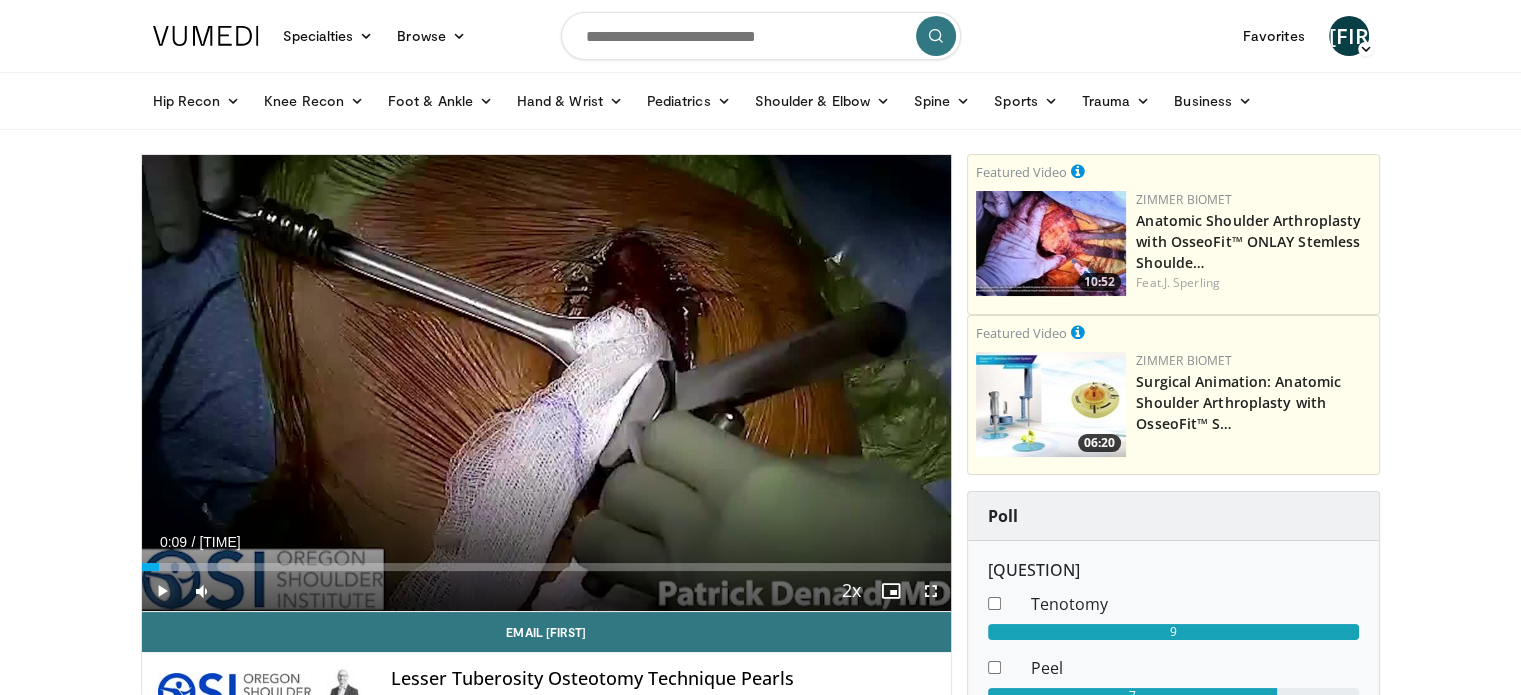 click at bounding box center [162, 591] 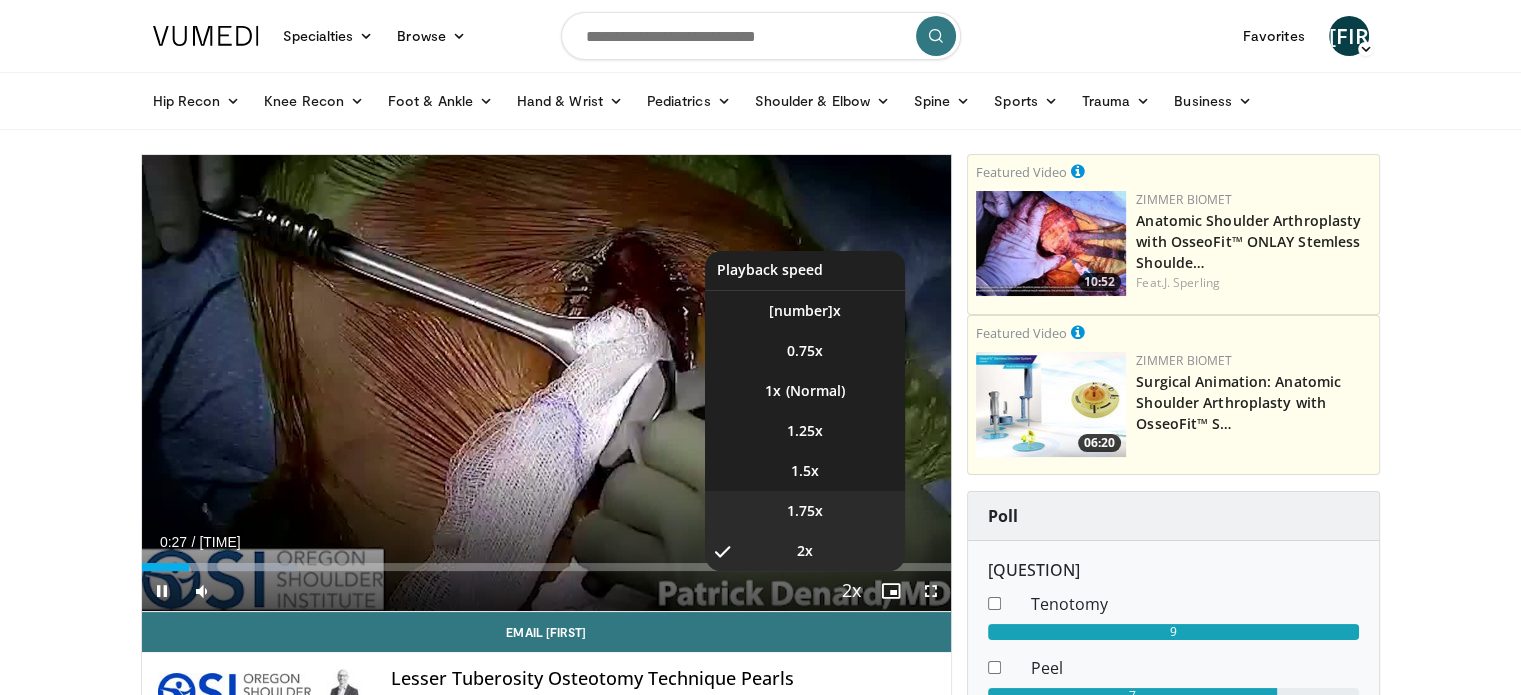 click on "1.75x" at bounding box center [805, 511] 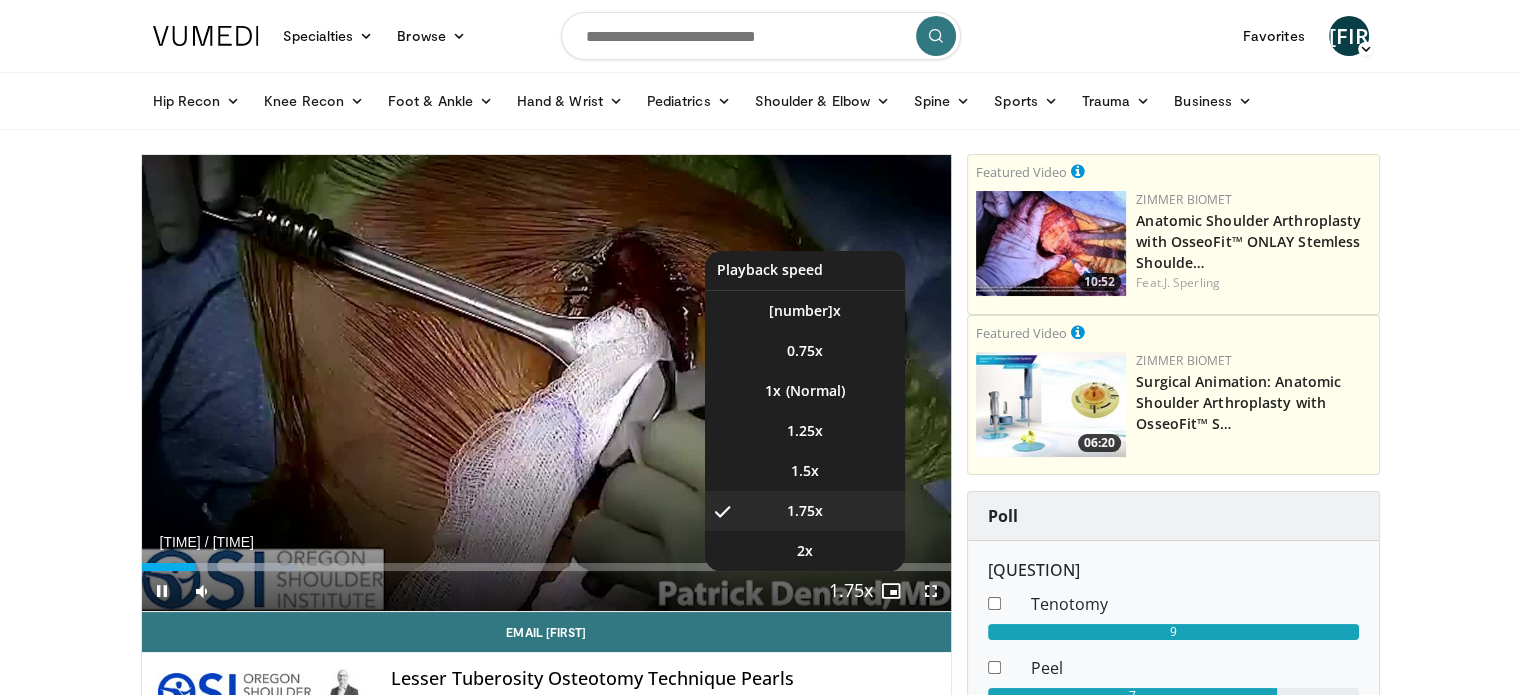 click at bounding box center [851, 592] 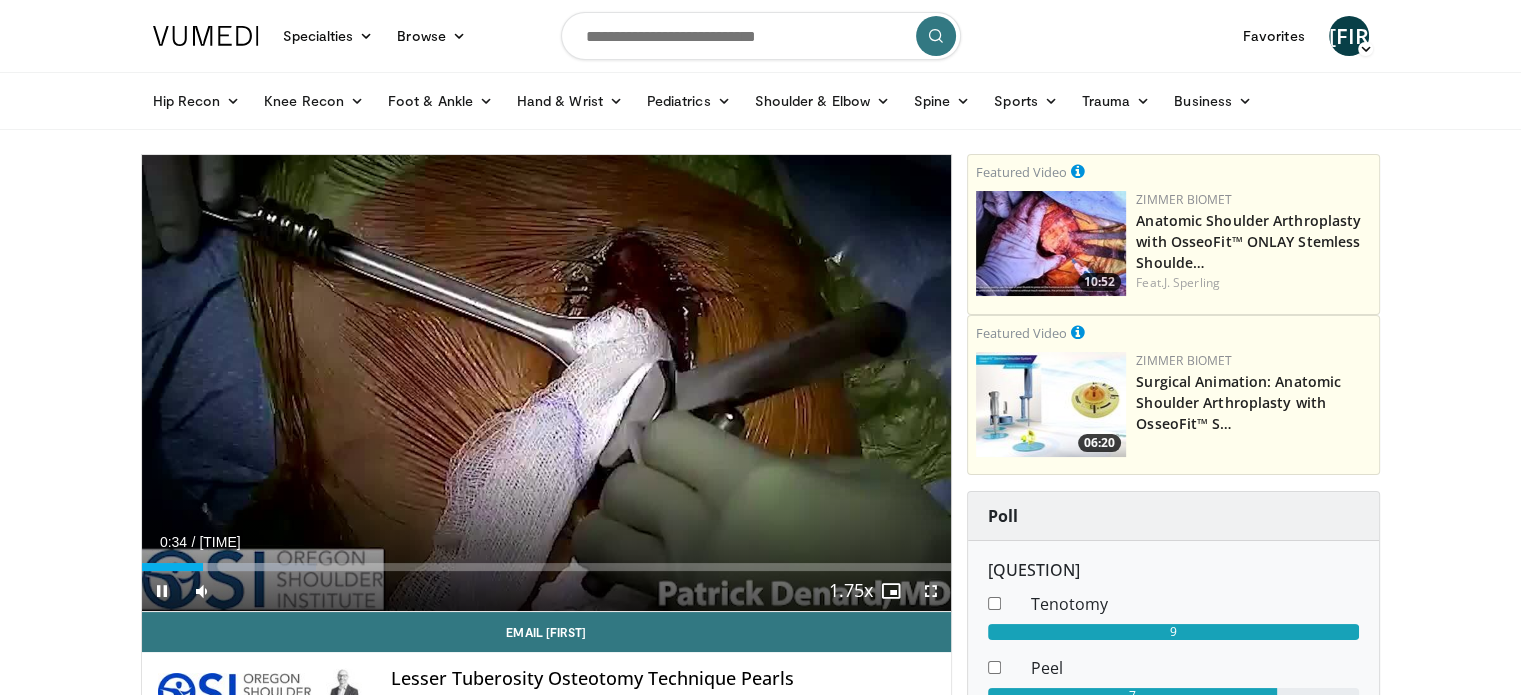 click at bounding box center (931, 591) 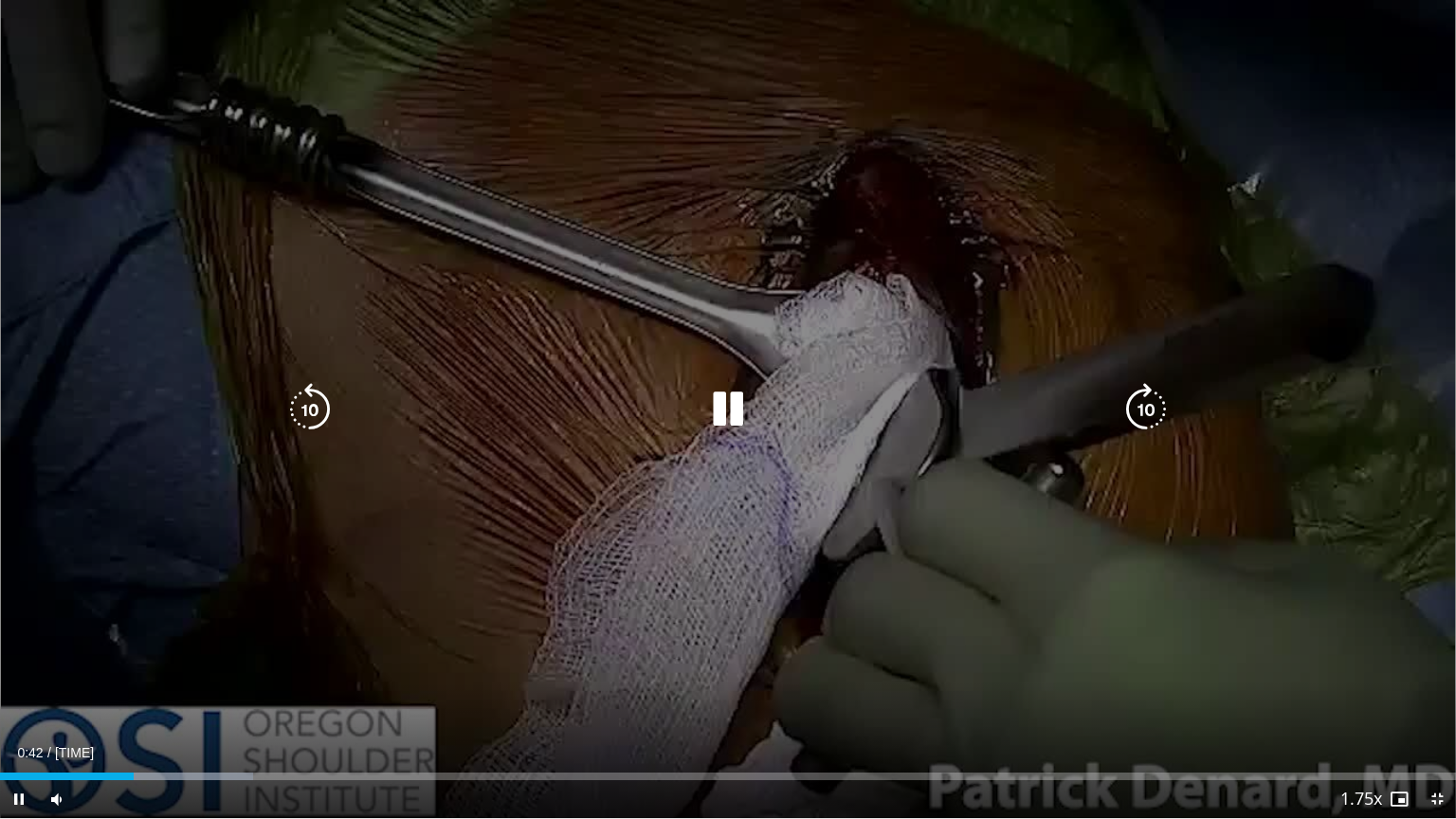 click at bounding box center [728, 410] 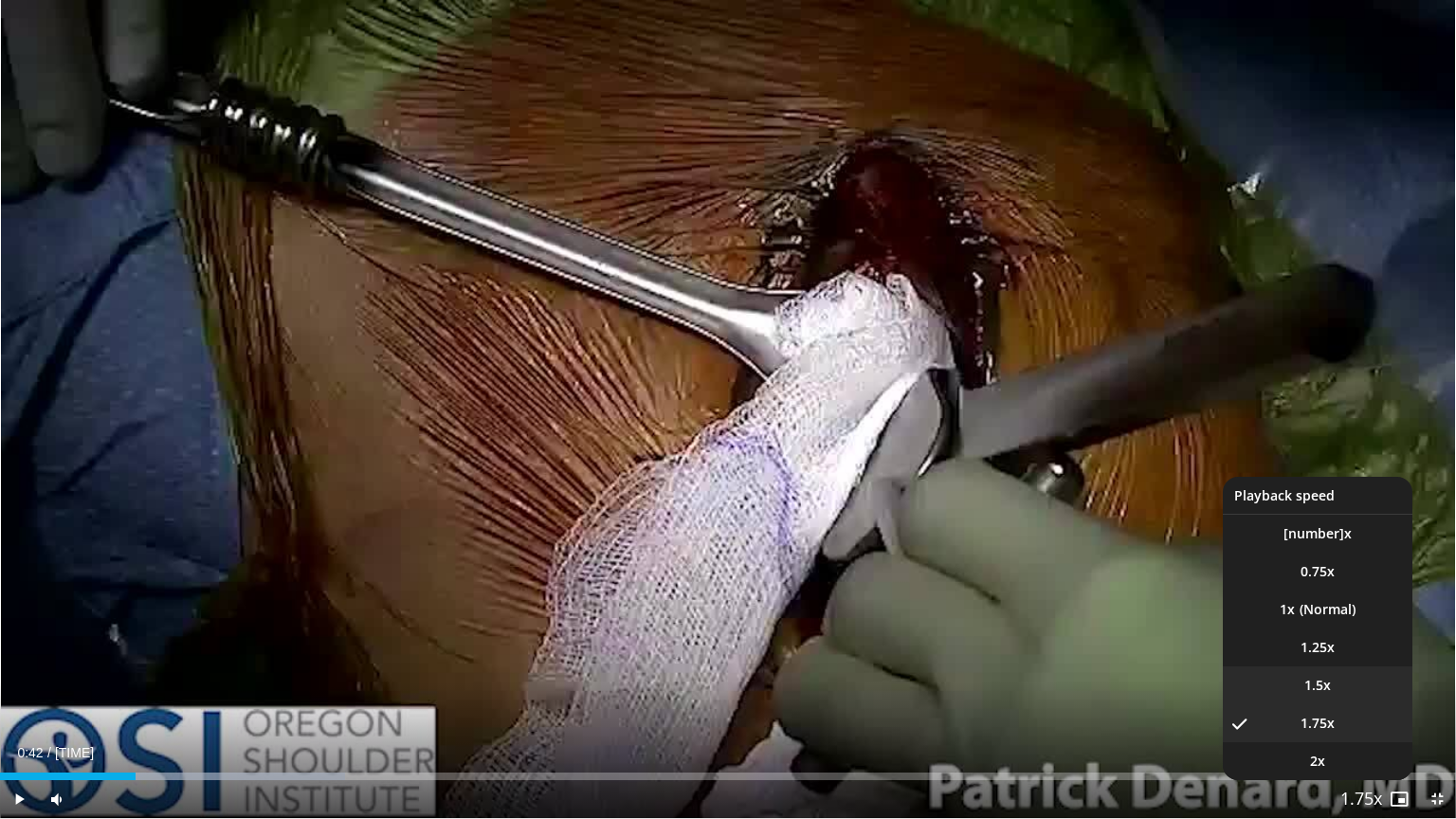 click on "1.5x" at bounding box center (1318, 534) 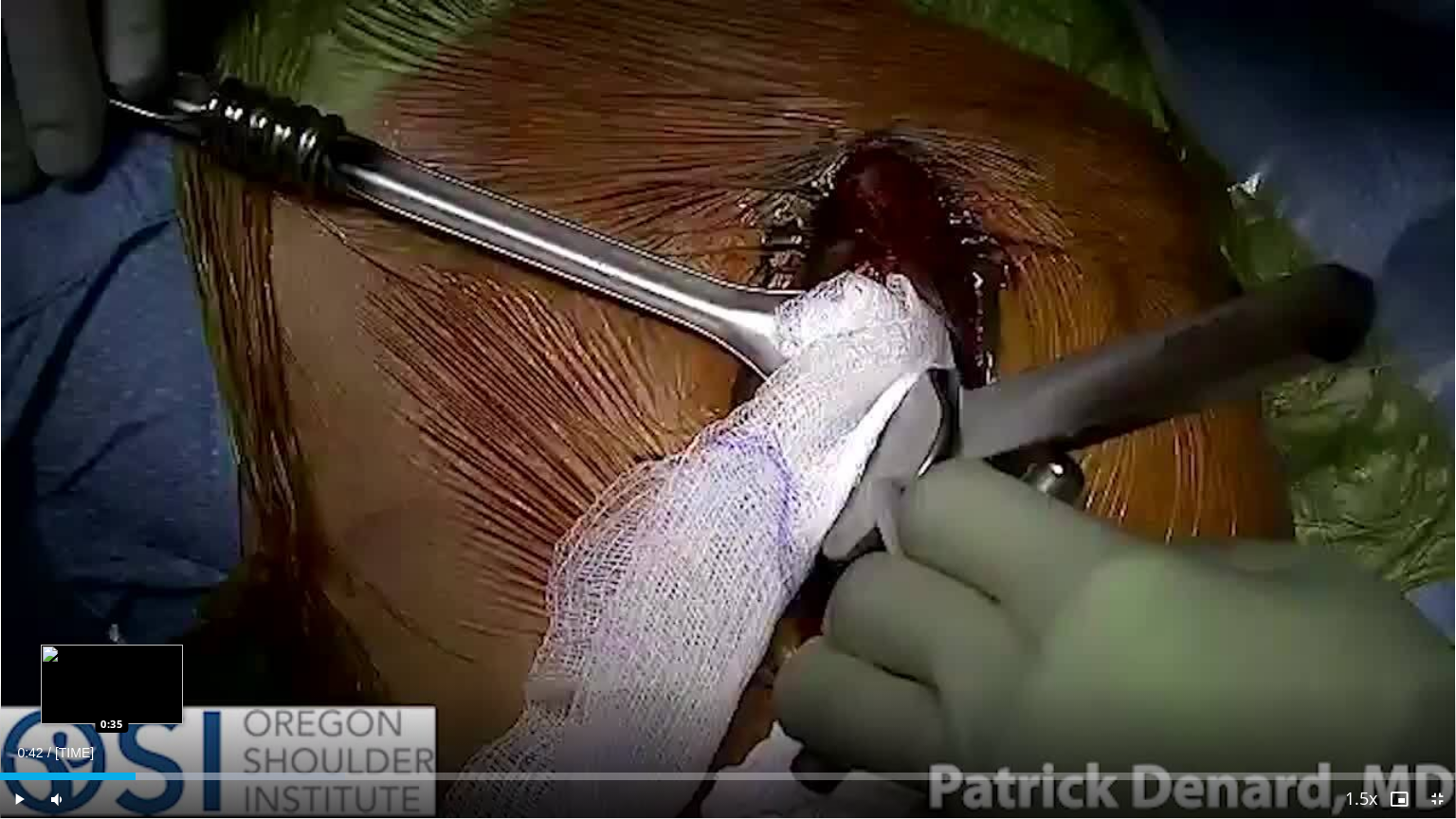 click on "0:42" at bounding box center [67, 776] 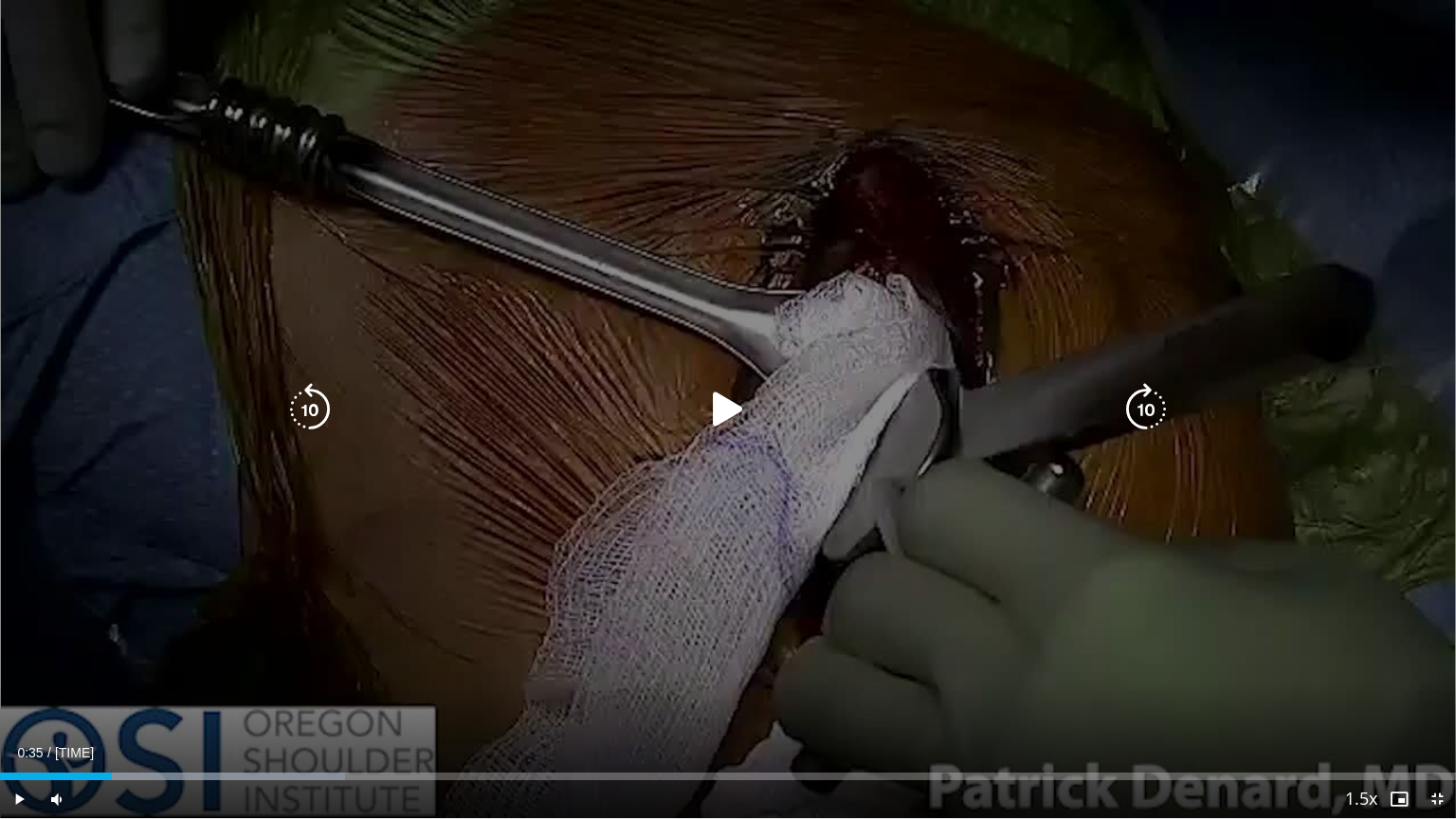 click at bounding box center [728, 410] 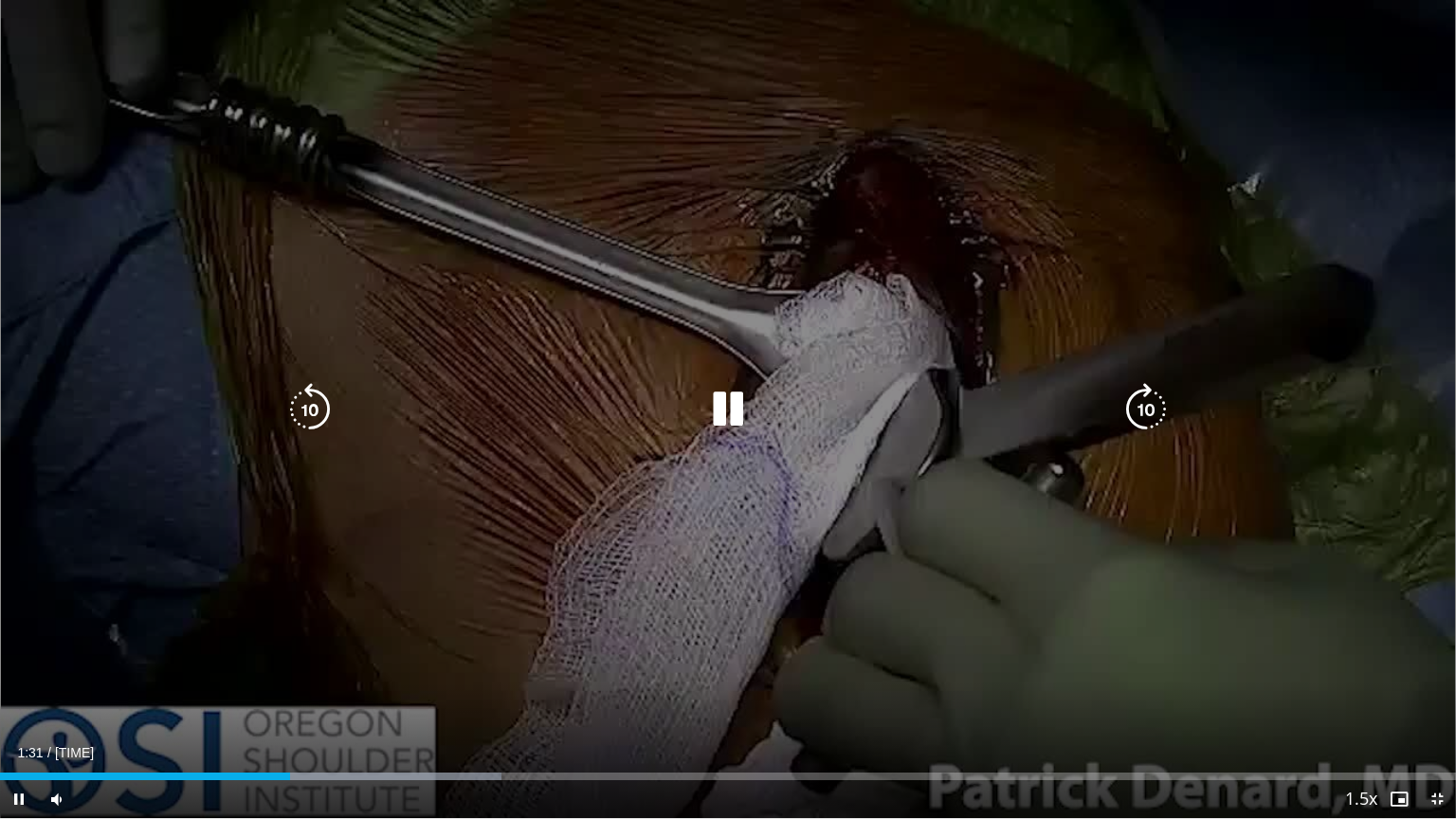click at bounding box center (728, 410) 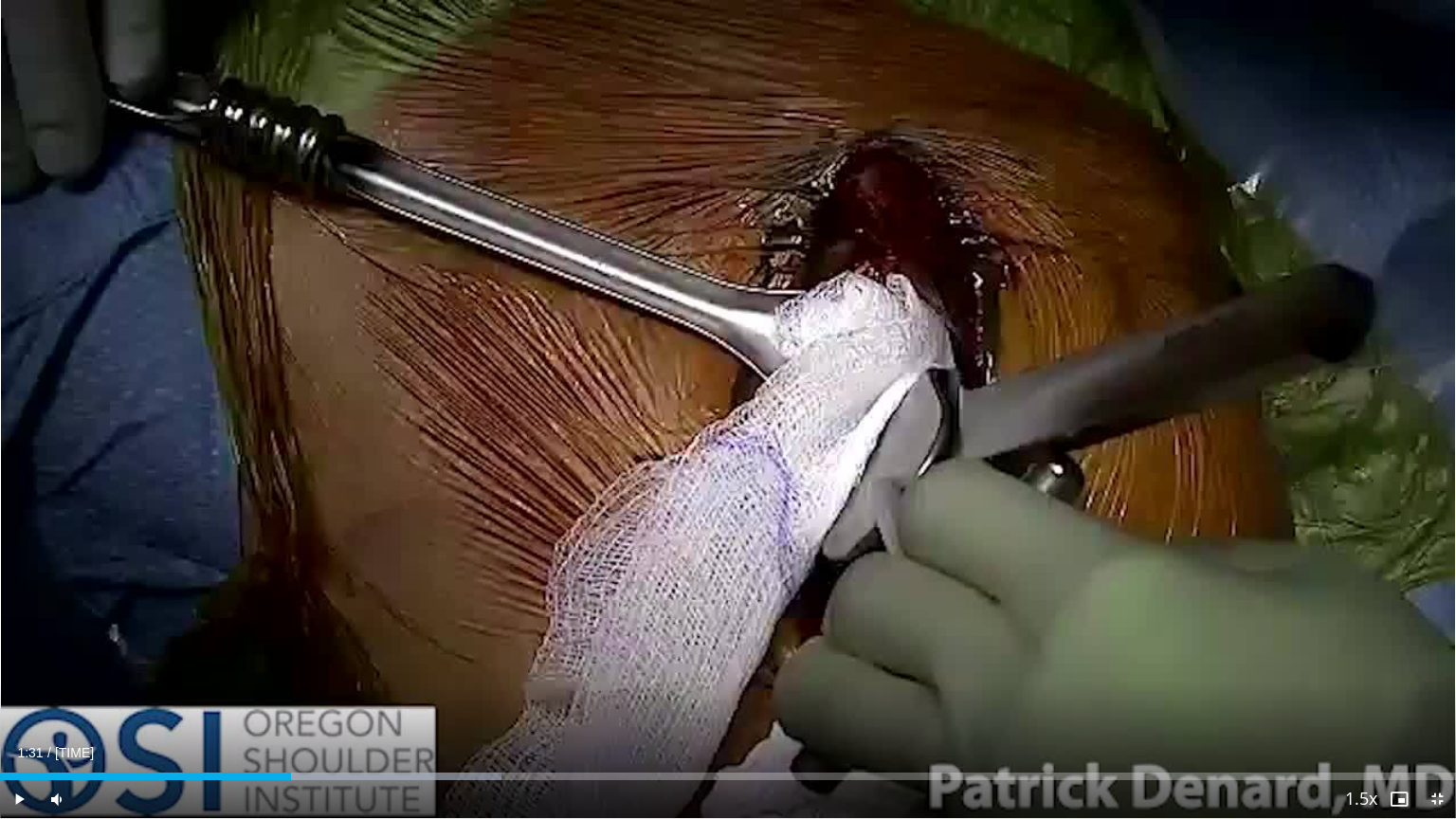 click at bounding box center (1437, 799) 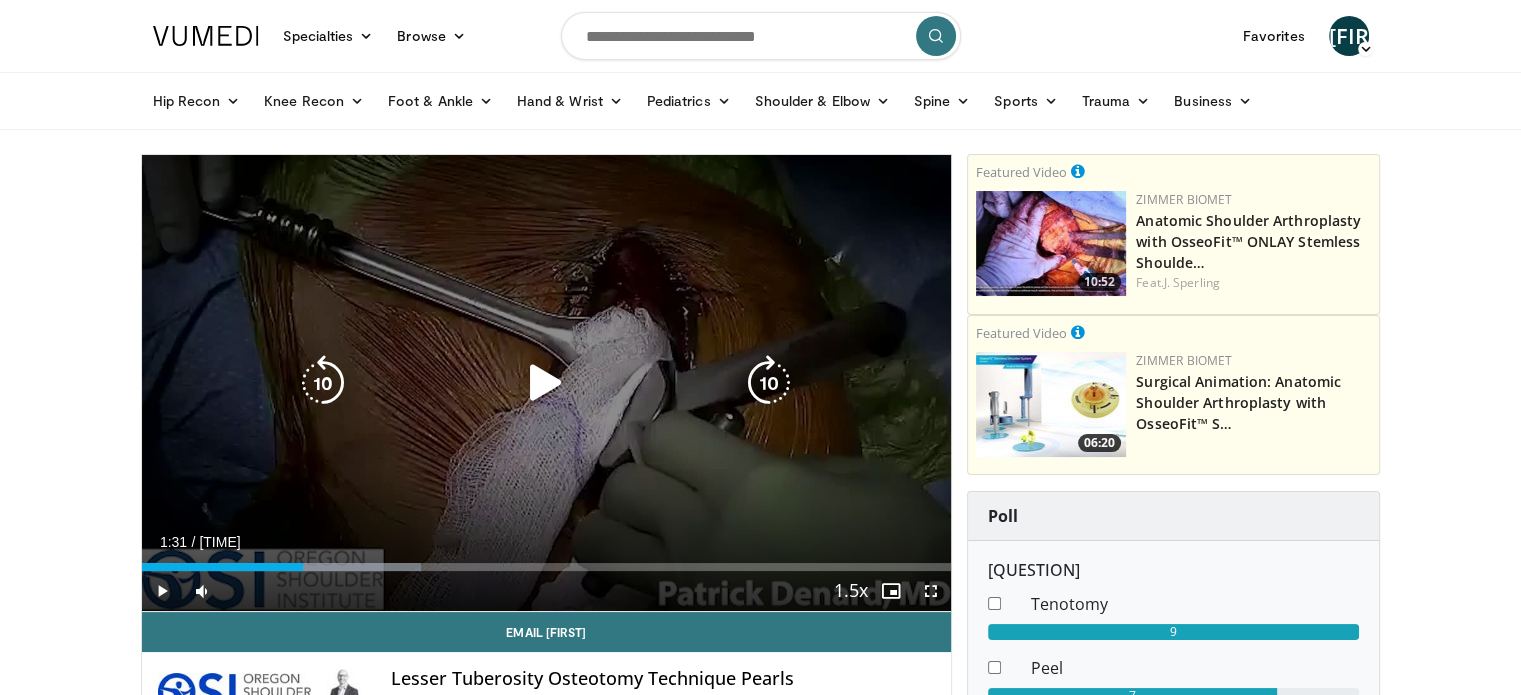 click at bounding box center (546, 383) 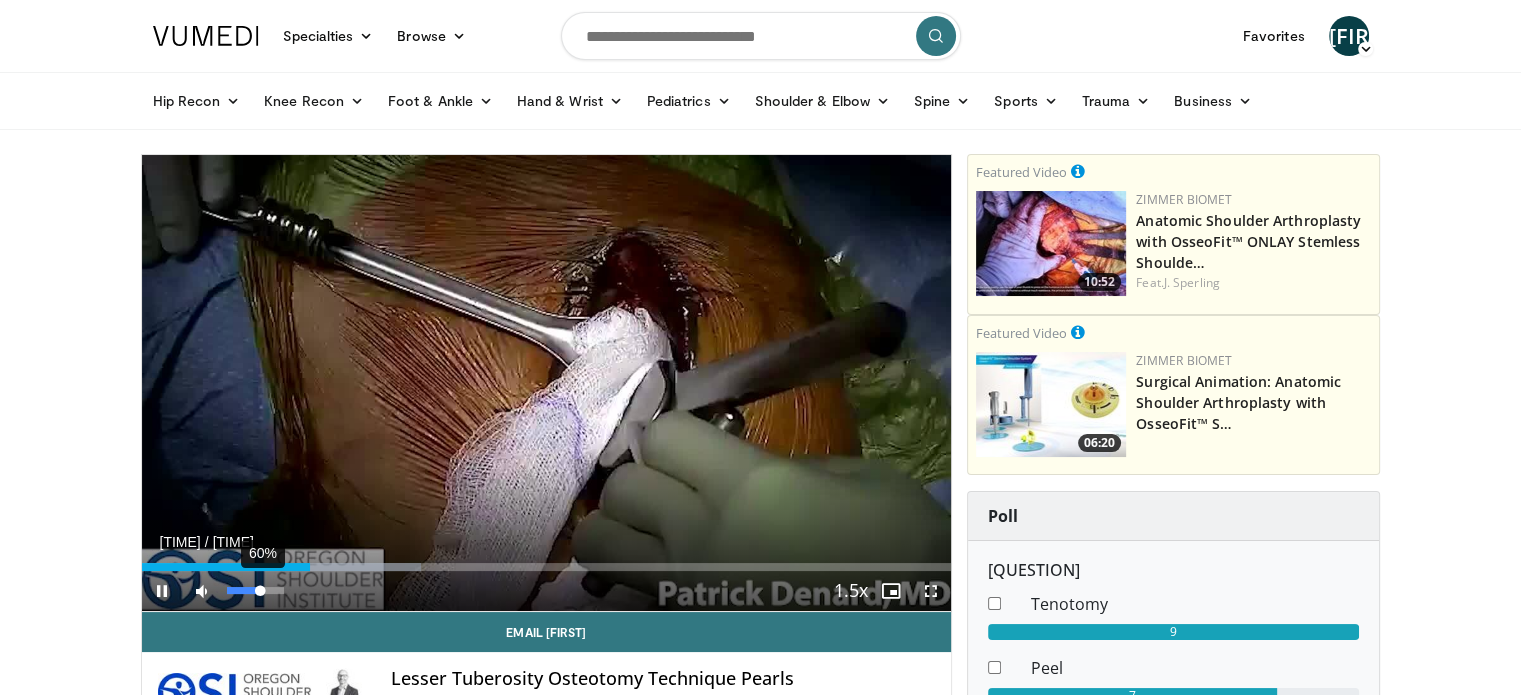 drag, startPoint x: 252, startPoint y: 582, endPoint x: 262, endPoint y: 588, distance: 11.661903 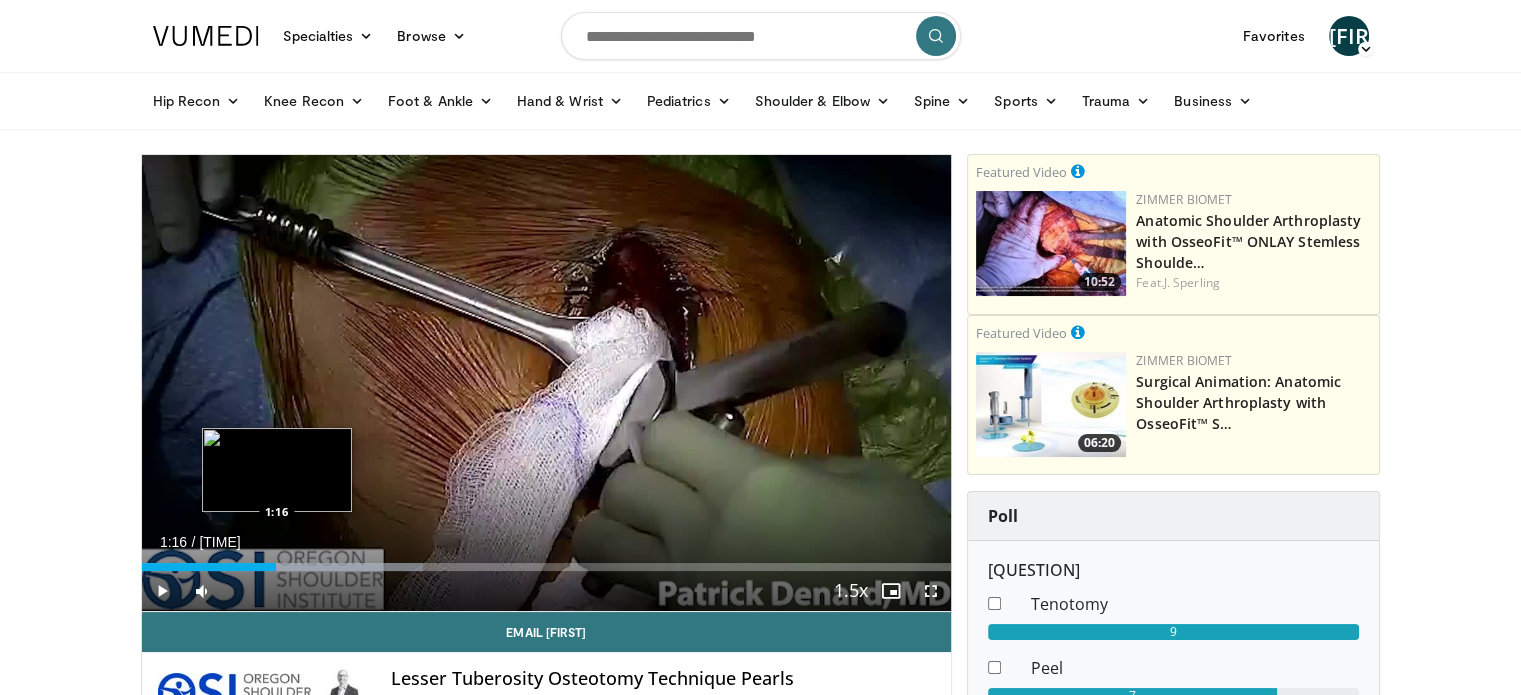 click on "Loaded :  34.80% 1:16 1:16" at bounding box center (547, 561) 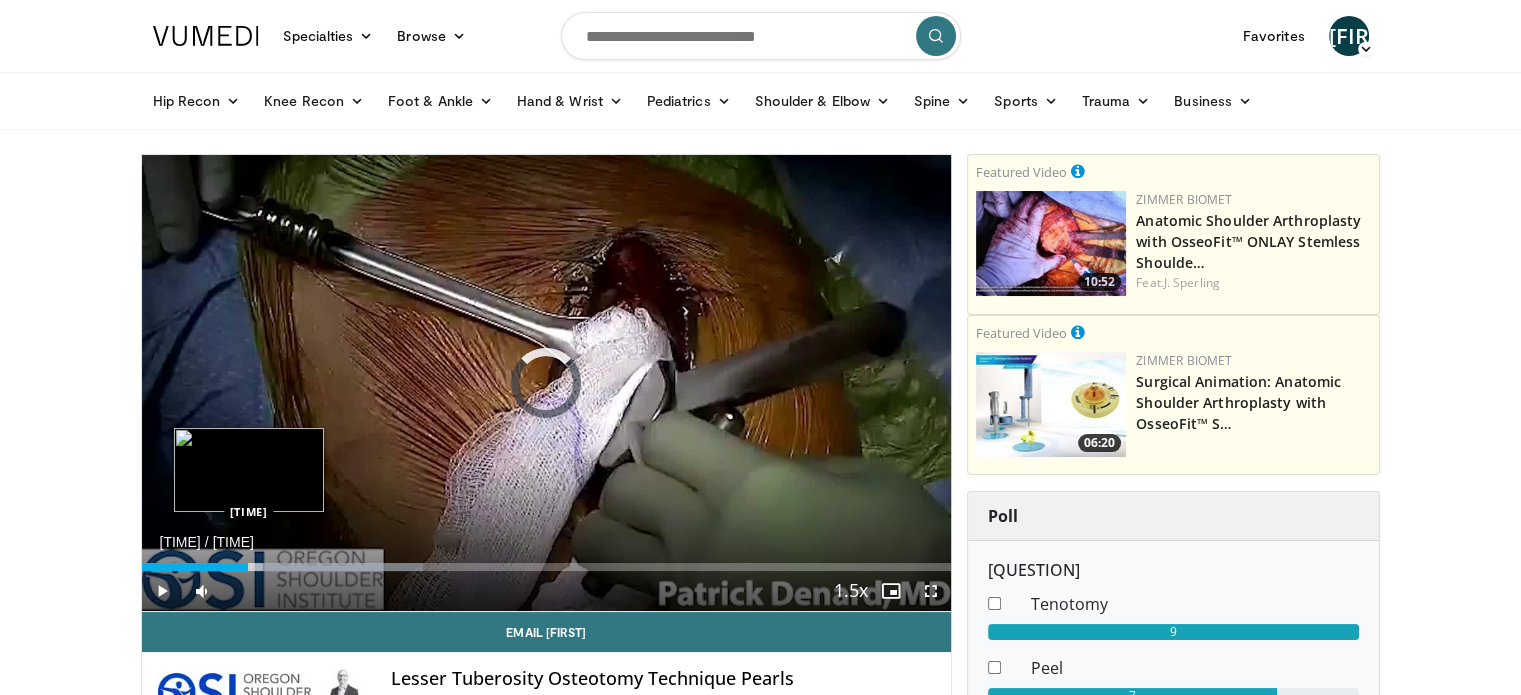 click on "1:19" at bounding box center (195, 567) 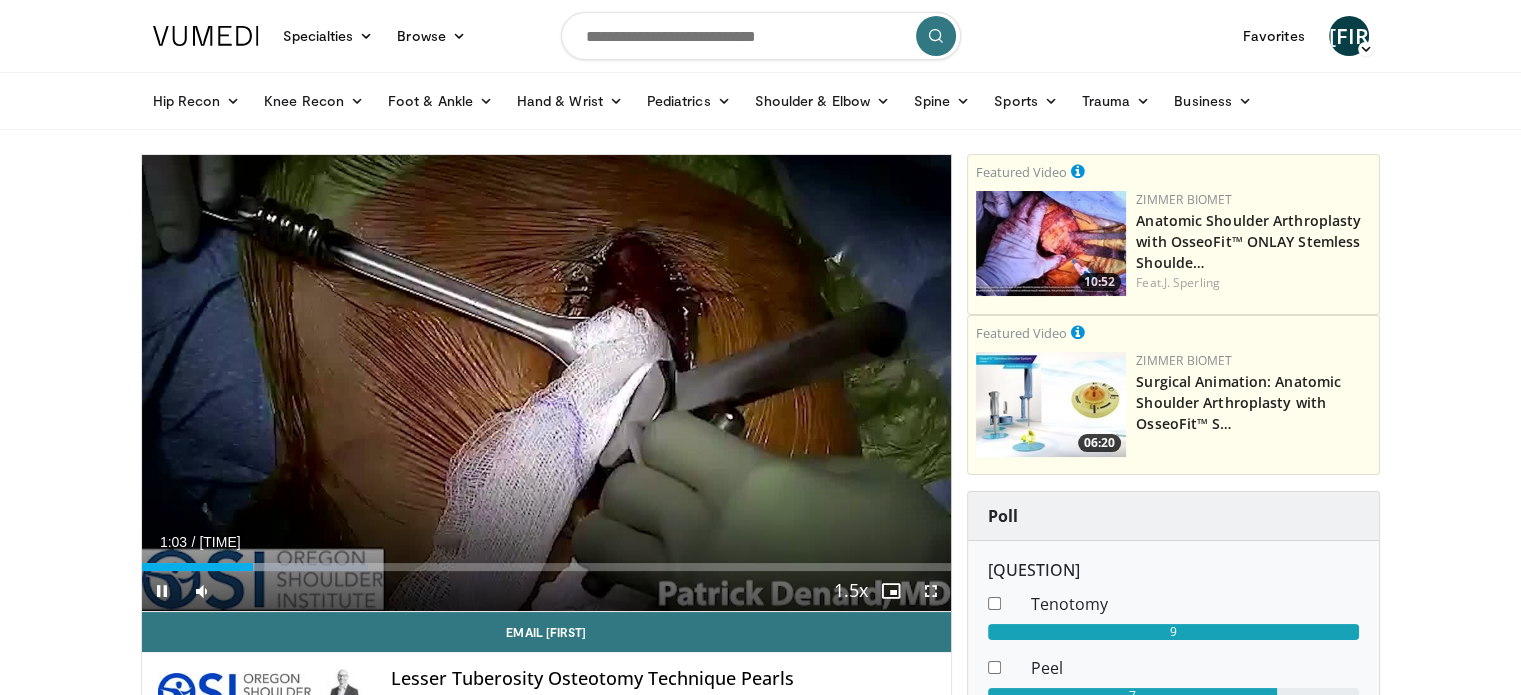 click at bounding box center (931, 591) 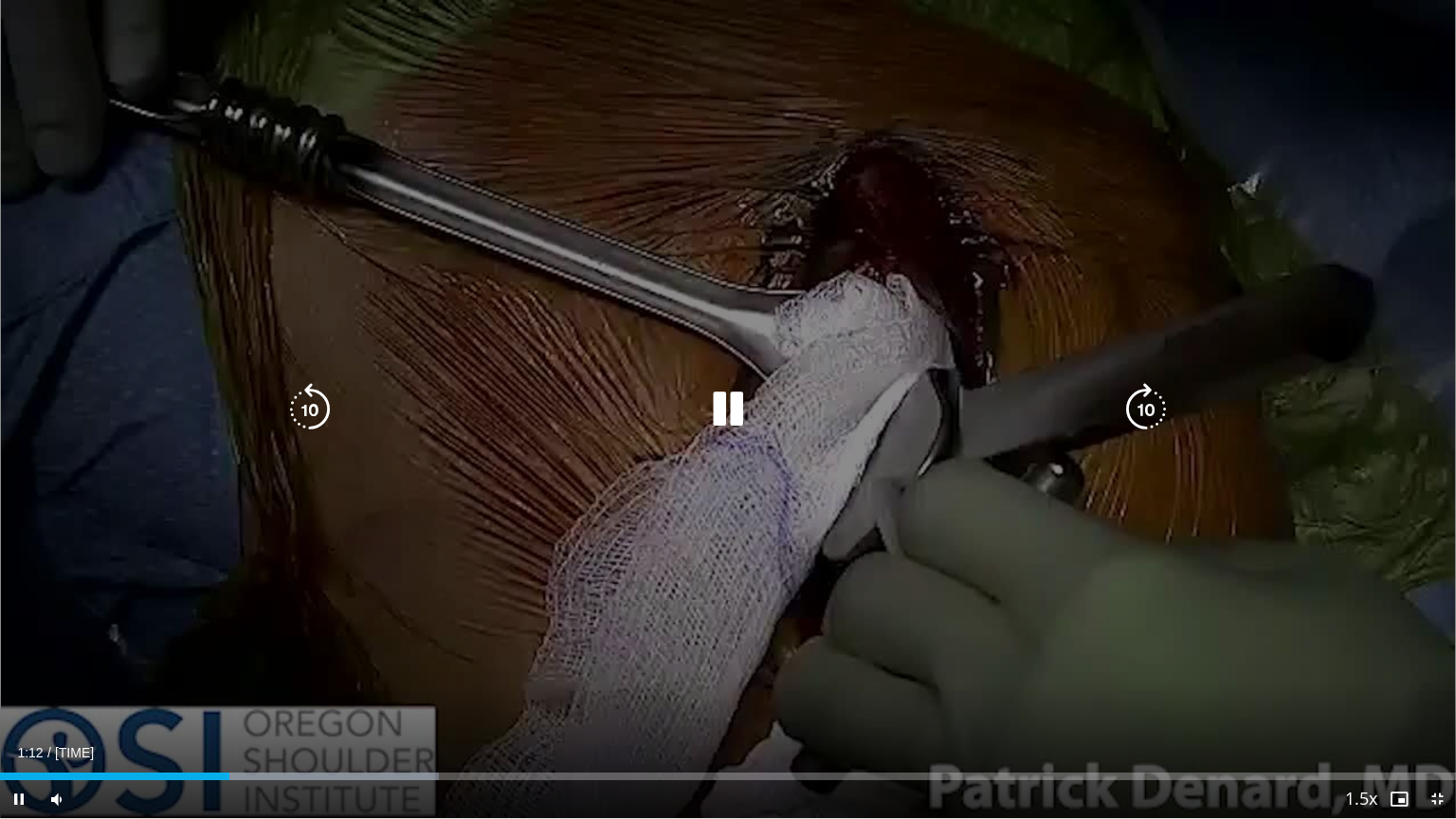 click on "10 seconds
Tap to unmute" at bounding box center (728, 409) 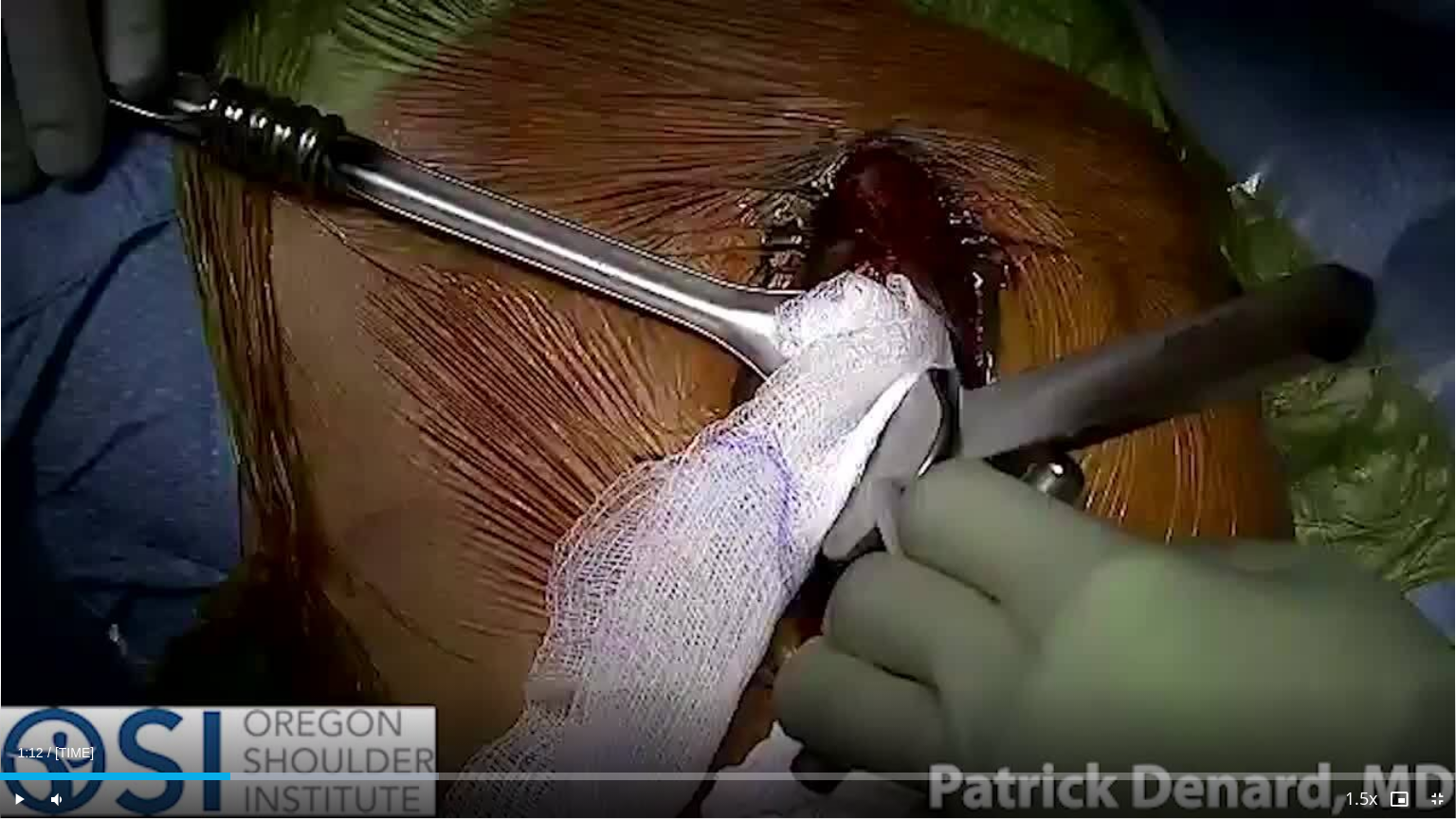 click on "10 seconds
Tap to unmute" at bounding box center [728, 409] 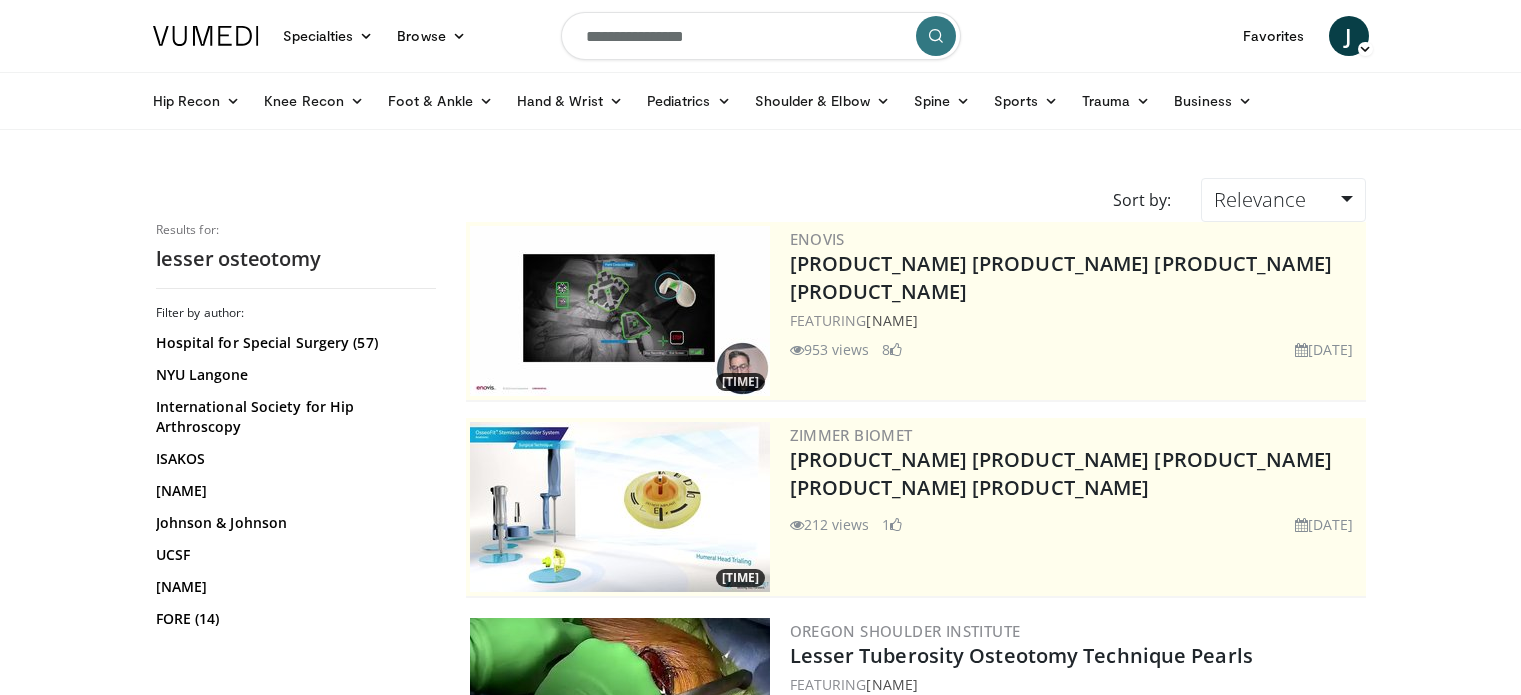 scroll, scrollTop: 197, scrollLeft: 0, axis: vertical 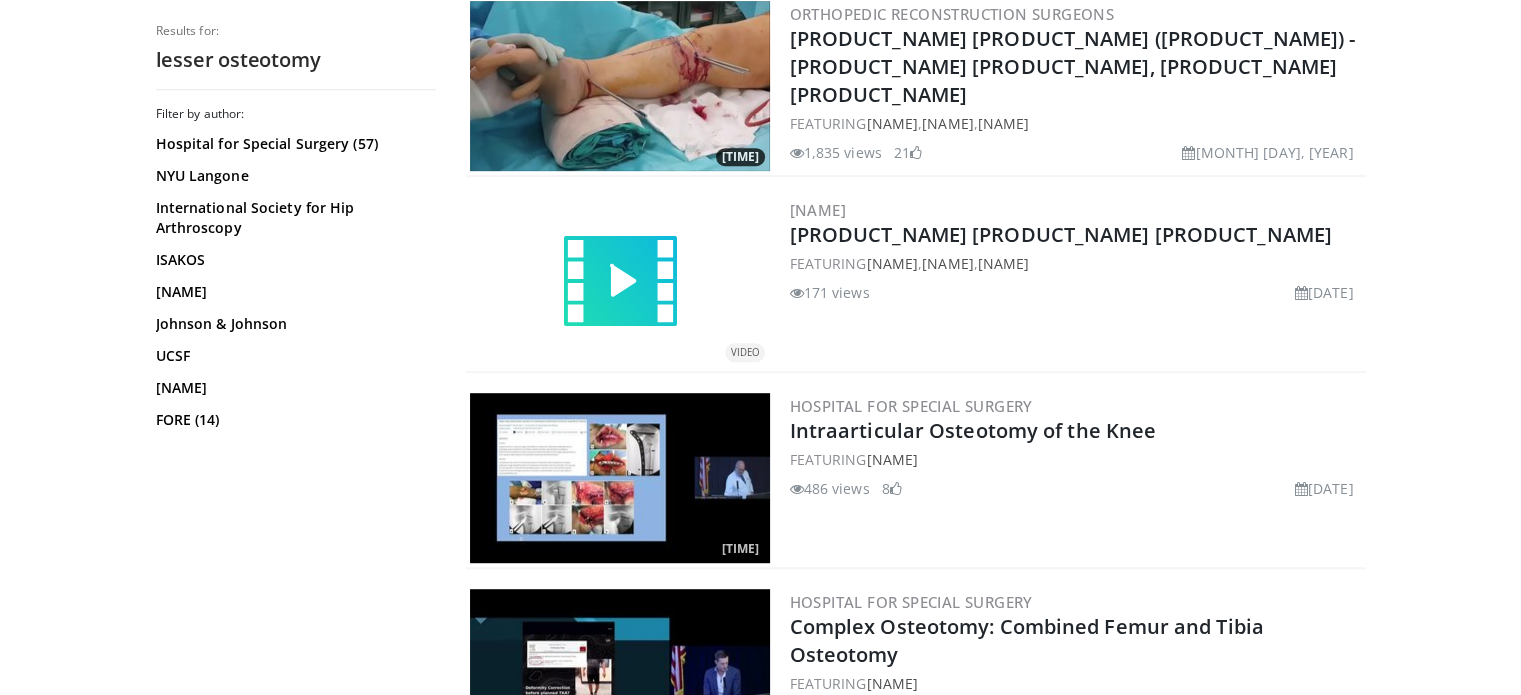 click at bounding box center (620, 282) 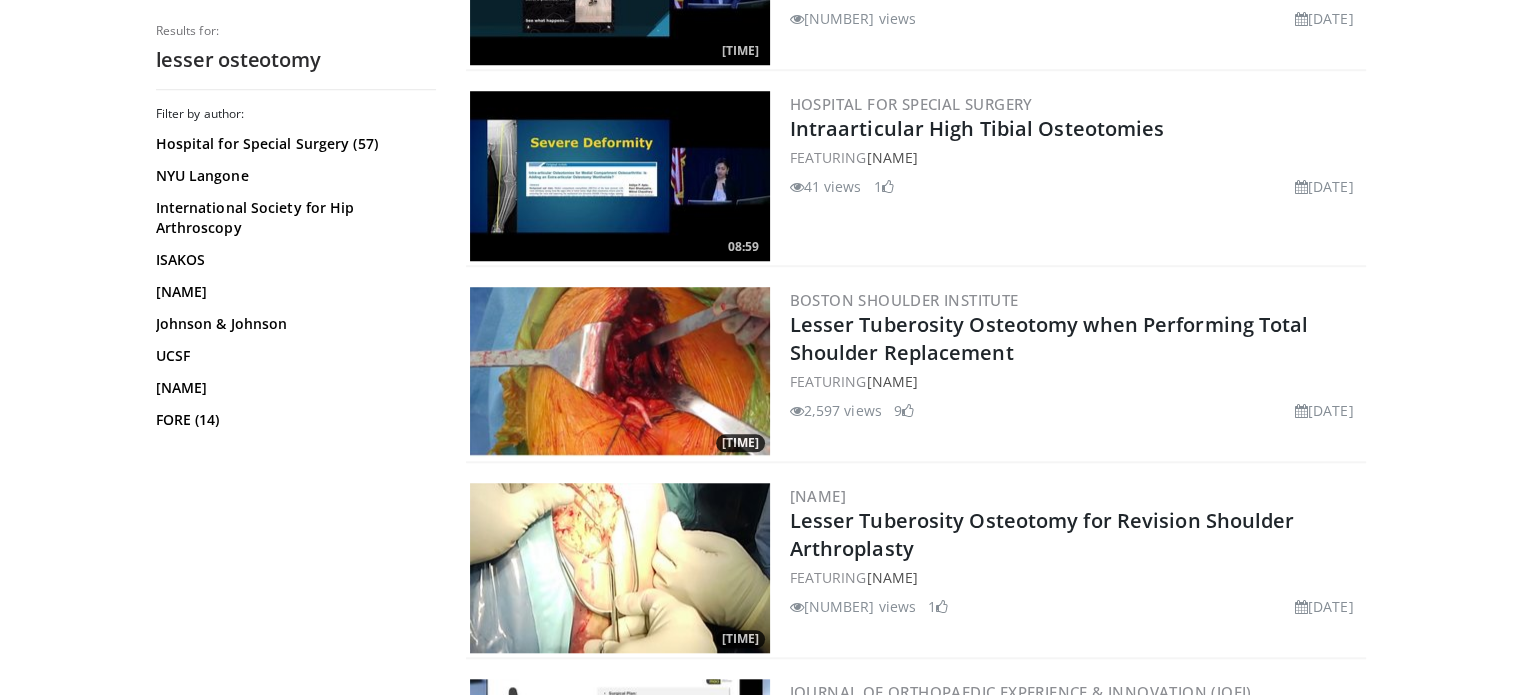 scroll, scrollTop: 1731, scrollLeft: 0, axis: vertical 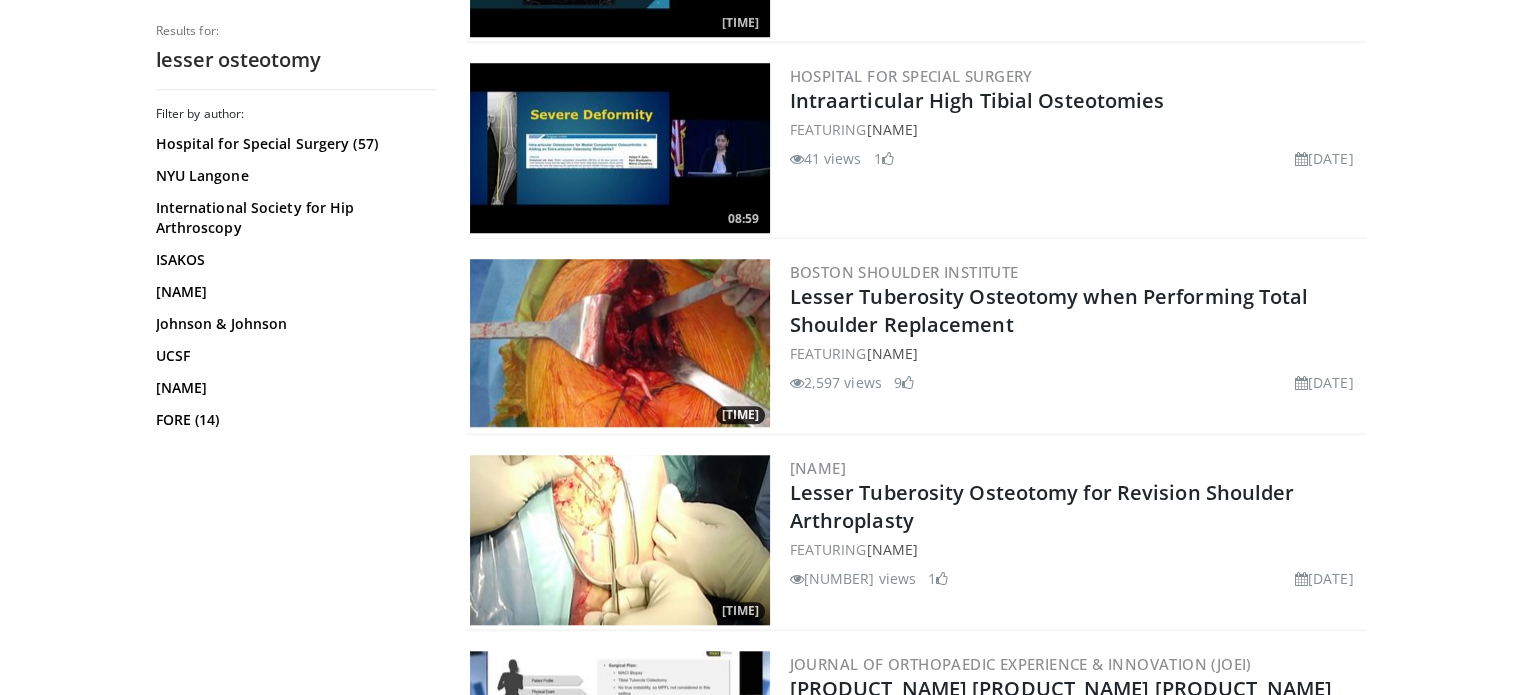 click at bounding box center [620, 344] 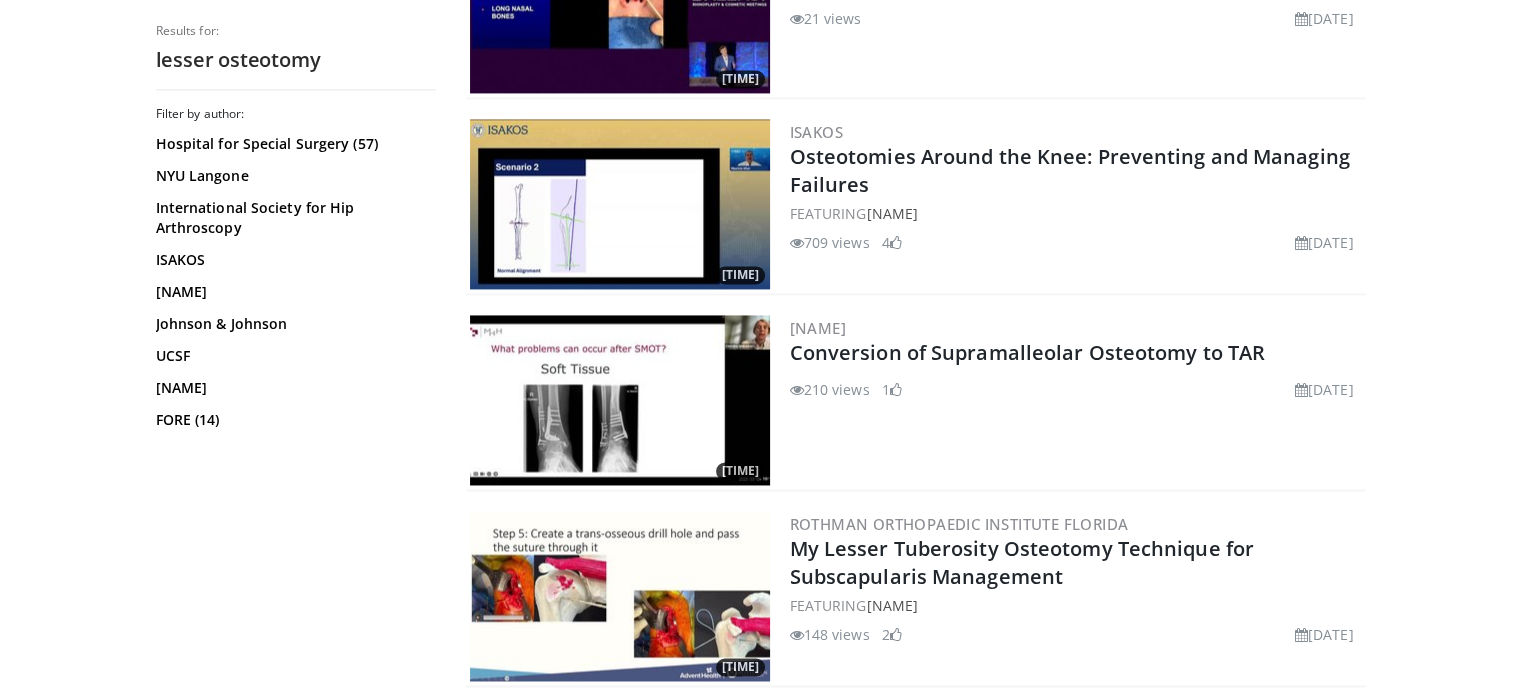 scroll, scrollTop: 3053, scrollLeft: 0, axis: vertical 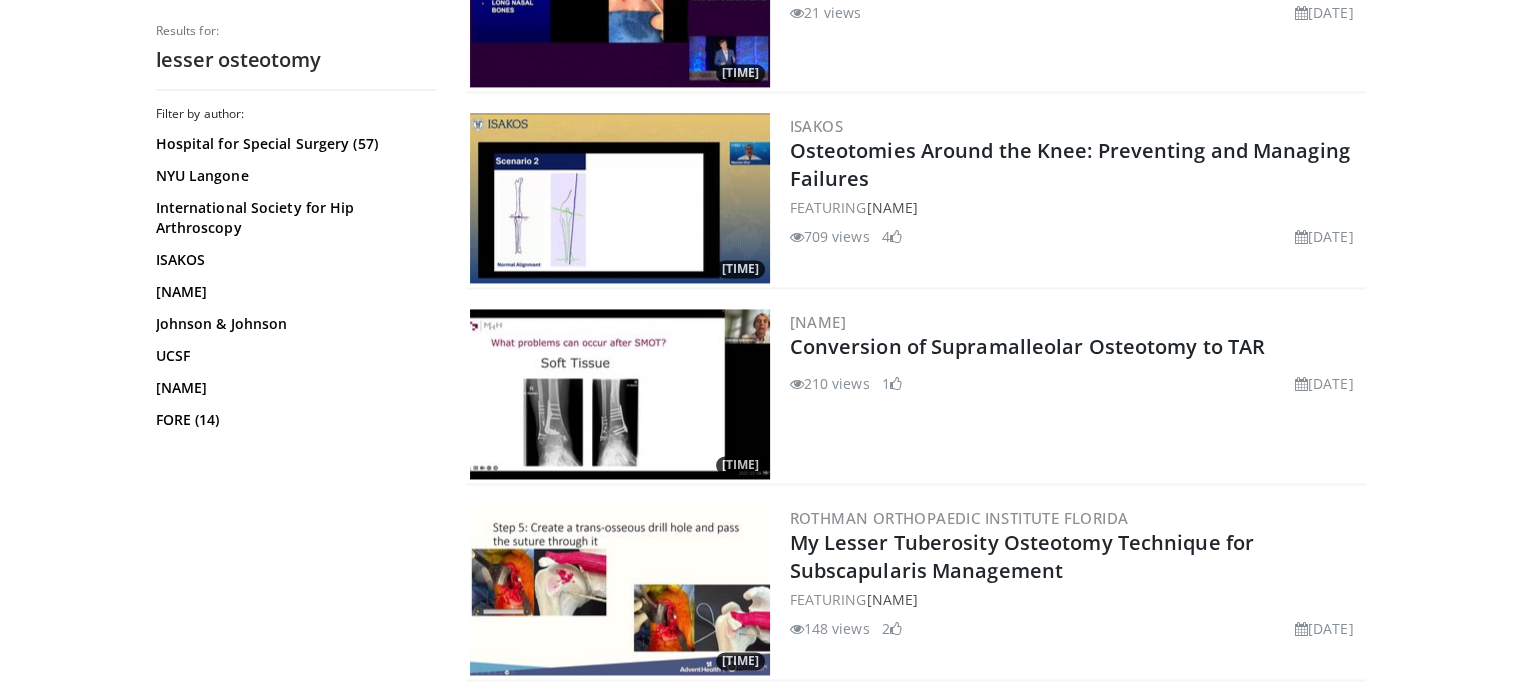 click at bounding box center [620, 590] 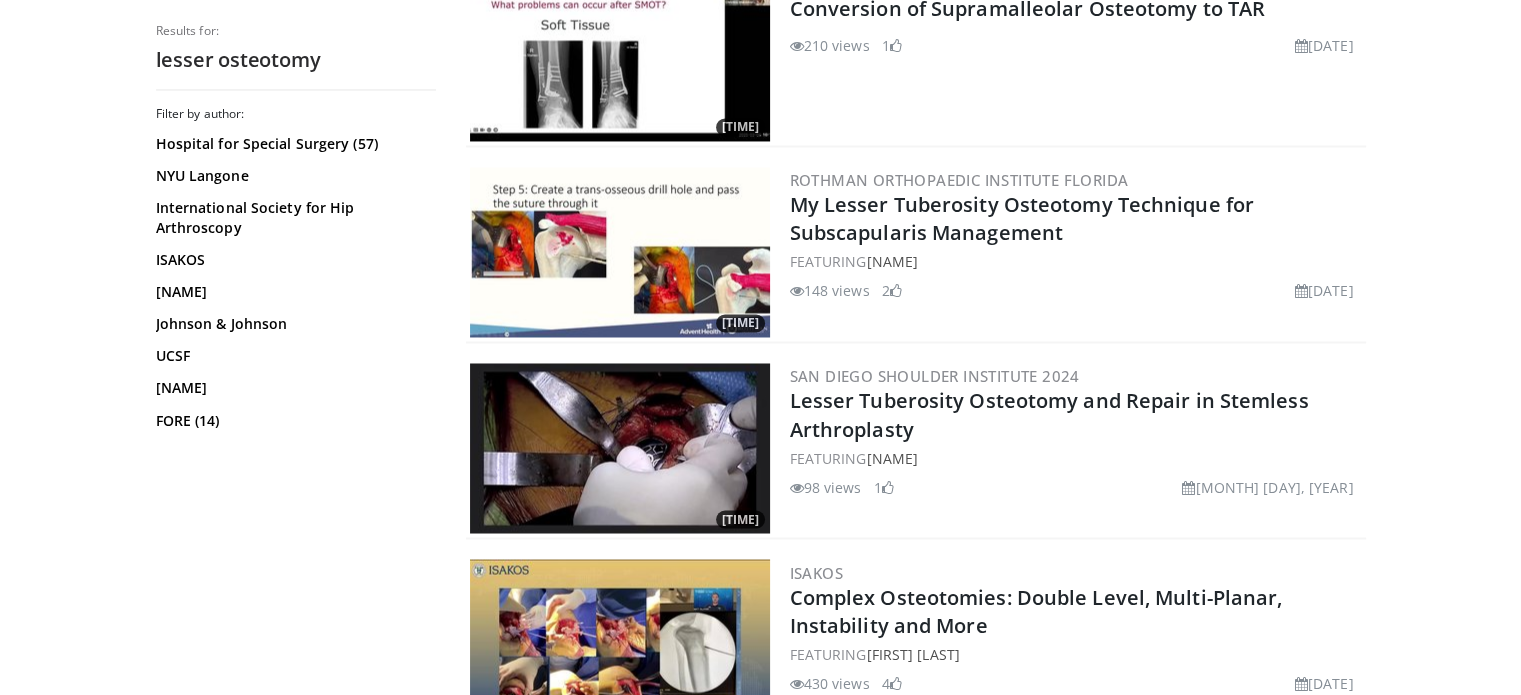 scroll, scrollTop: 3404, scrollLeft: 0, axis: vertical 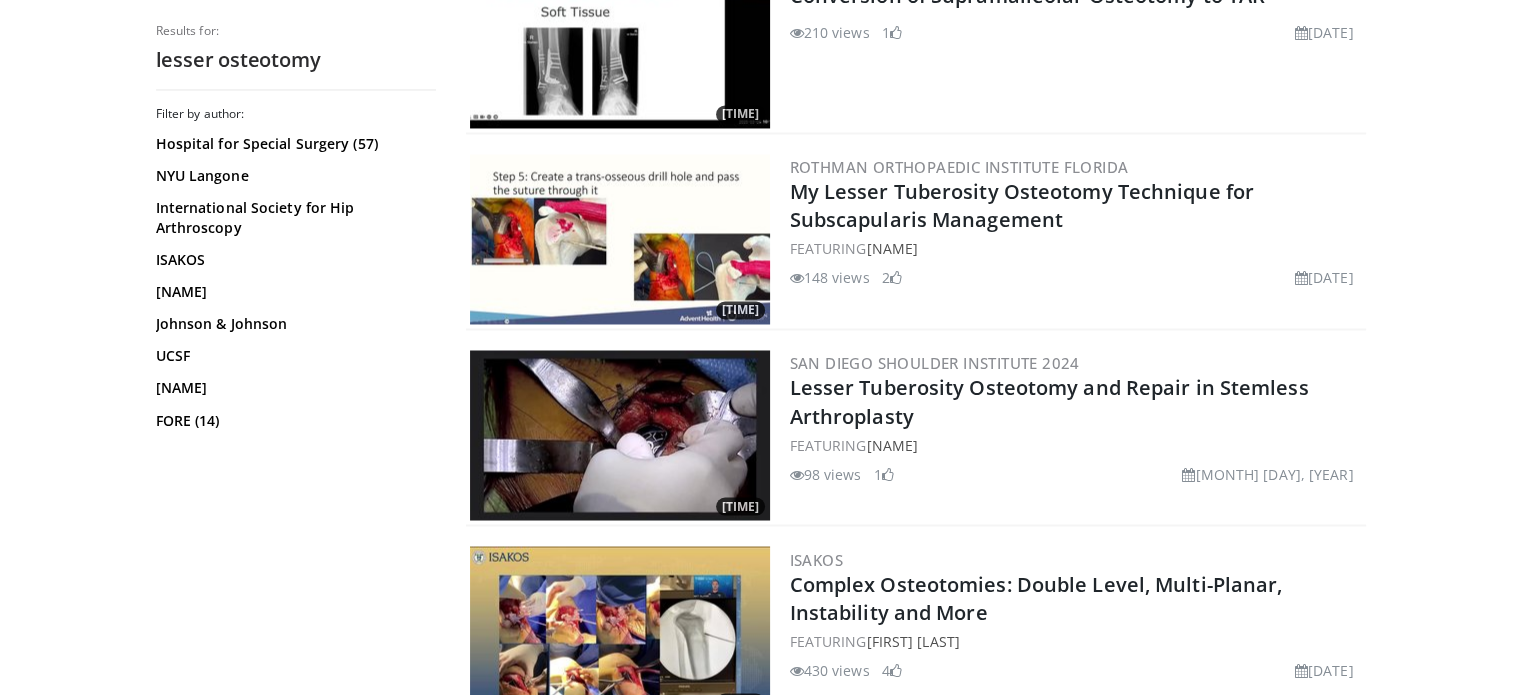 click at bounding box center (620, 435) 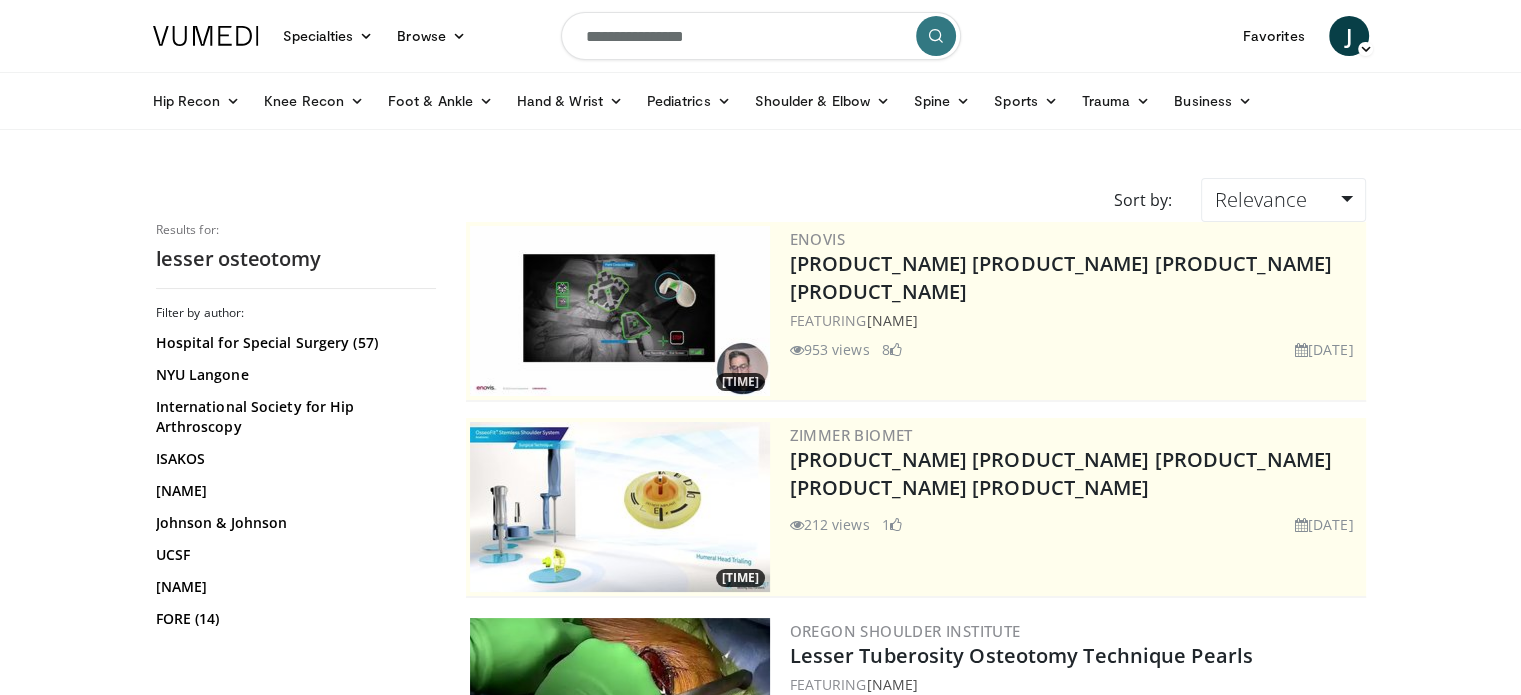 scroll, scrollTop: 3404, scrollLeft: 0, axis: vertical 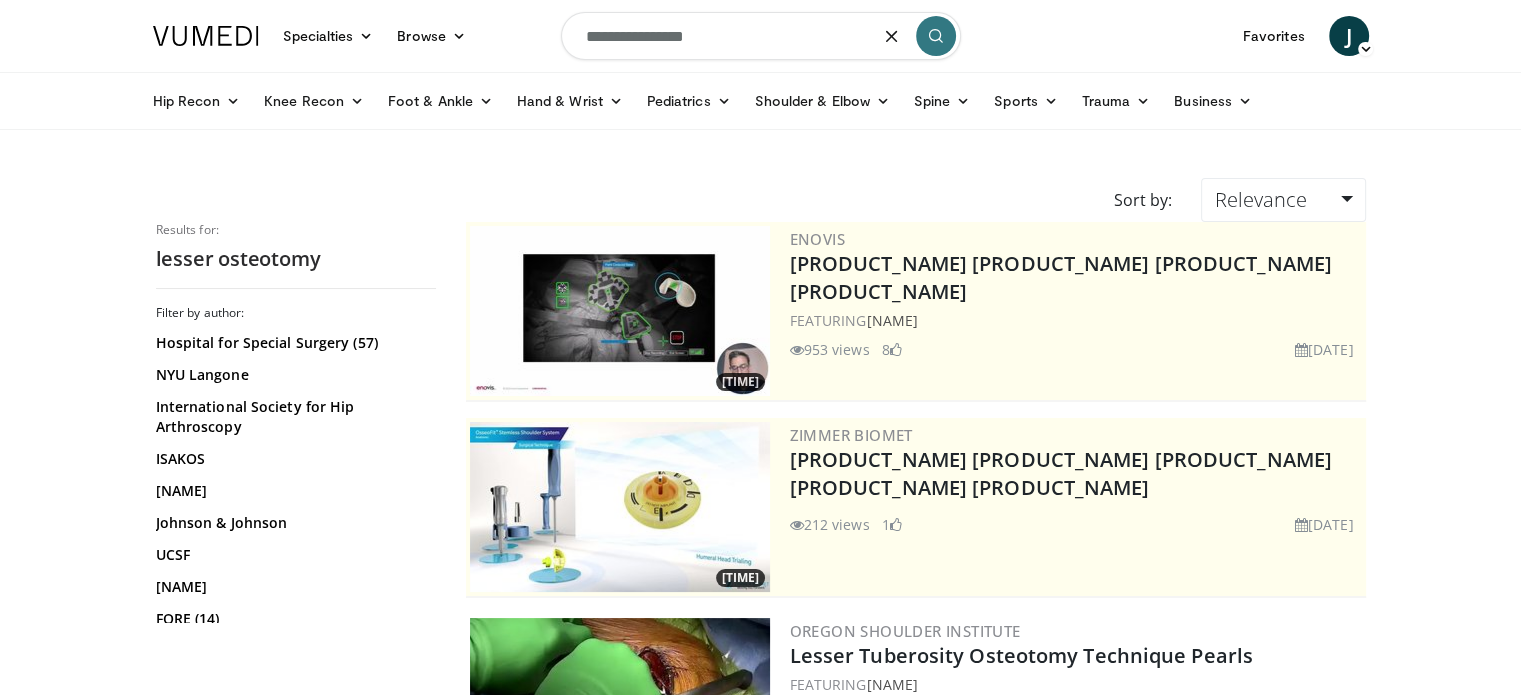 click on "**********" at bounding box center (761, 36) 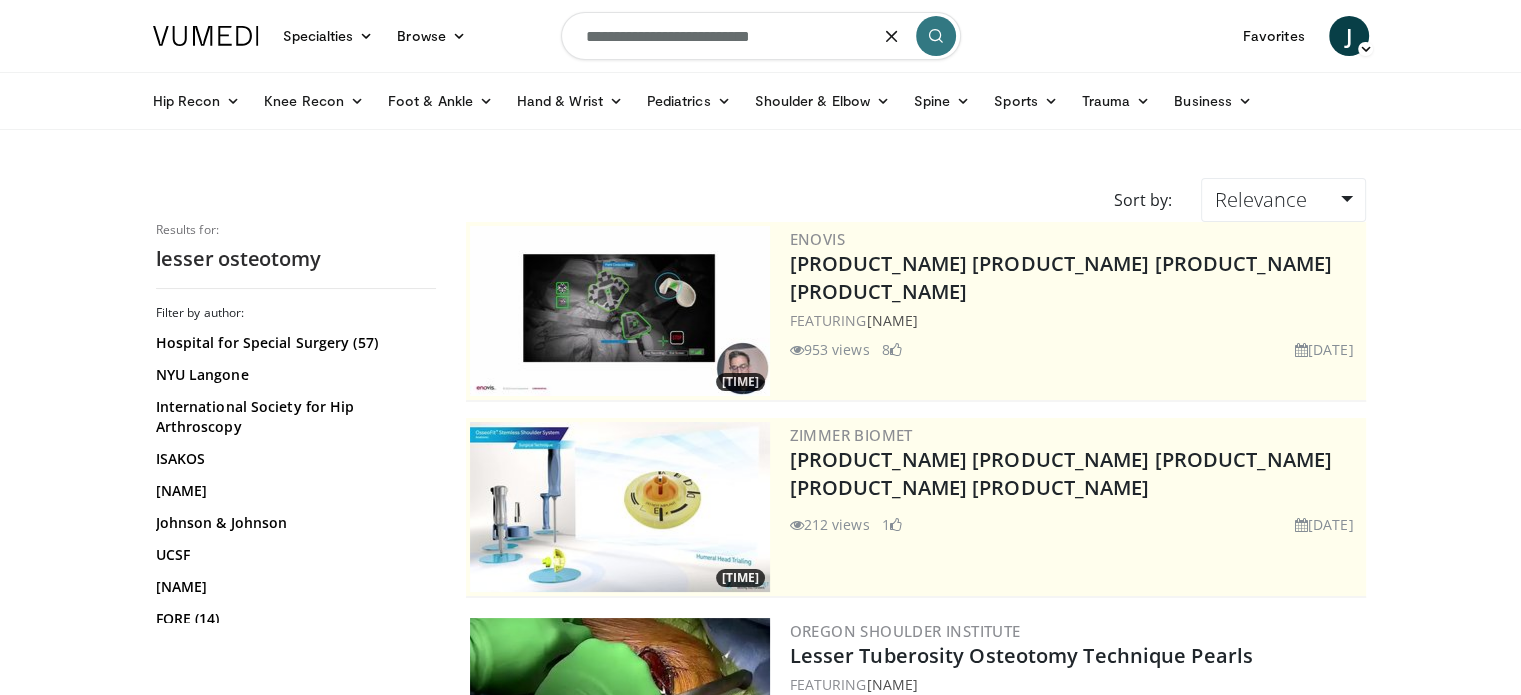 type on "**********" 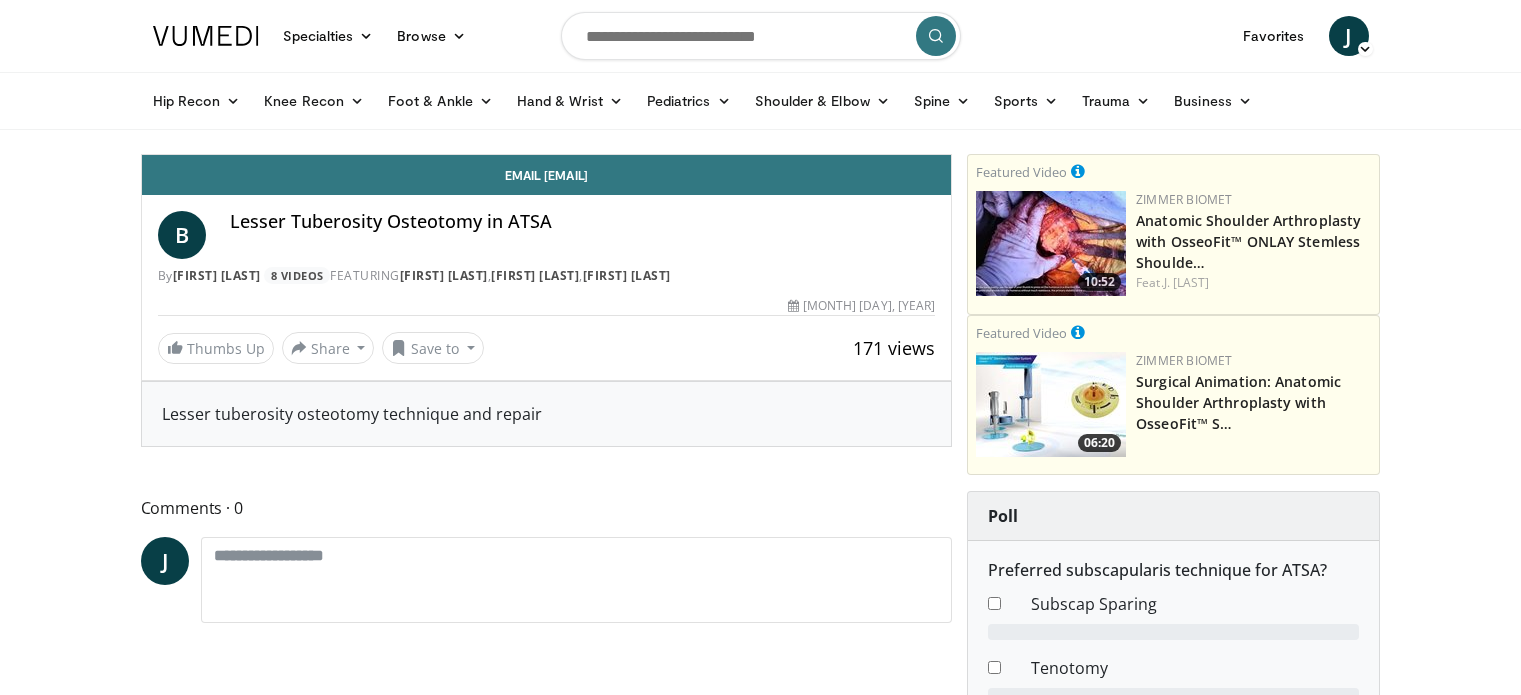 scroll, scrollTop: 0, scrollLeft: 0, axis: both 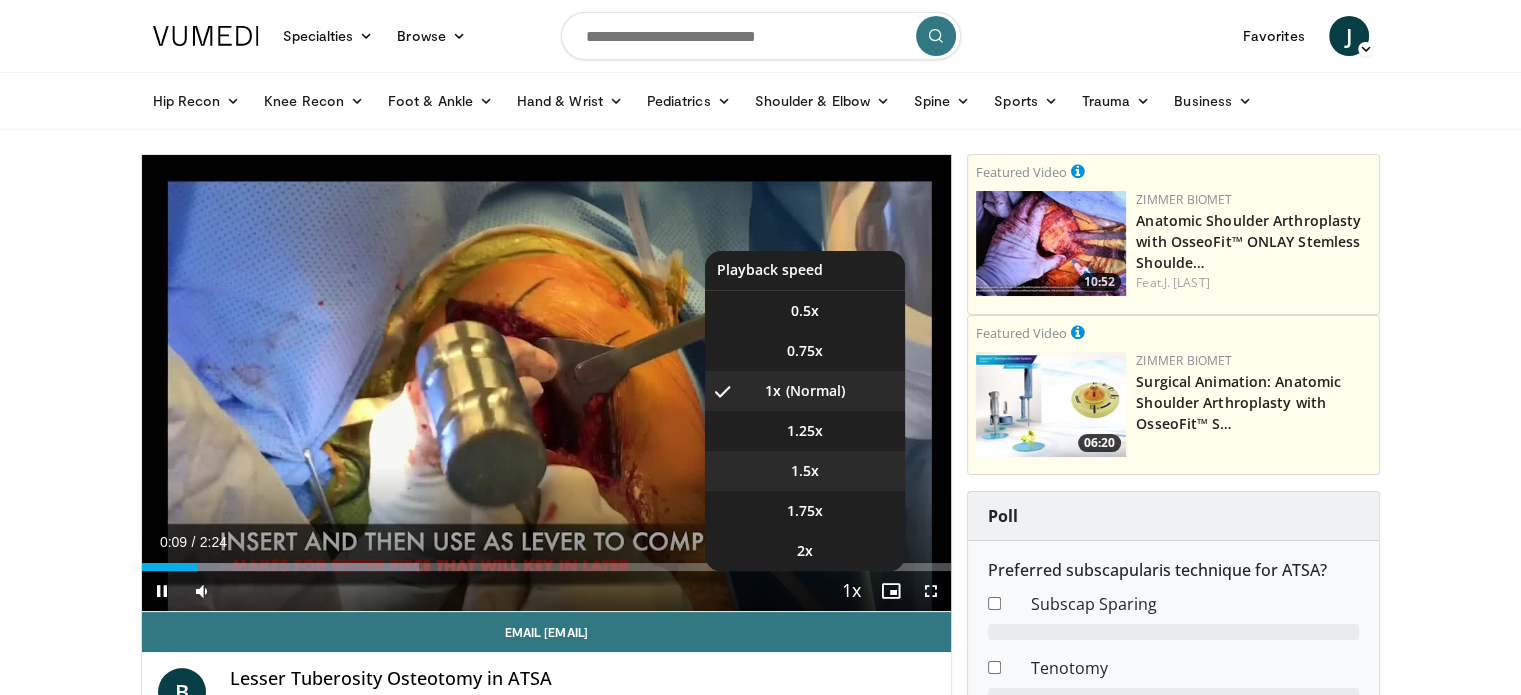 click on "1.5x" at bounding box center [805, 471] 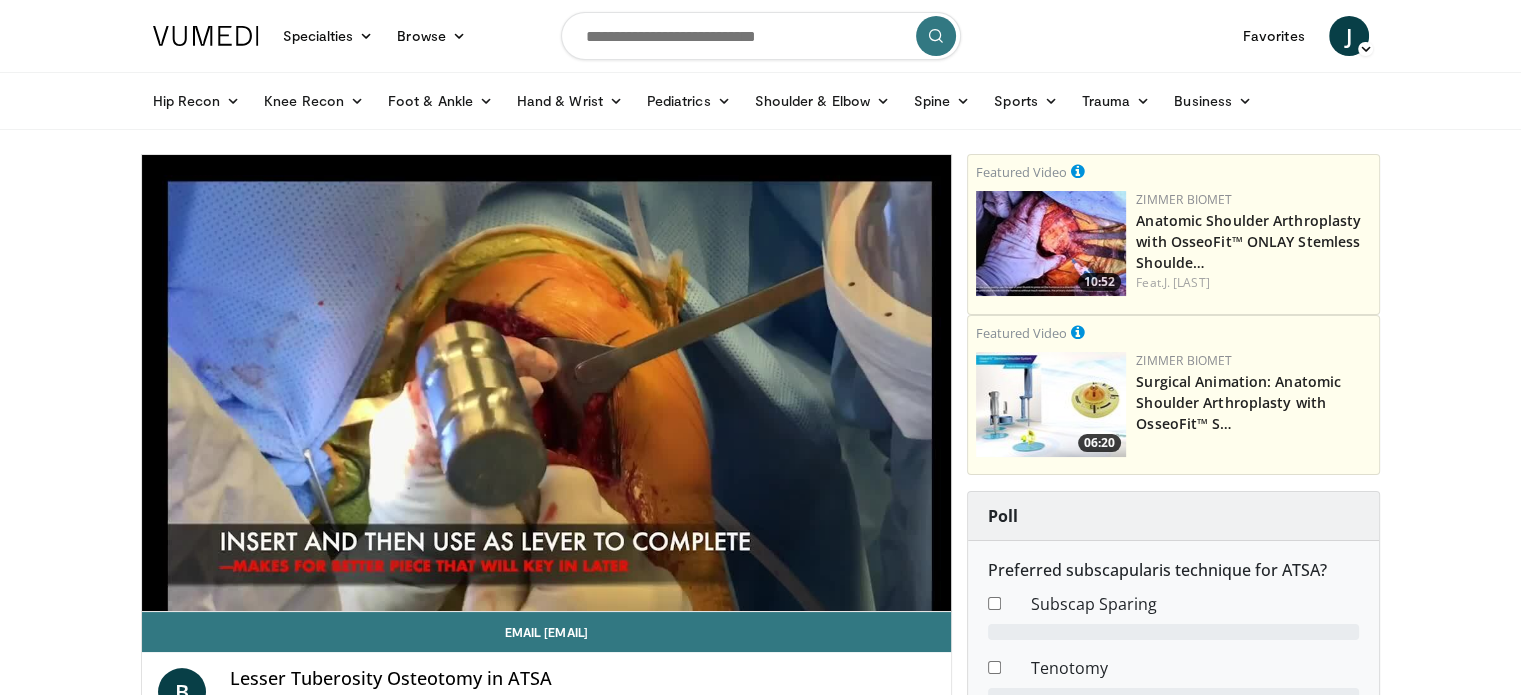 type 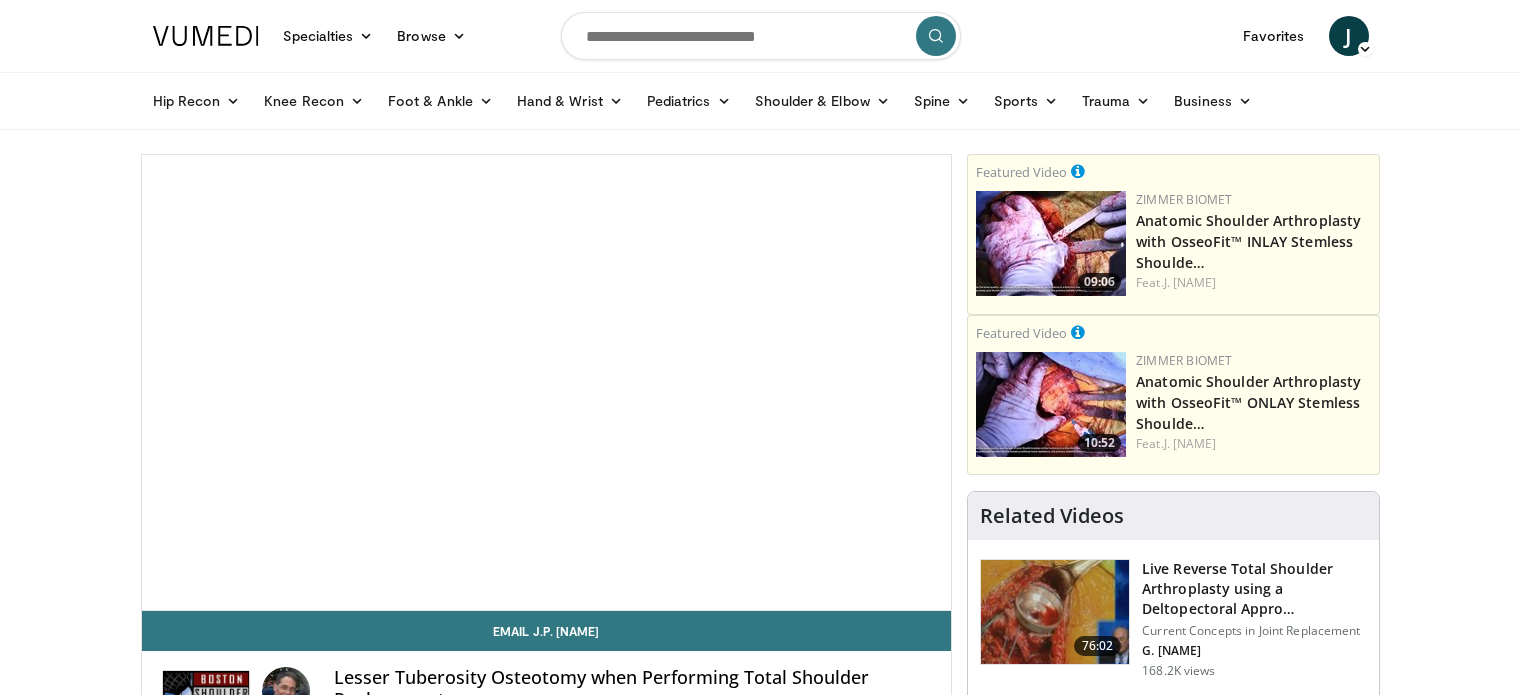 scroll, scrollTop: 0, scrollLeft: 0, axis: both 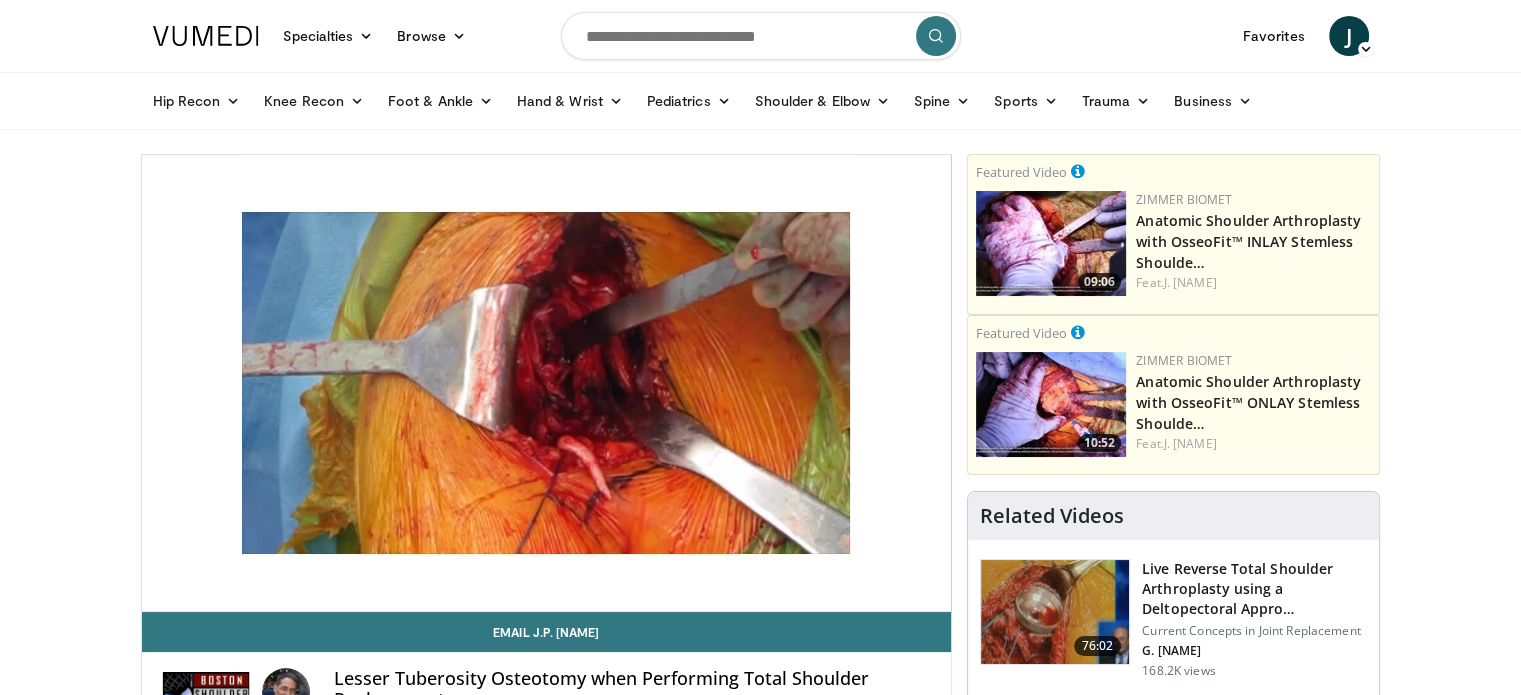 click on "10 seconds
Tap to unmute" at bounding box center [547, 383] 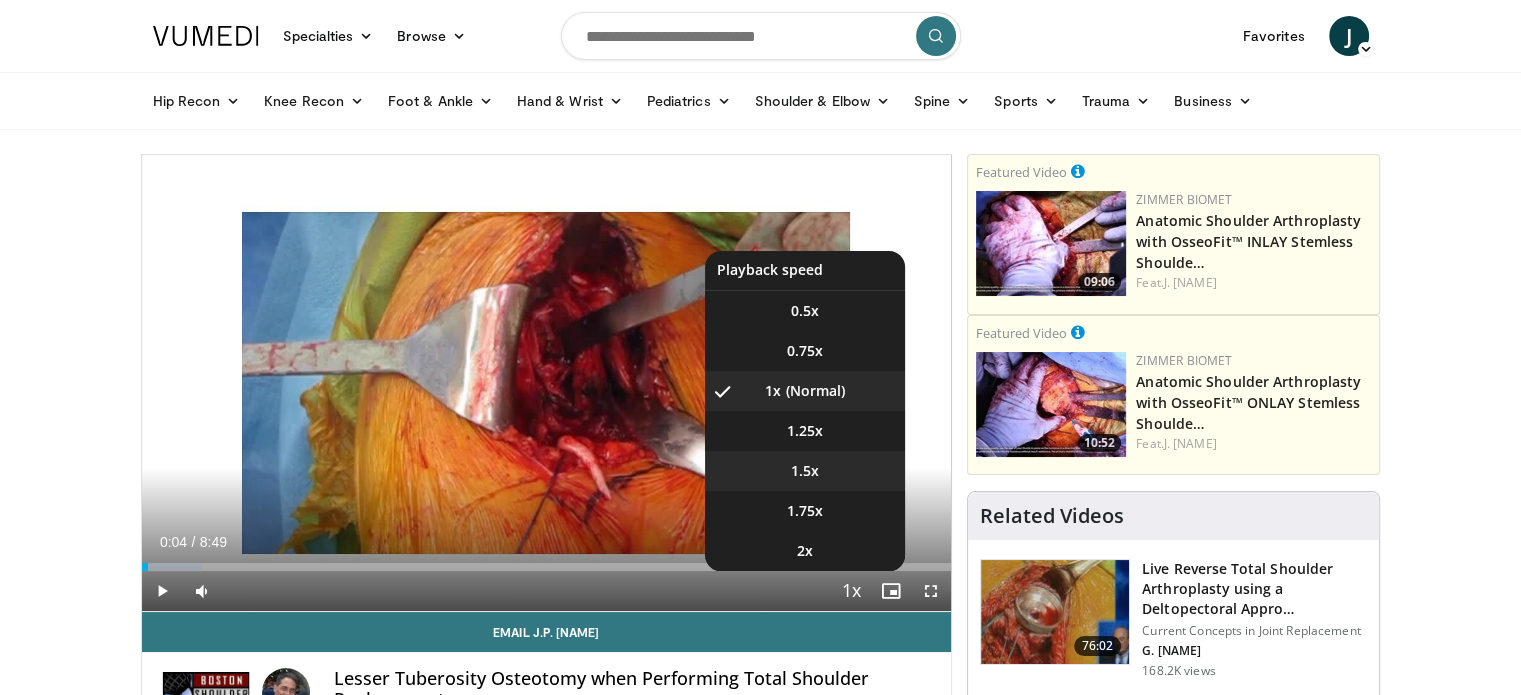 click on "1.5x" at bounding box center [805, 471] 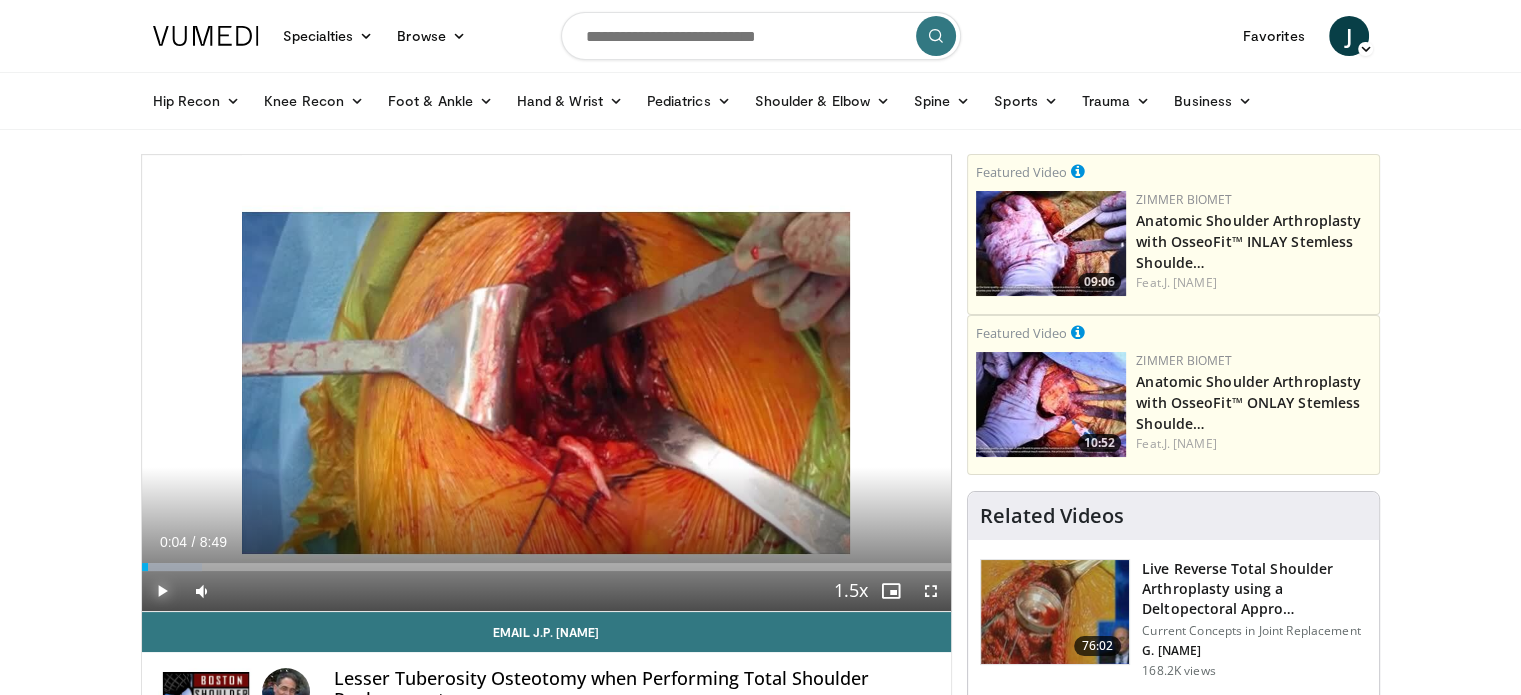 click at bounding box center (162, 591) 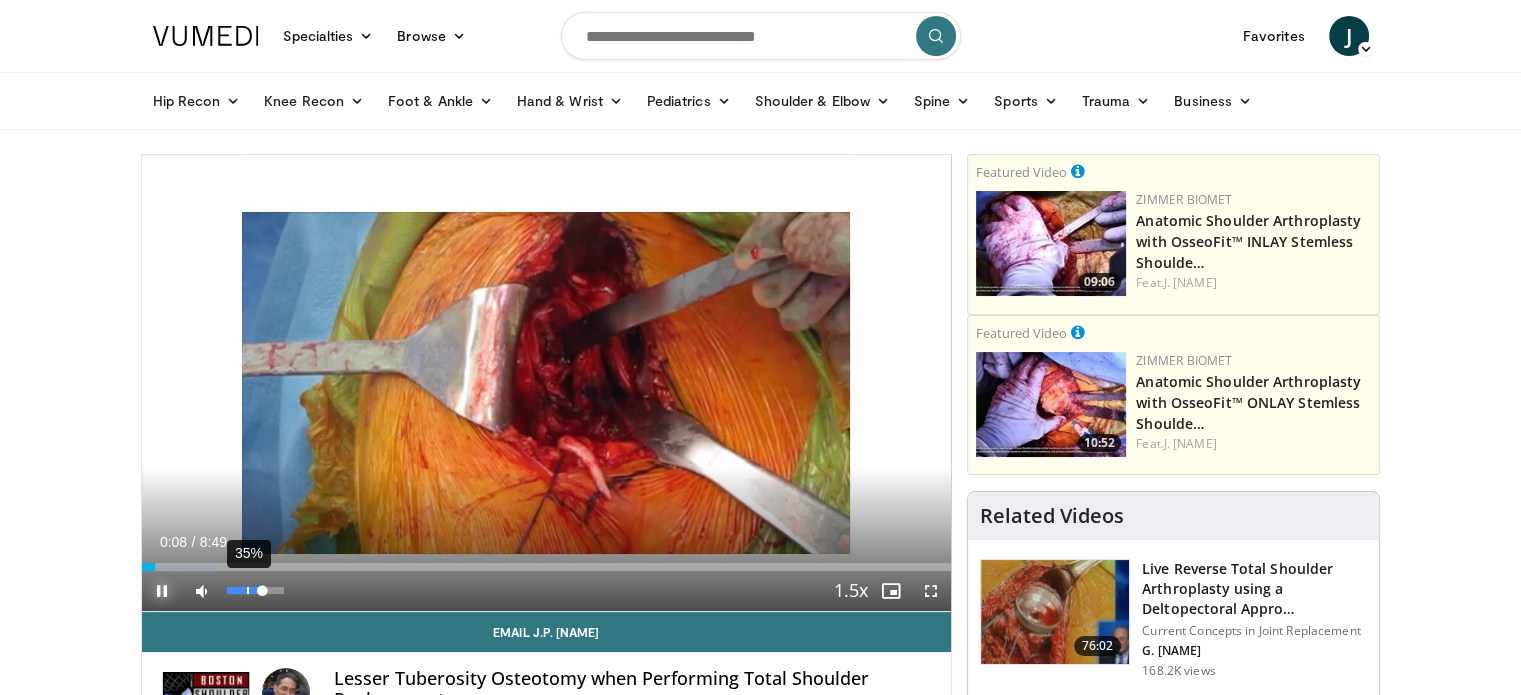 click on "35%" at bounding box center (255, 590) 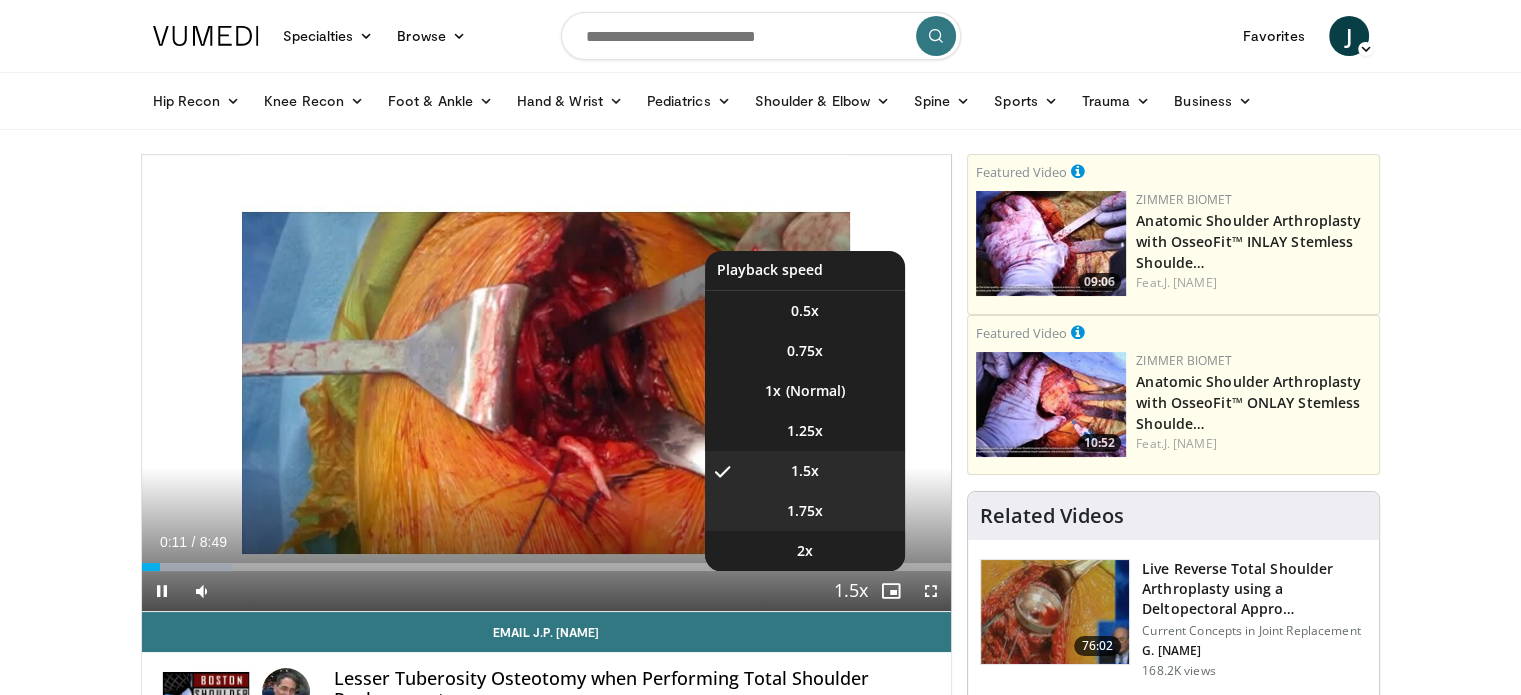 click on "1.75x" at bounding box center (805, 511) 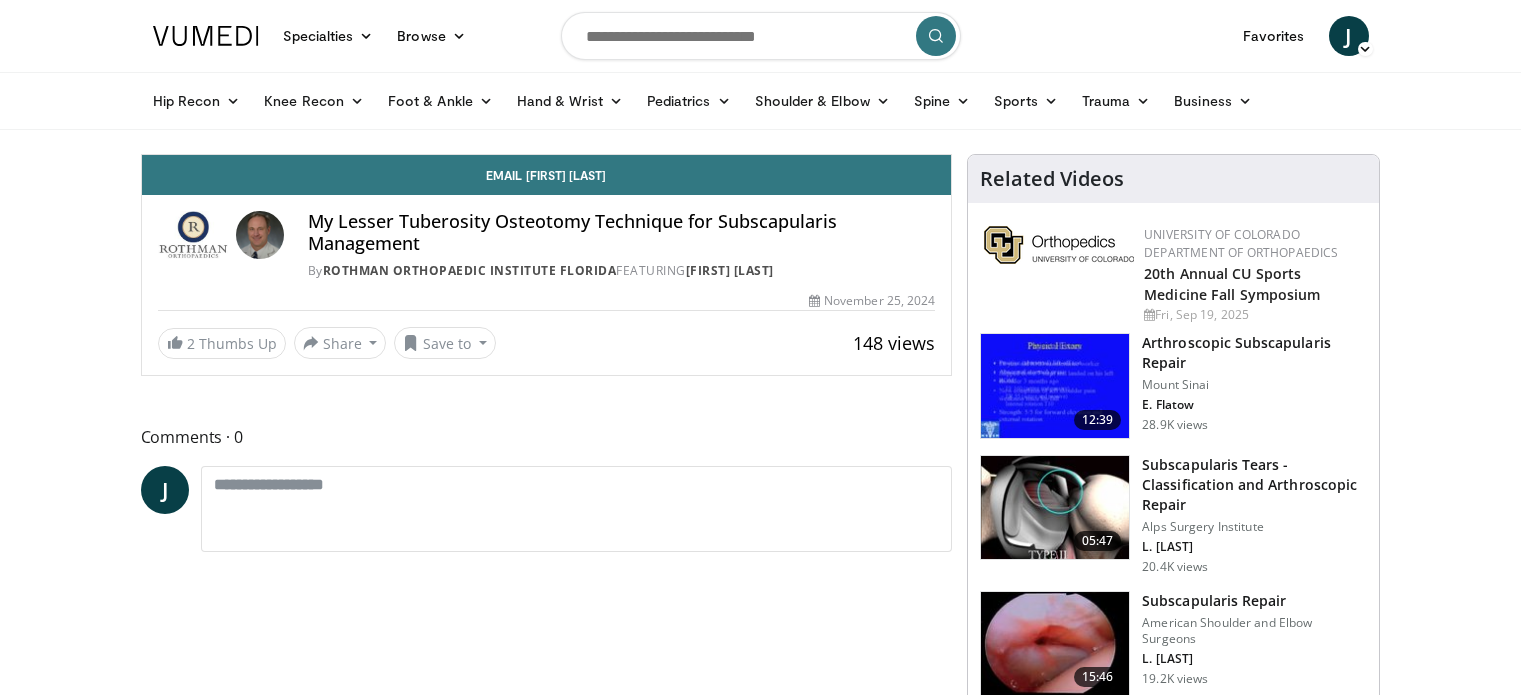 scroll, scrollTop: 0, scrollLeft: 0, axis: both 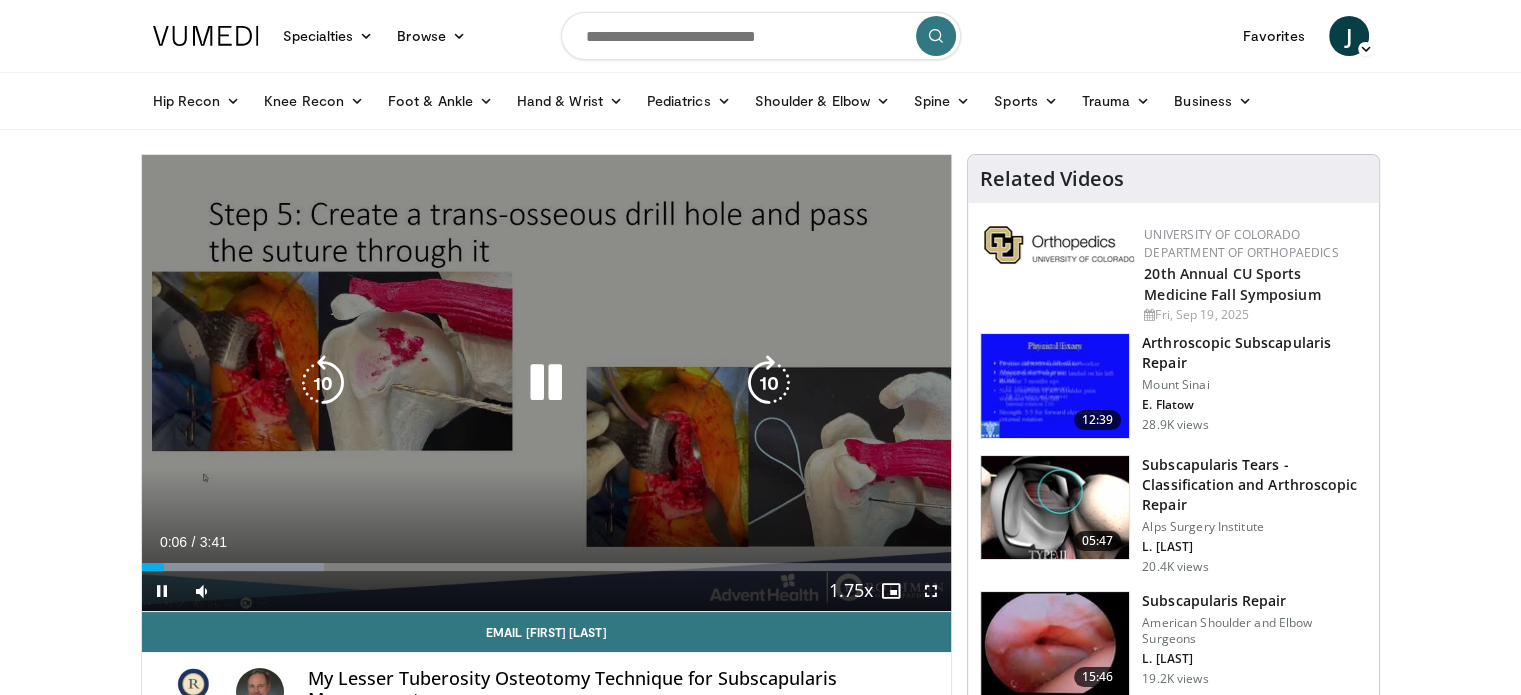 click at bounding box center (546, 383) 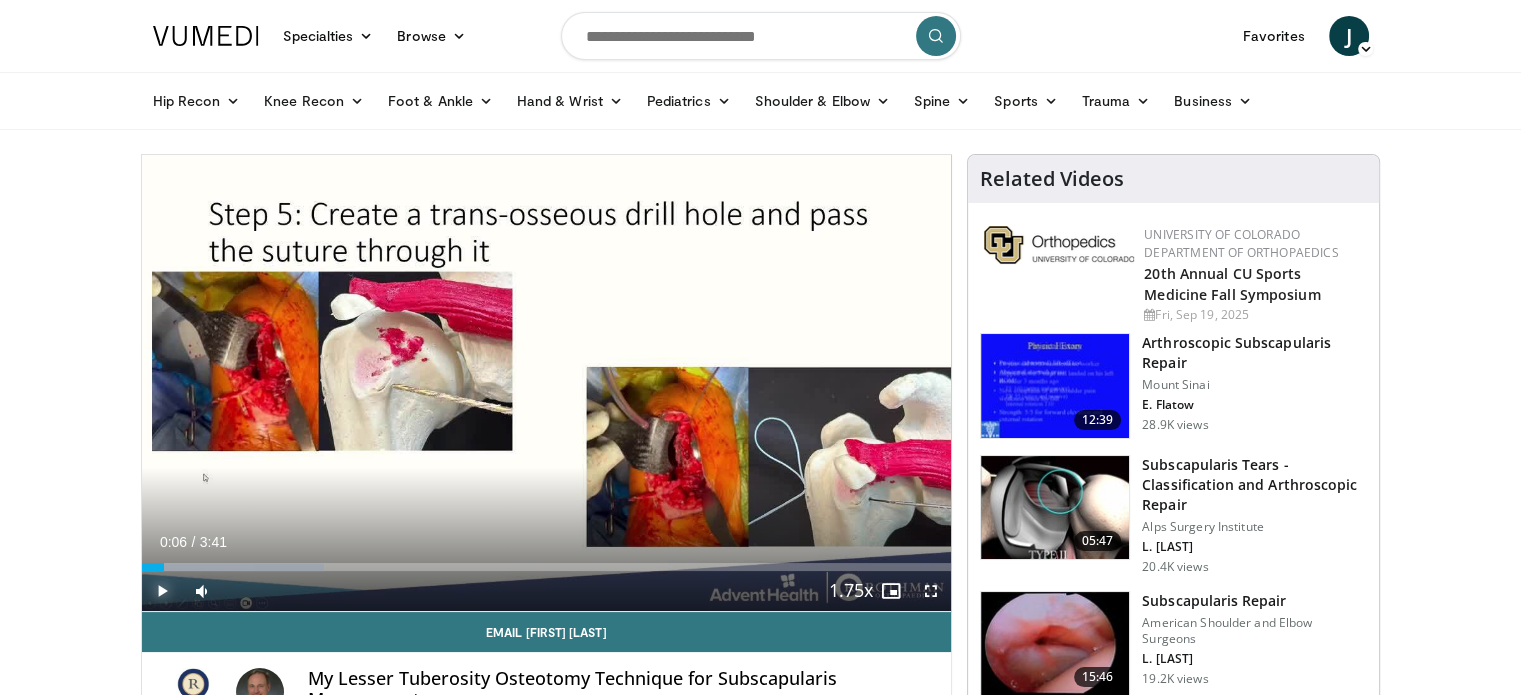 click at bounding box center [162, 591] 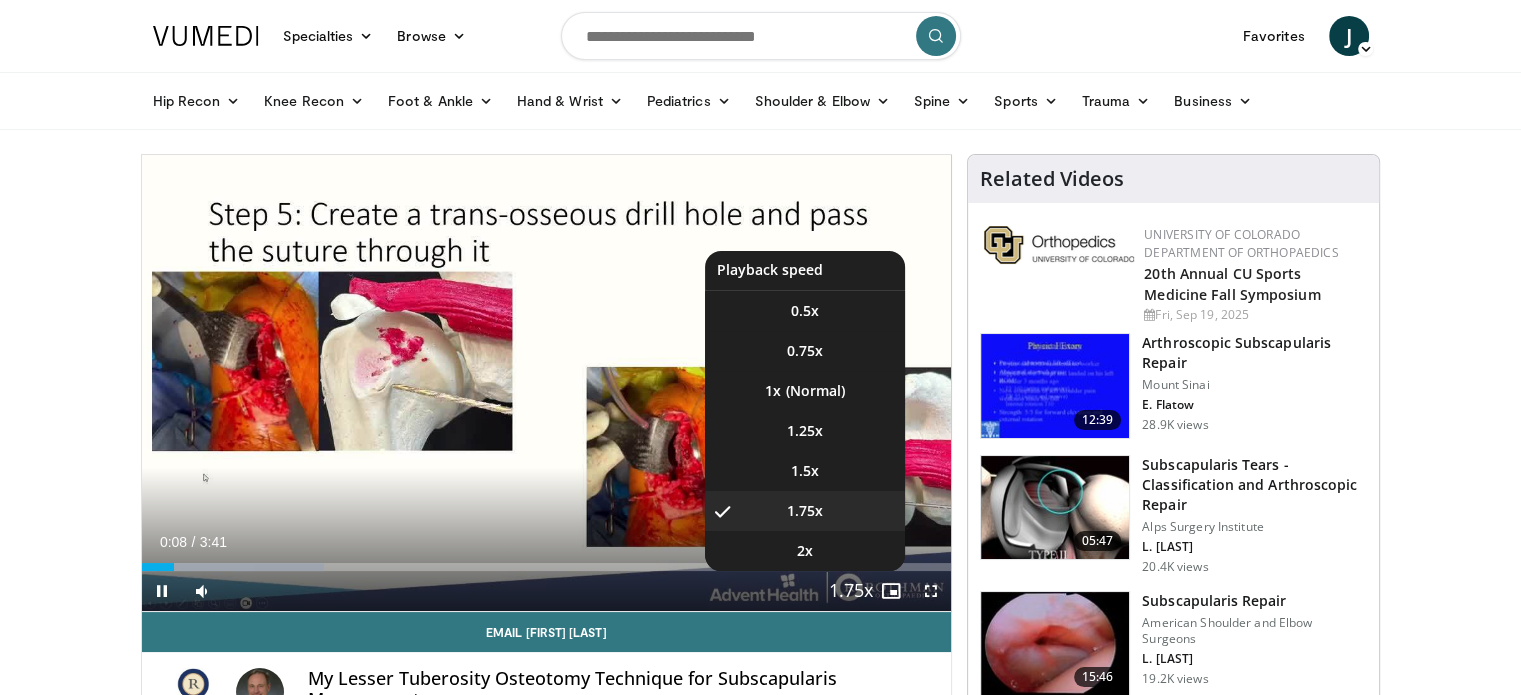 click on "1.75x , selected" at bounding box center [805, 511] 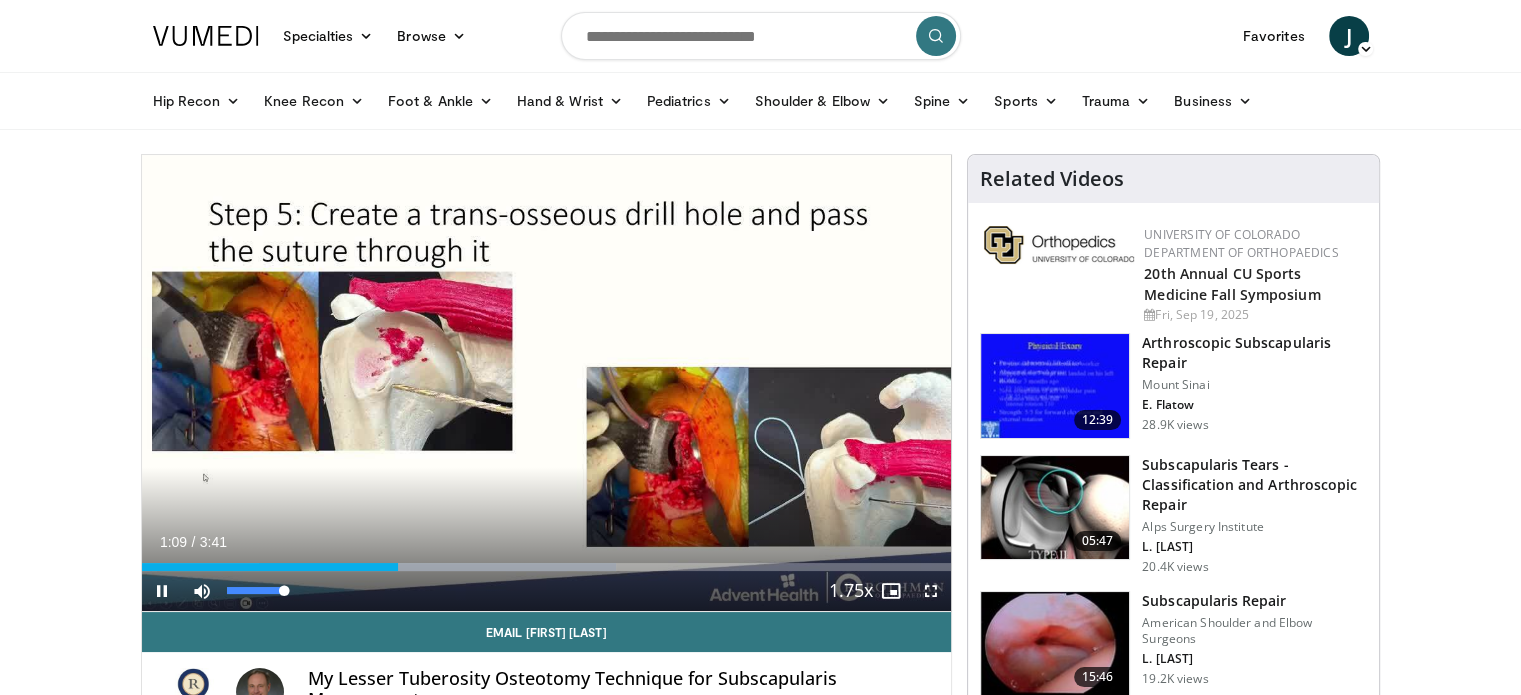 drag, startPoint x: 236, startPoint y: 592, endPoint x: 293, endPoint y: 591, distance: 57.00877 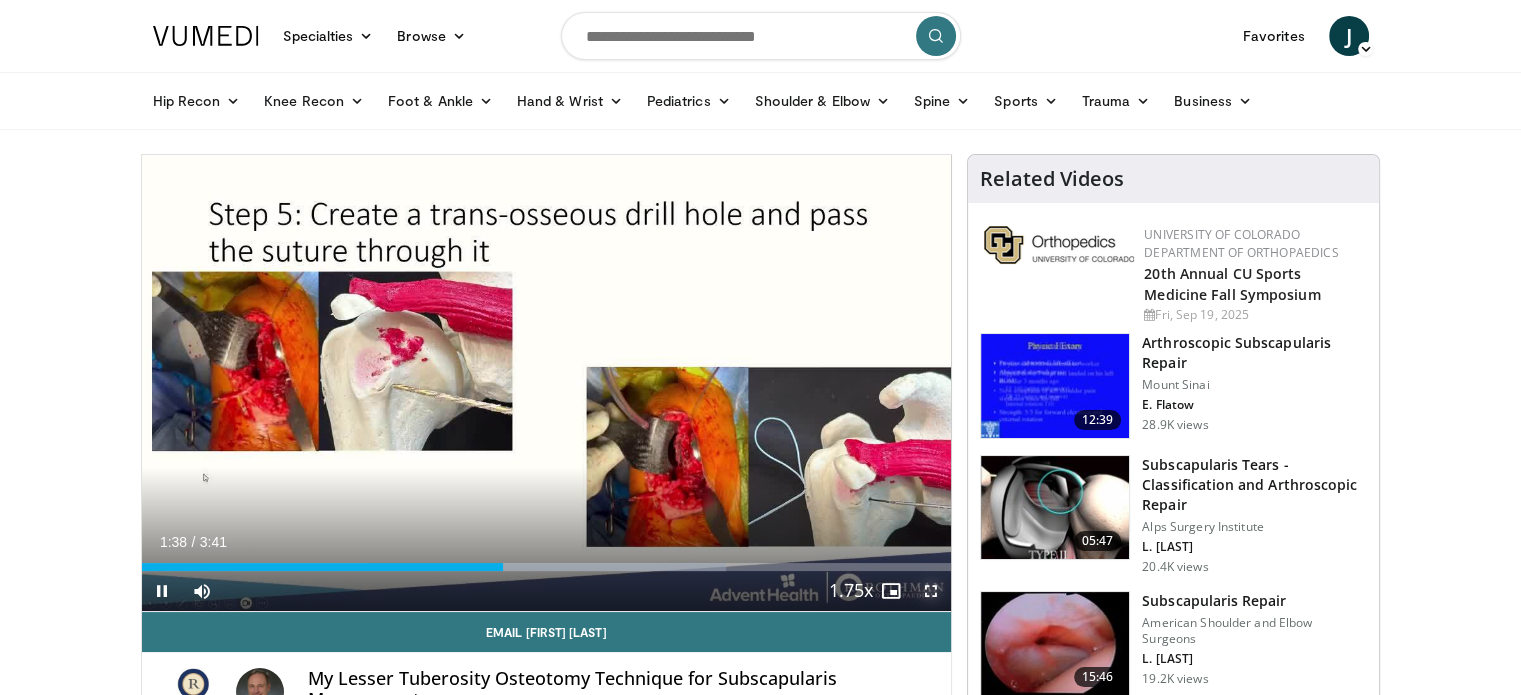 click at bounding box center [931, 591] 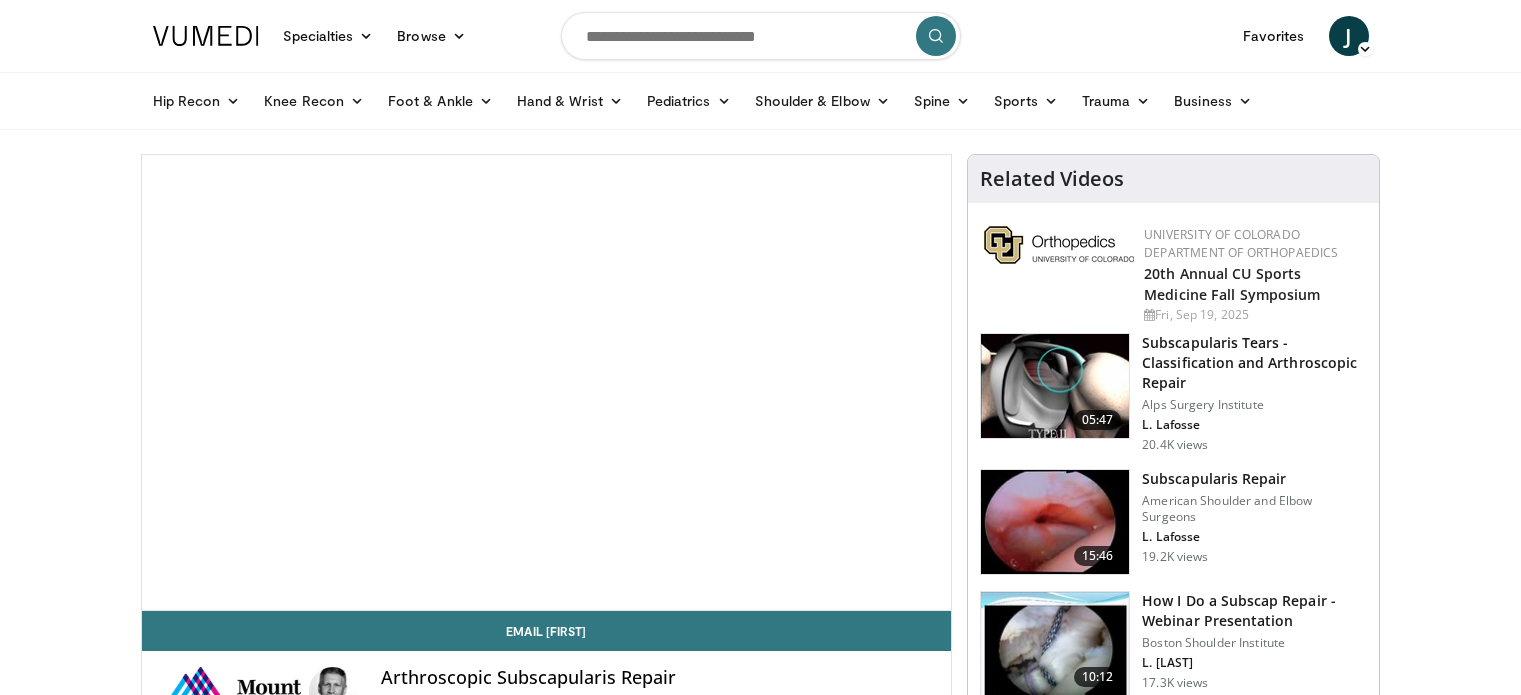 scroll, scrollTop: 0, scrollLeft: 0, axis: both 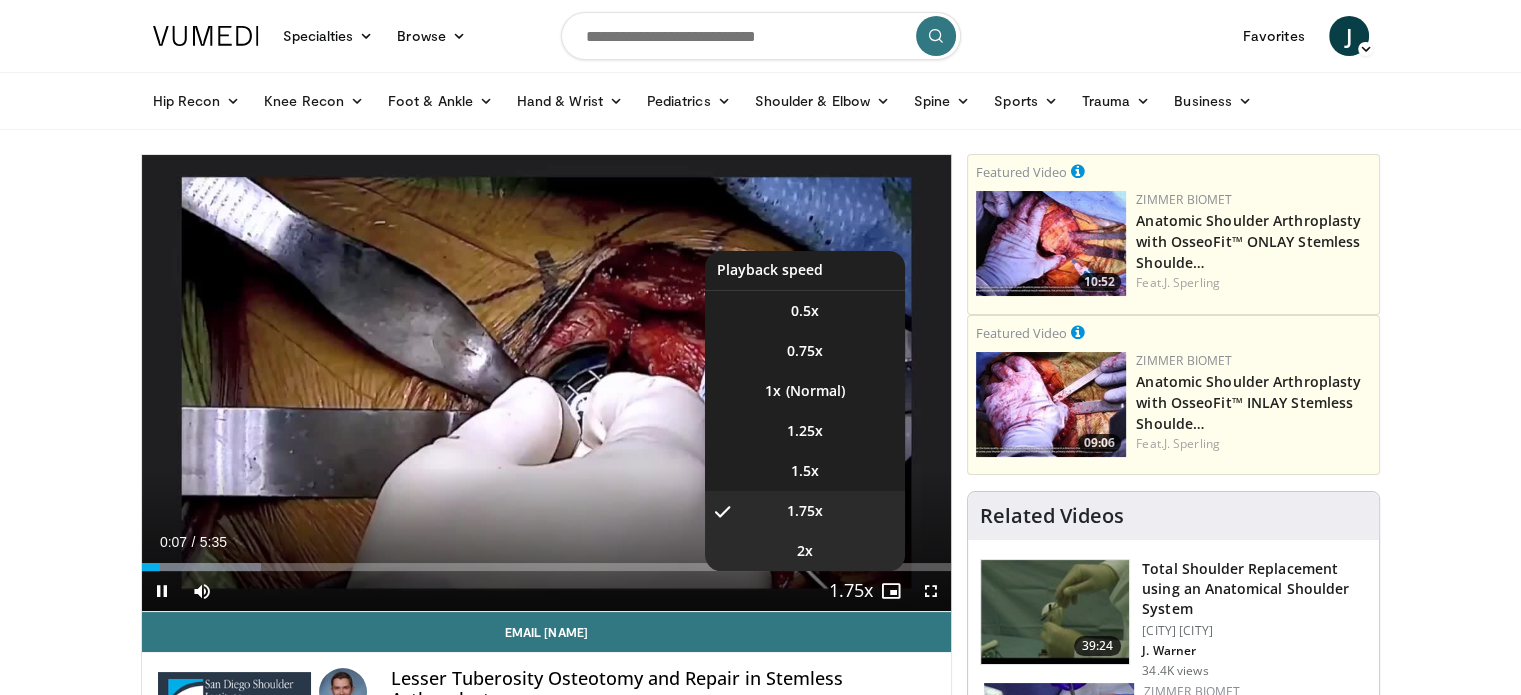 click on "2x" at bounding box center [805, 551] 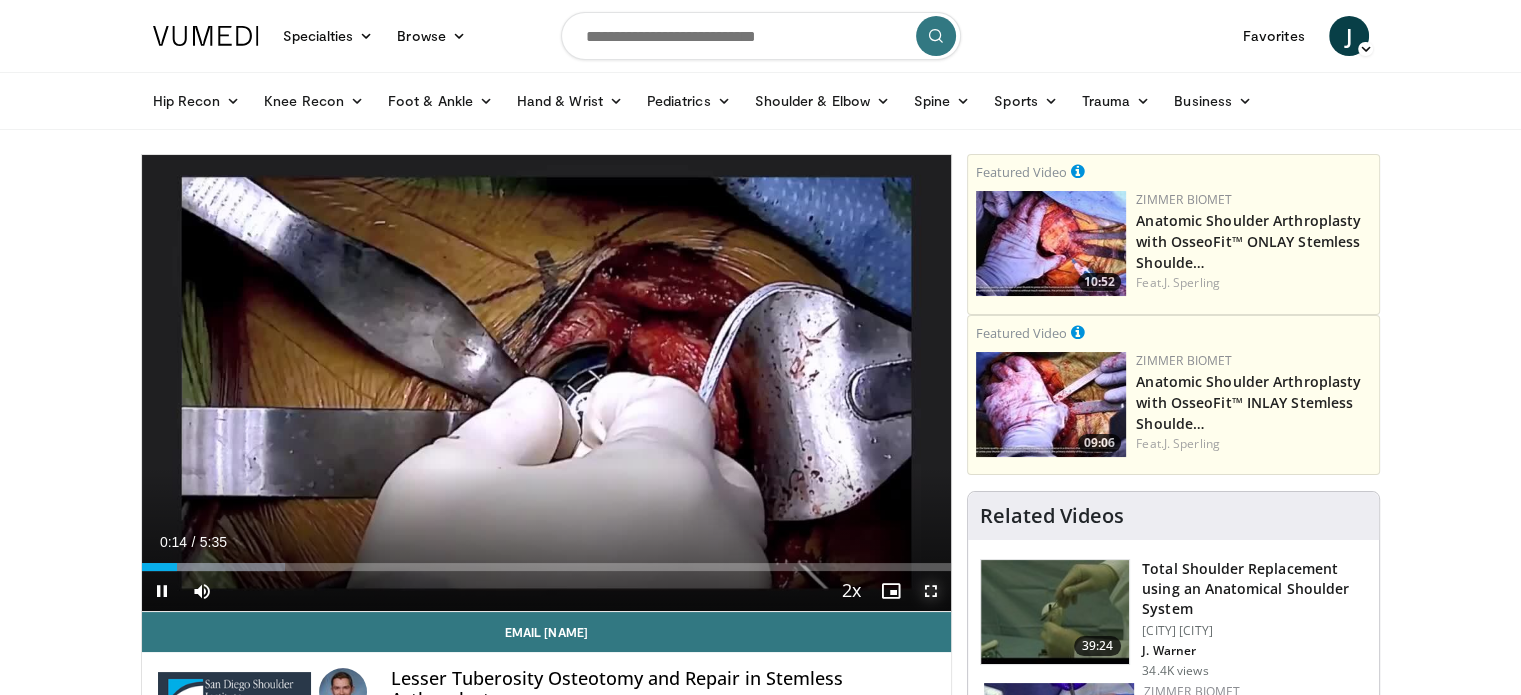 click at bounding box center [931, 591] 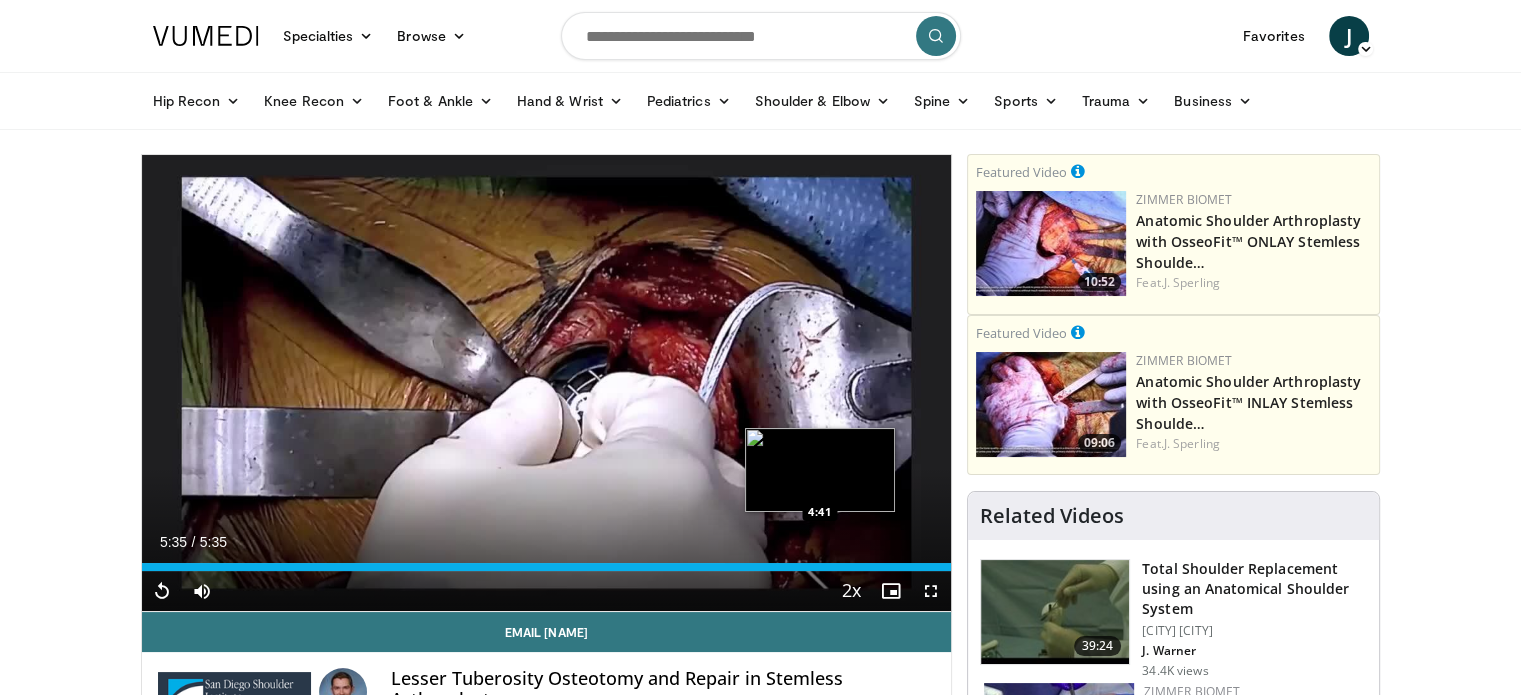 click on "5:35" at bounding box center [547, 567] 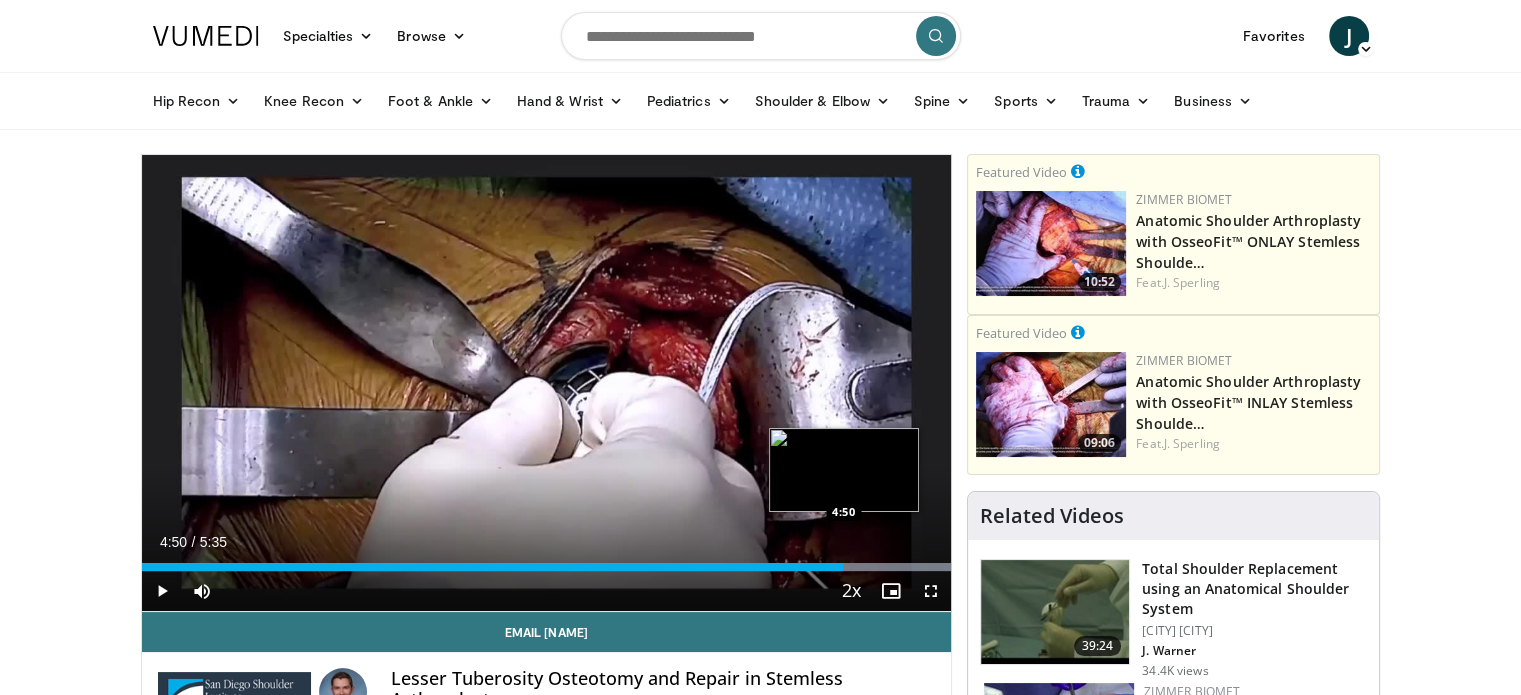 click on "Loaded :  100.00% 4:41 4:50" at bounding box center [547, 567] 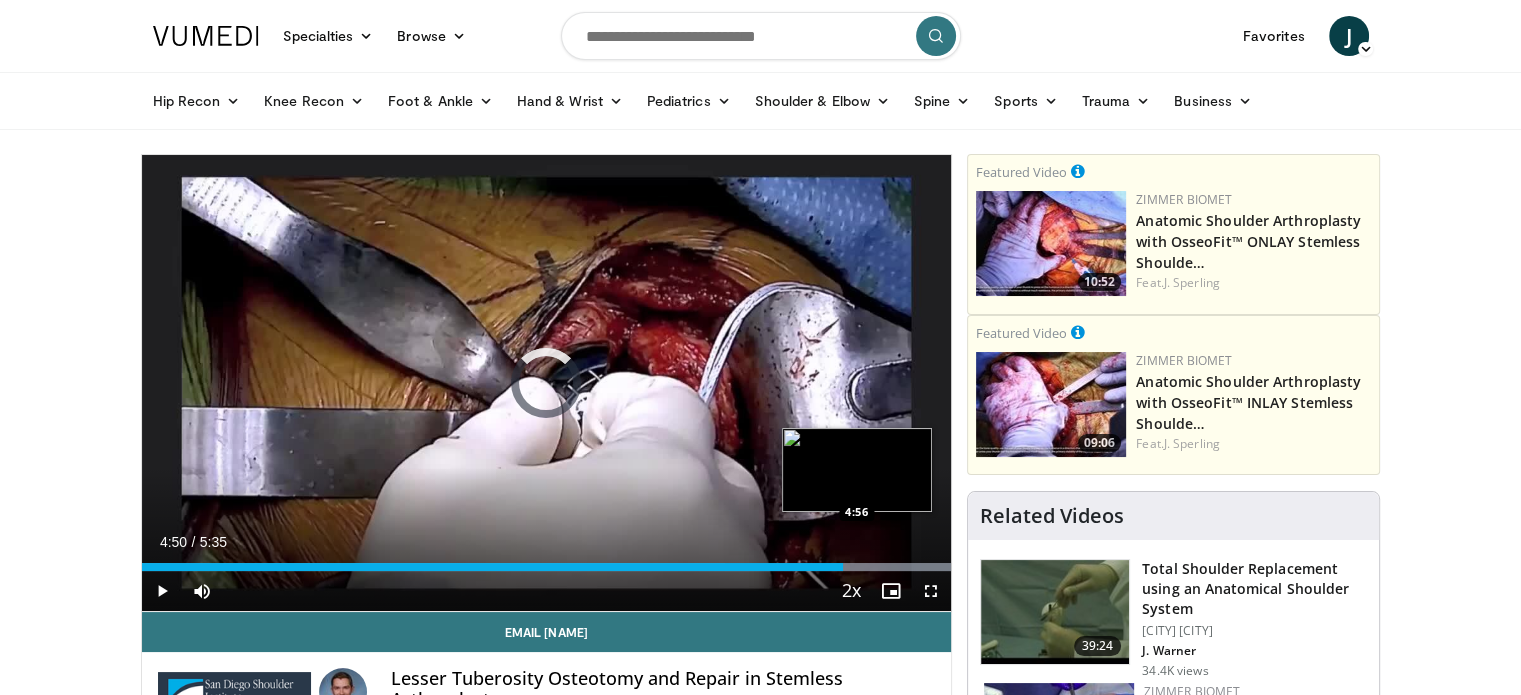 click on "Loaded :  100.00% 4:50 4:56" at bounding box center (547, 567) 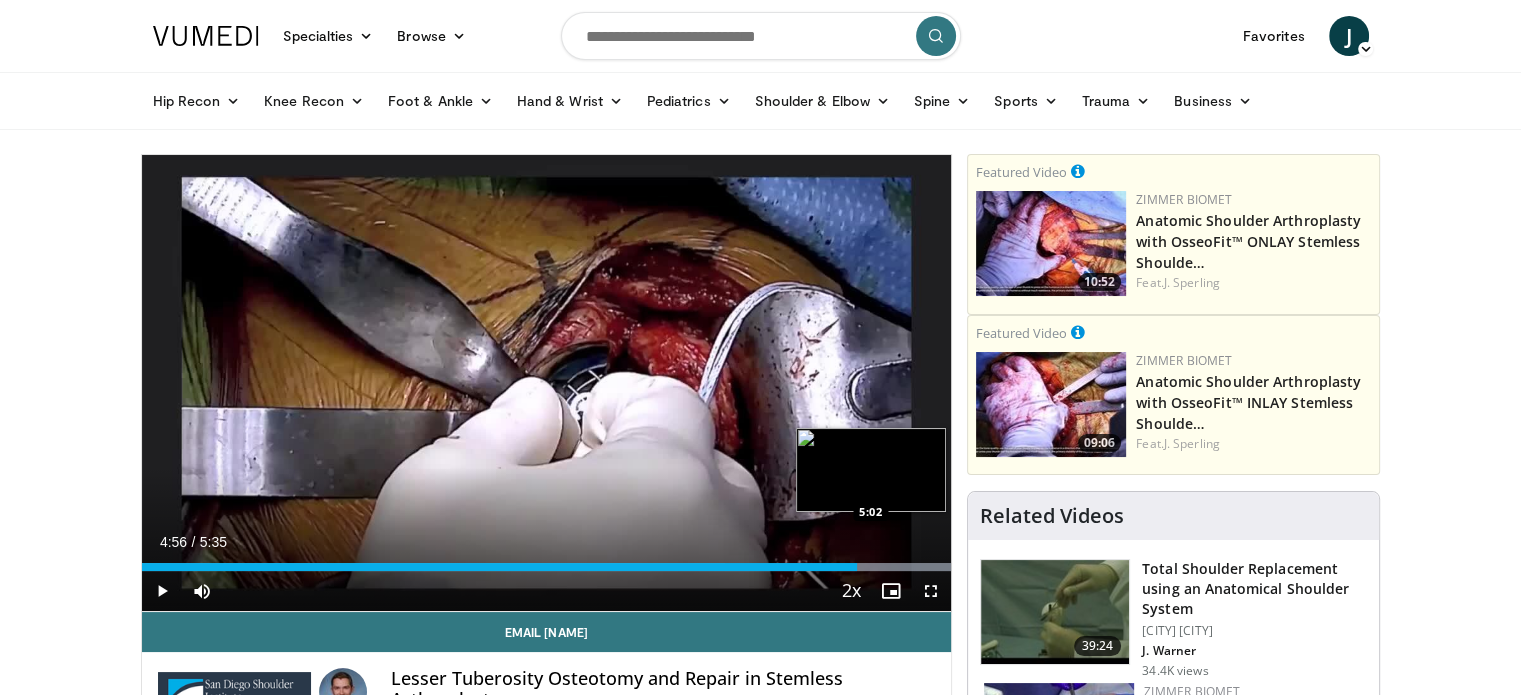 click on "Loaded :  100.00% 4:56 5:02" at bounding box center [547, 567] 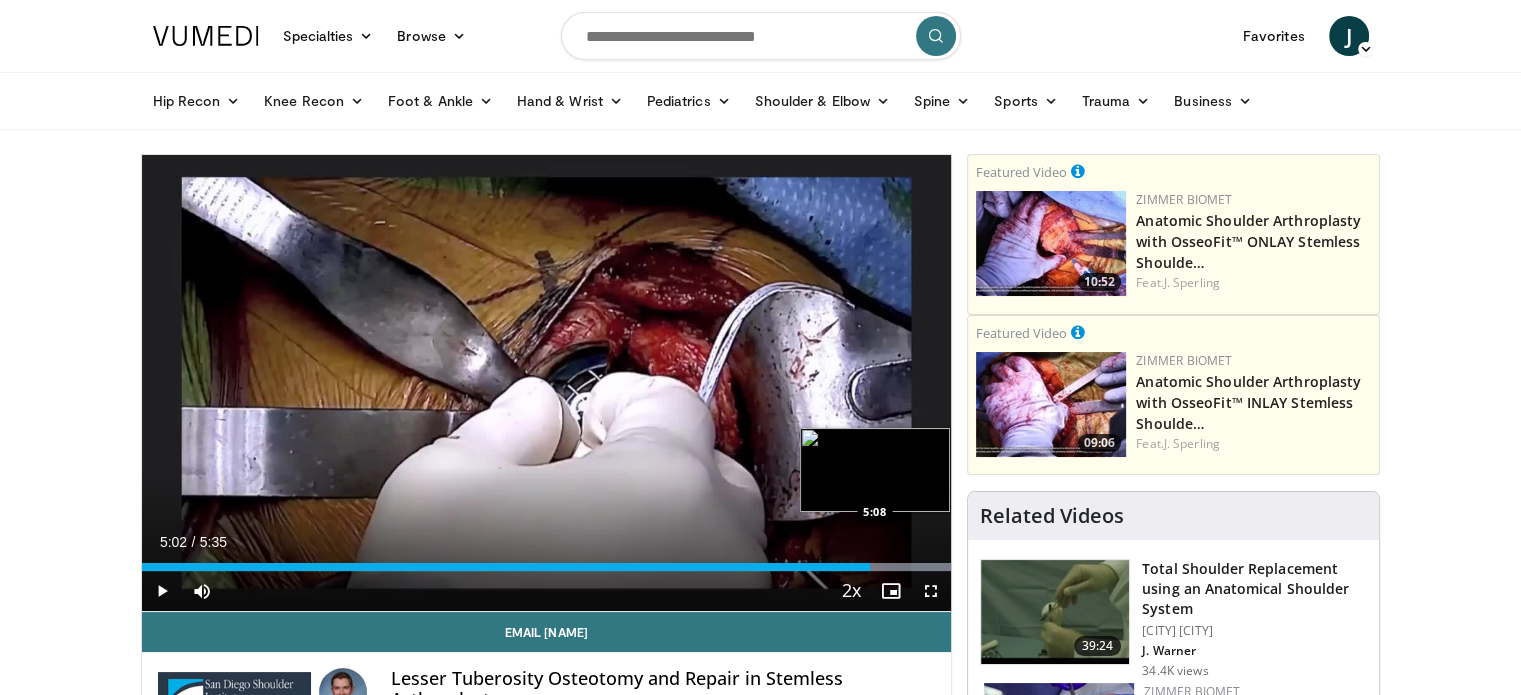 click on "Loaded :  100.00% 5:02 5:08" at bounding box center [547, 567] 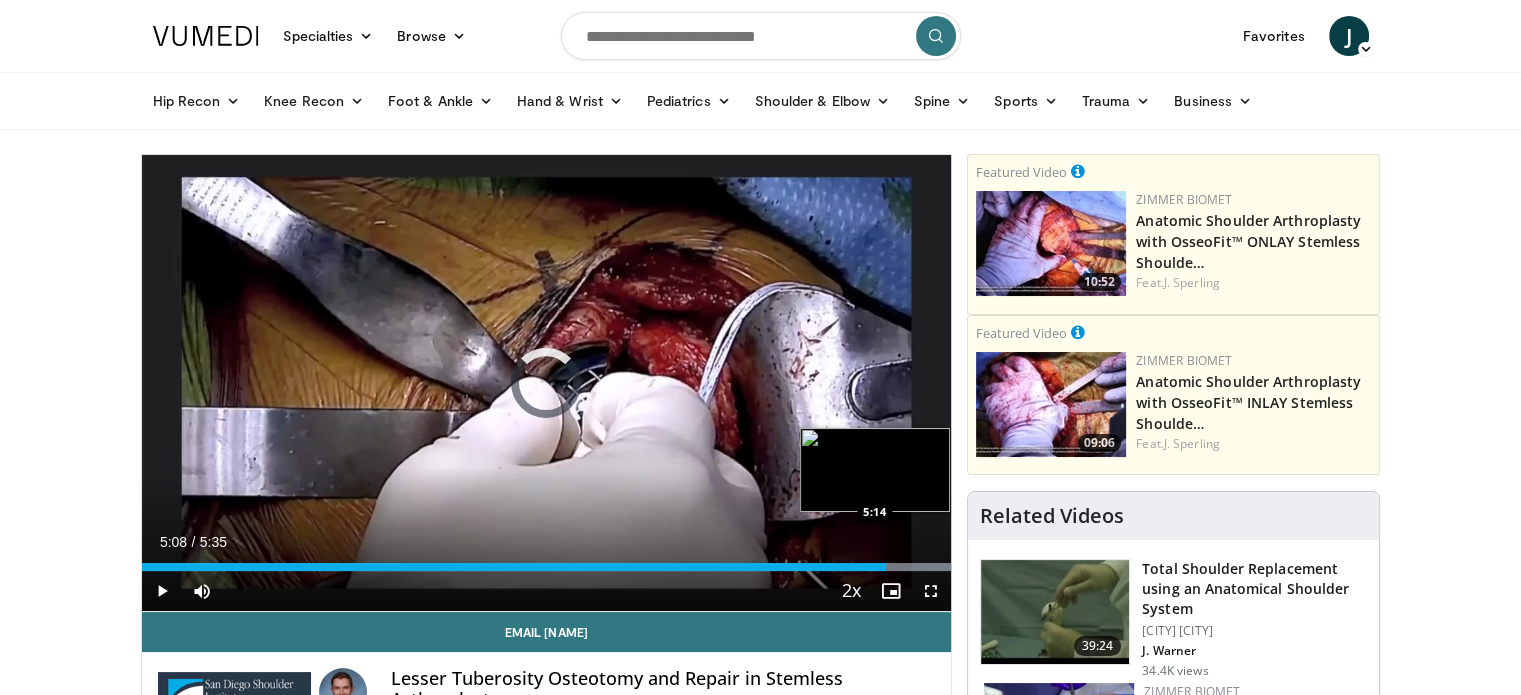 click on "Loaded :  100.00% 5:08 5:14" at bounding box center (547, 567) 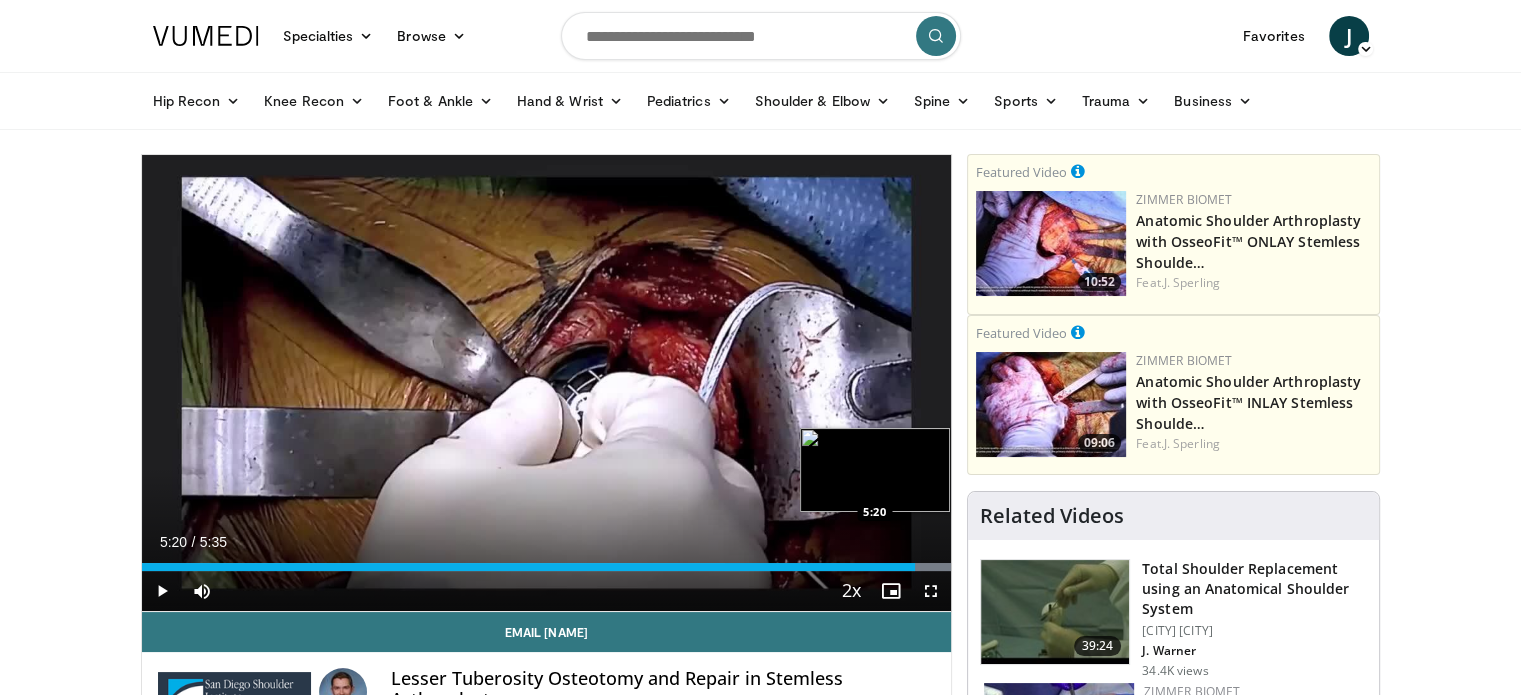 click on "Loaded :  100.00% 5:20 5:20" at bounding box center [547, 567] 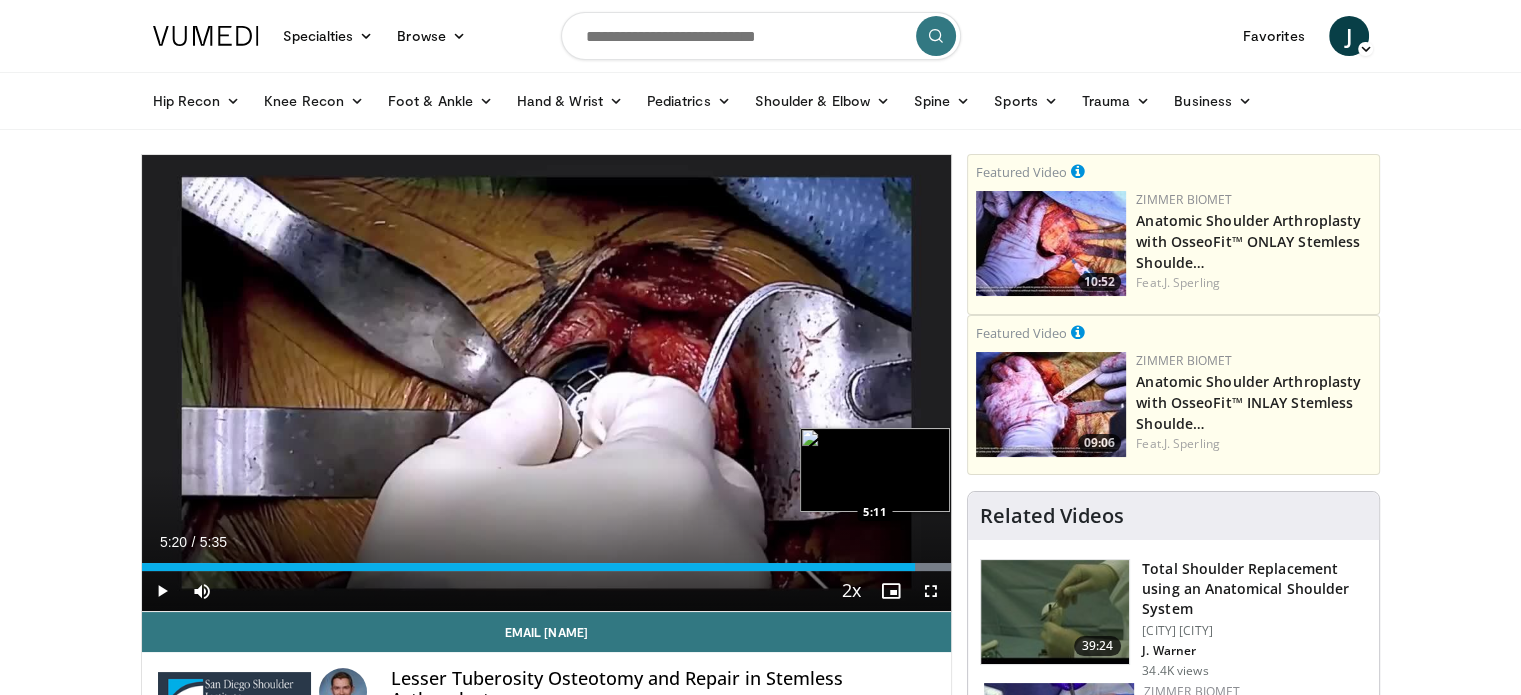 click on "5:20" at bounding box center (529, 567) 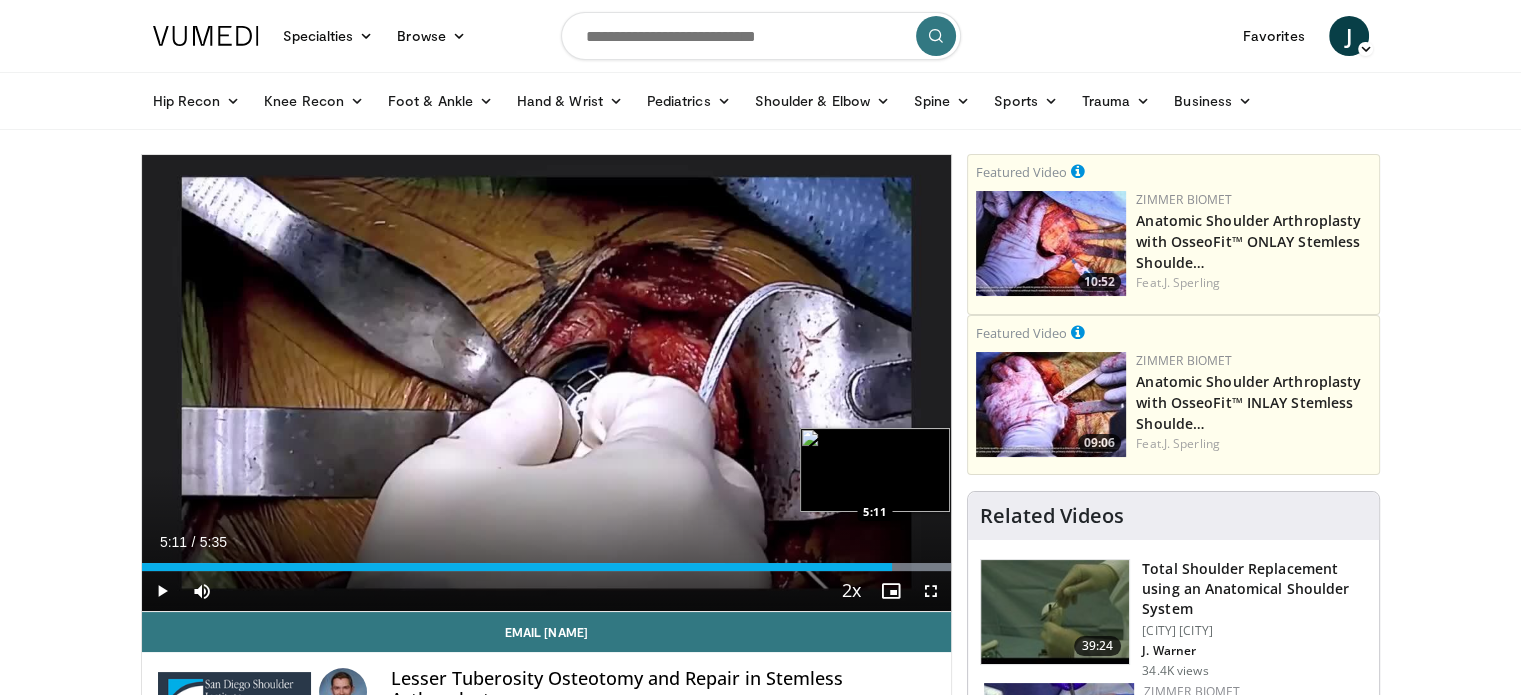 click on "5:11" at bounding box center [517, 567] 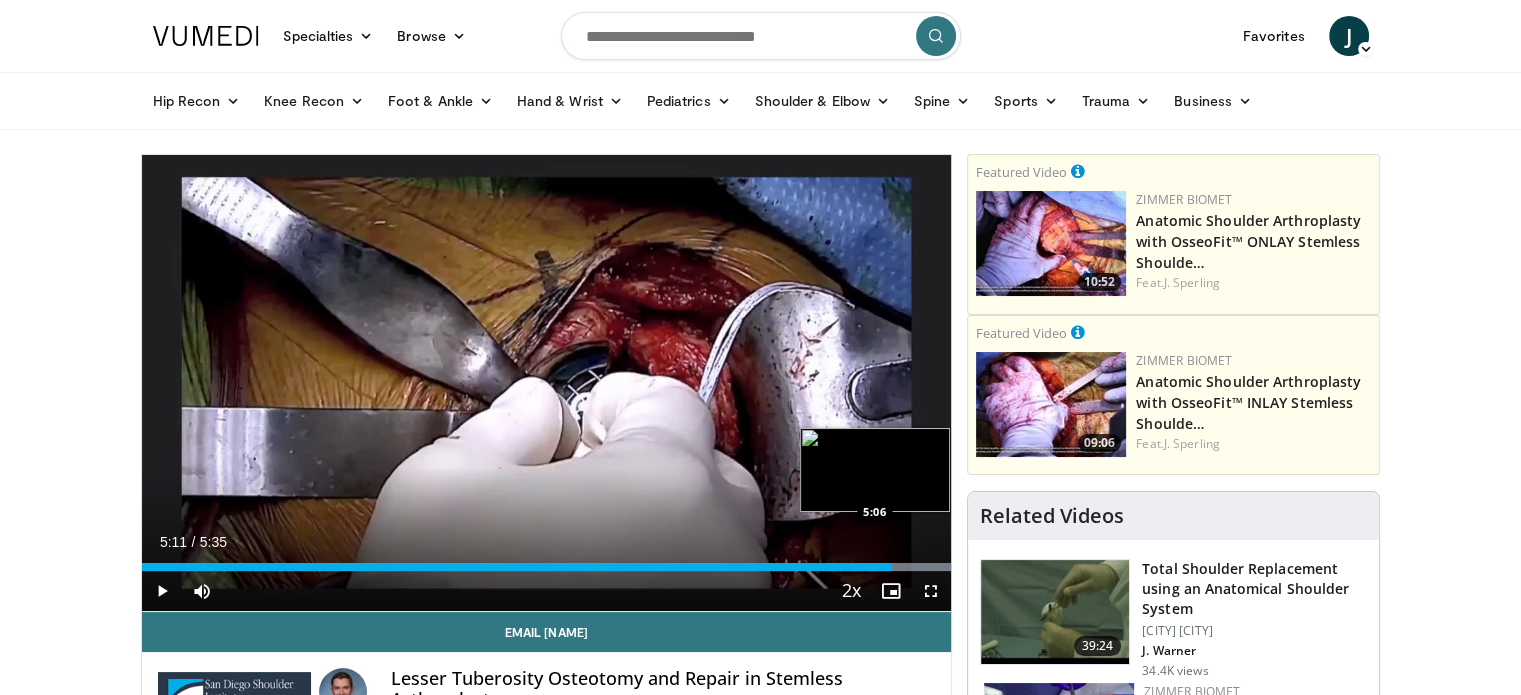 click on "5:11" at bounding box center [517, 567] 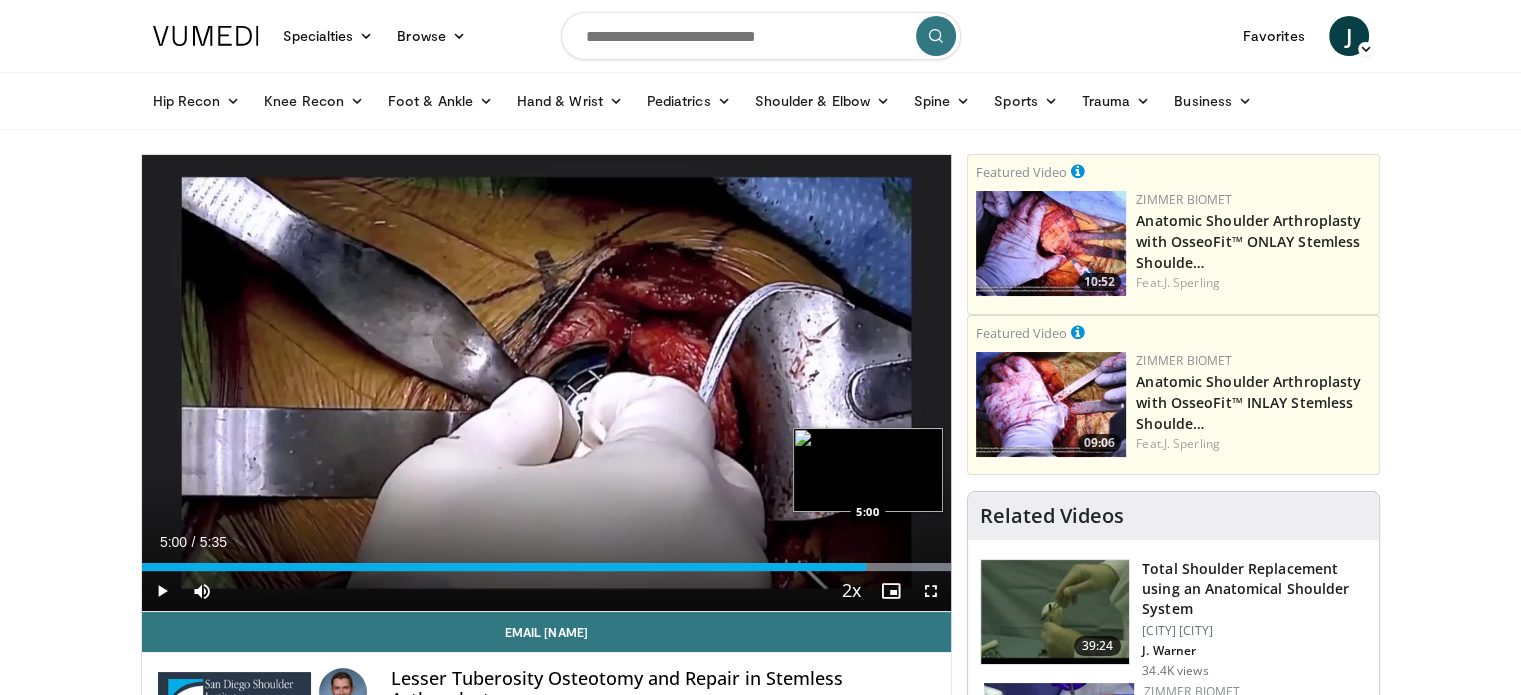 click on "Loaded :  100.00% 5:00 5:00" at bounding box center (547, 561) 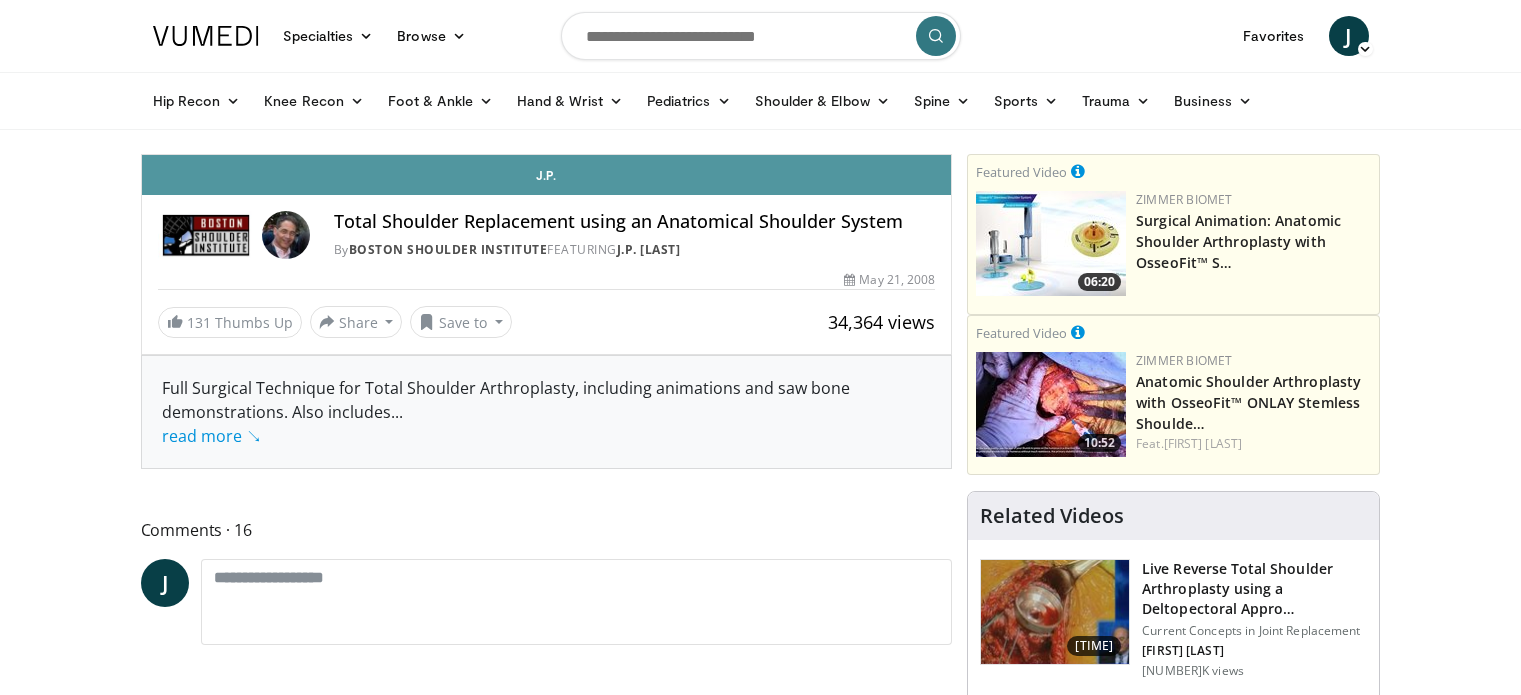 scroll, scrollTop: 0, scrollLeft: 0, axis: both 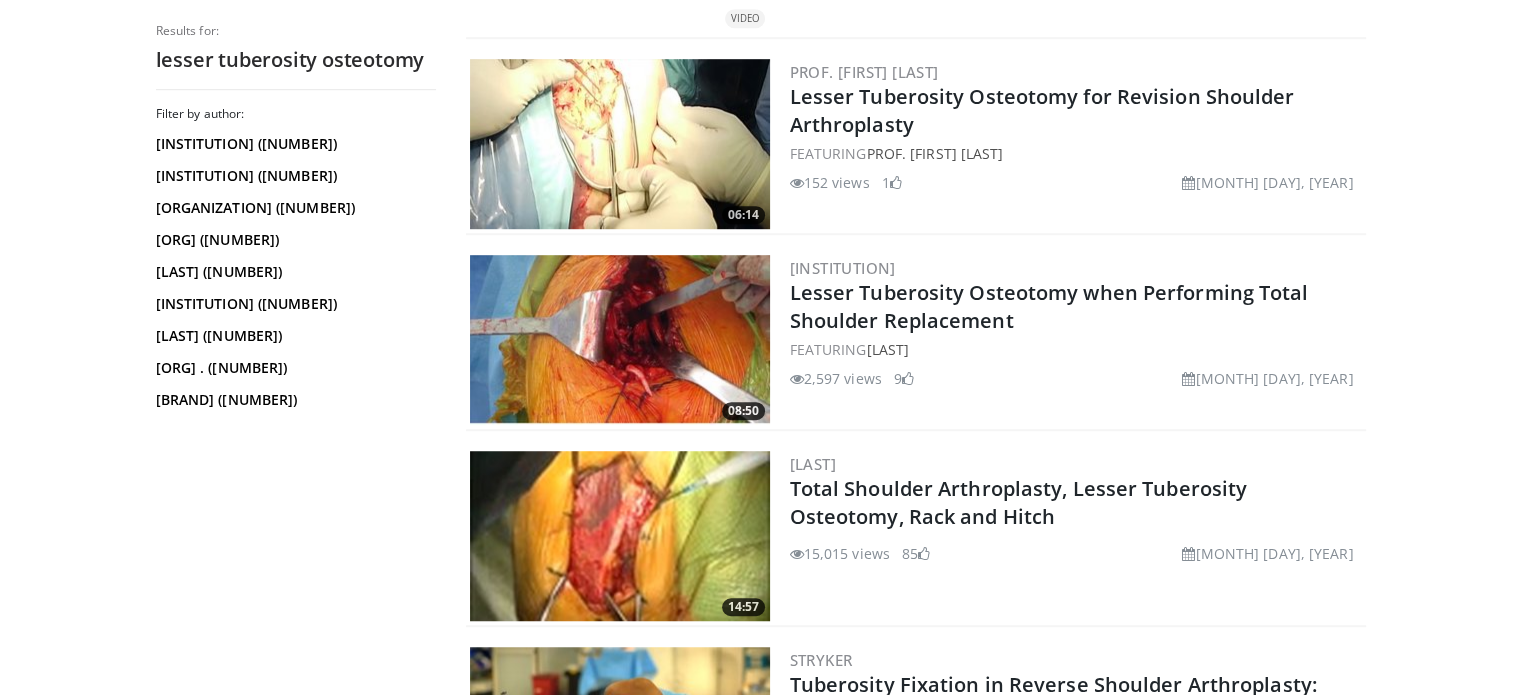 click at bounding box center [620, 536] 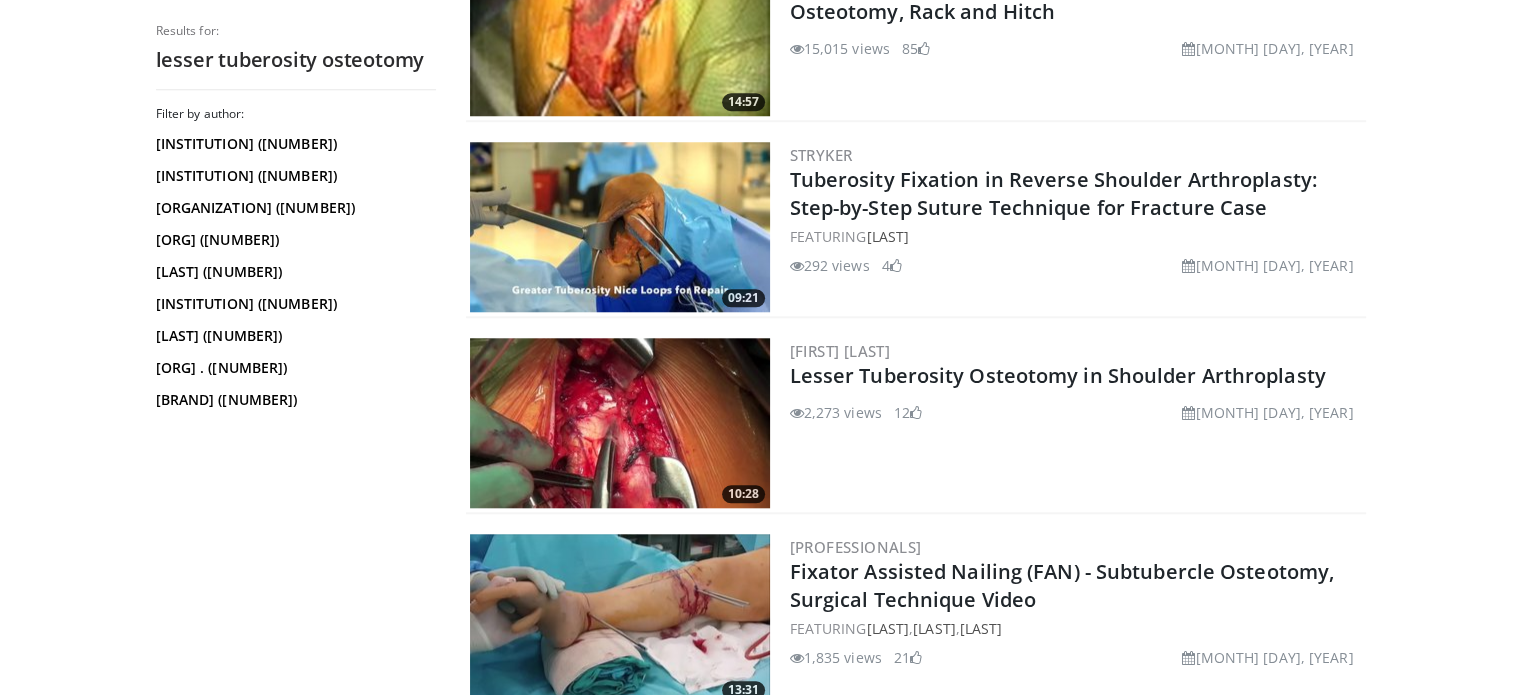 scroll, scrollTop: 1855, scrollLeft: 0, axis: vertical 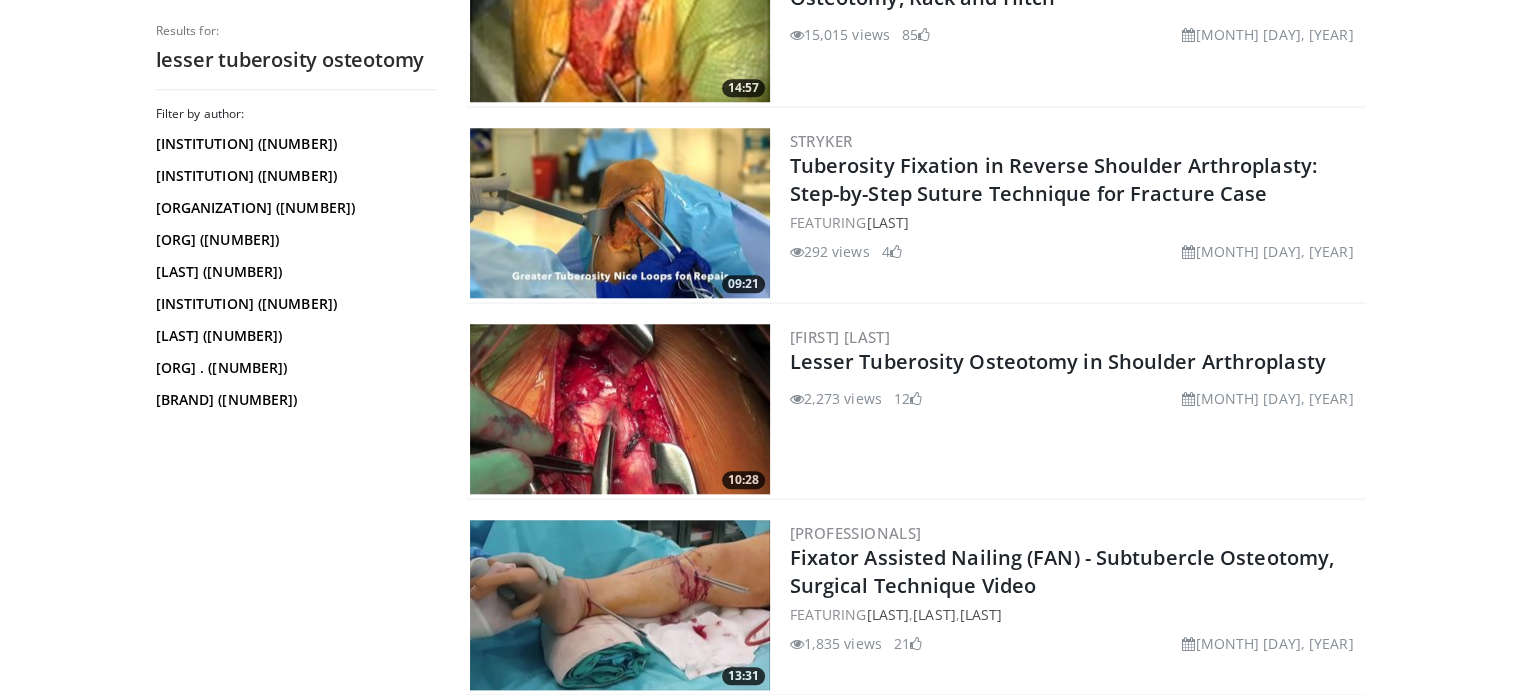 click at bounding box center (620, 409) 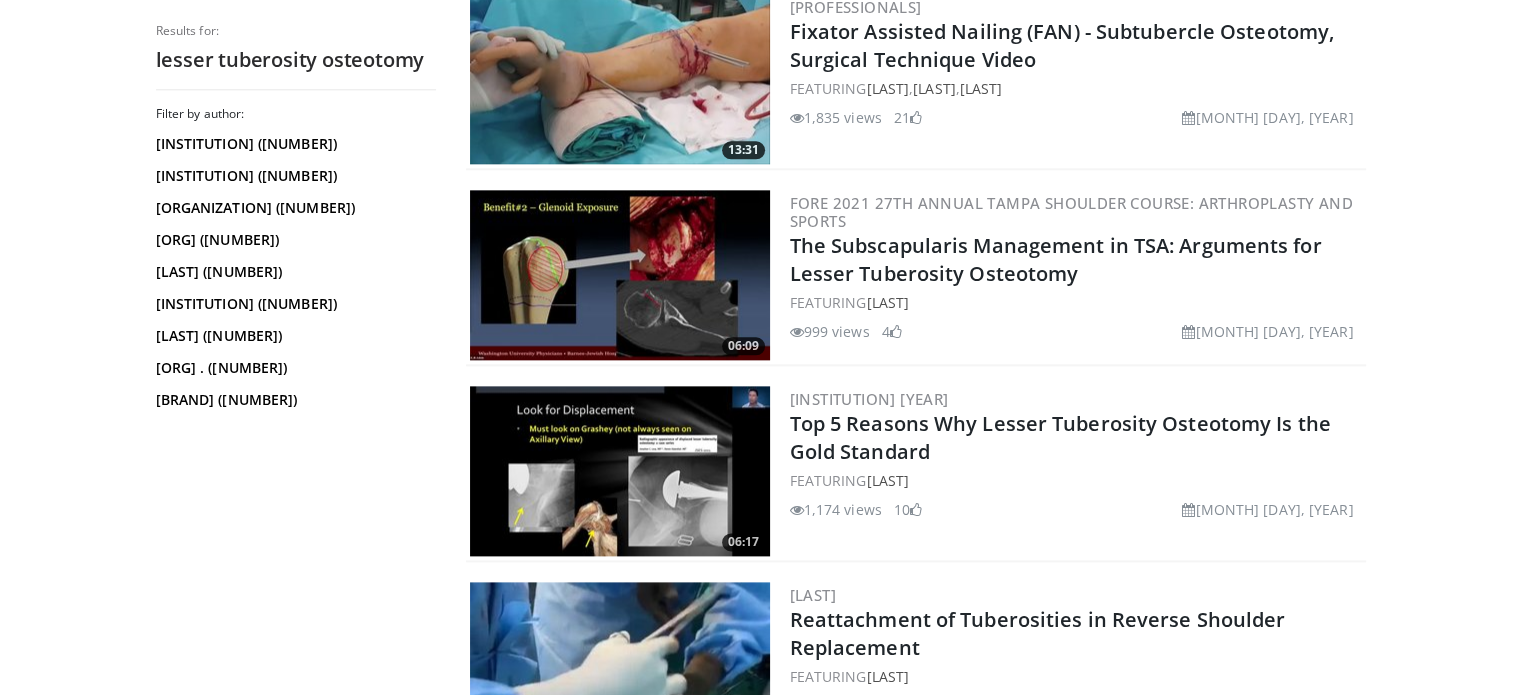 scroll, scrollTop: 2402, scrollLeft: 0, axis: vertical 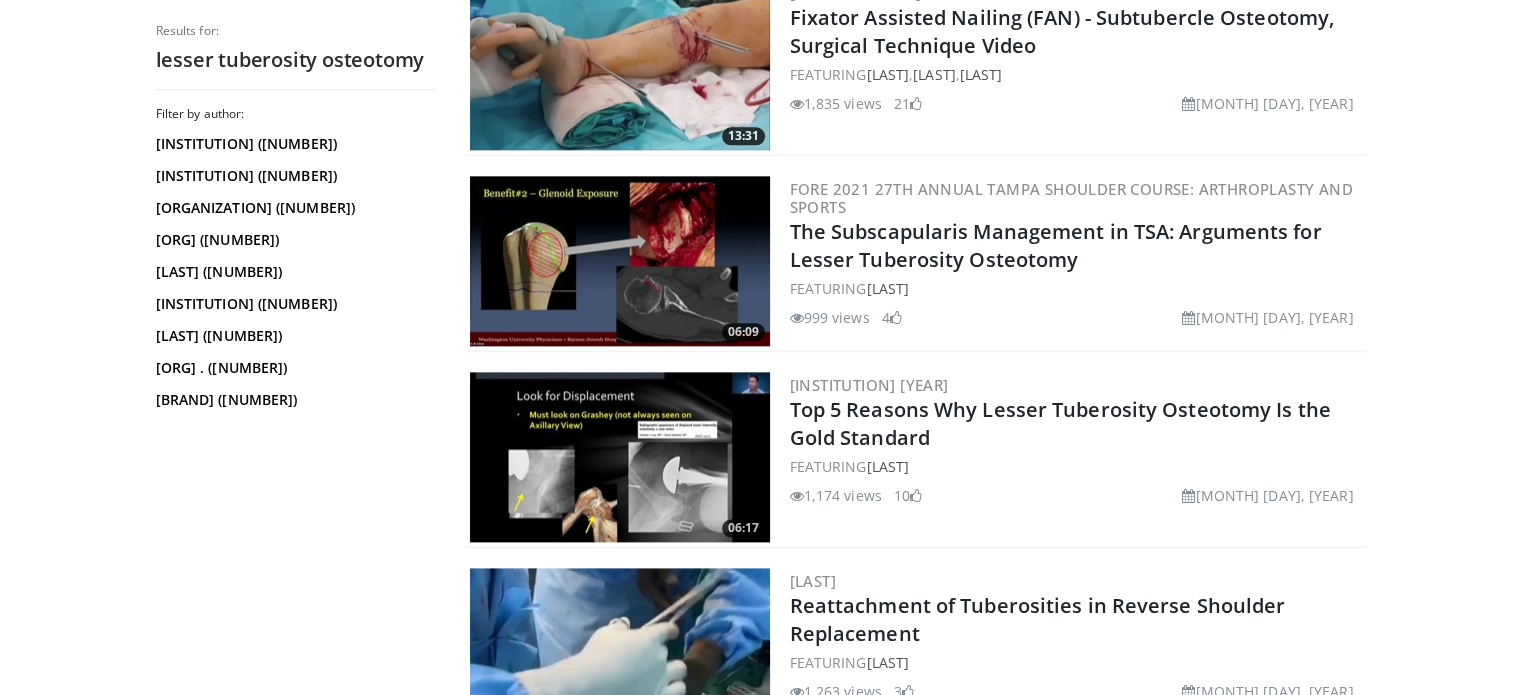 click at bounding box center [620, 261] 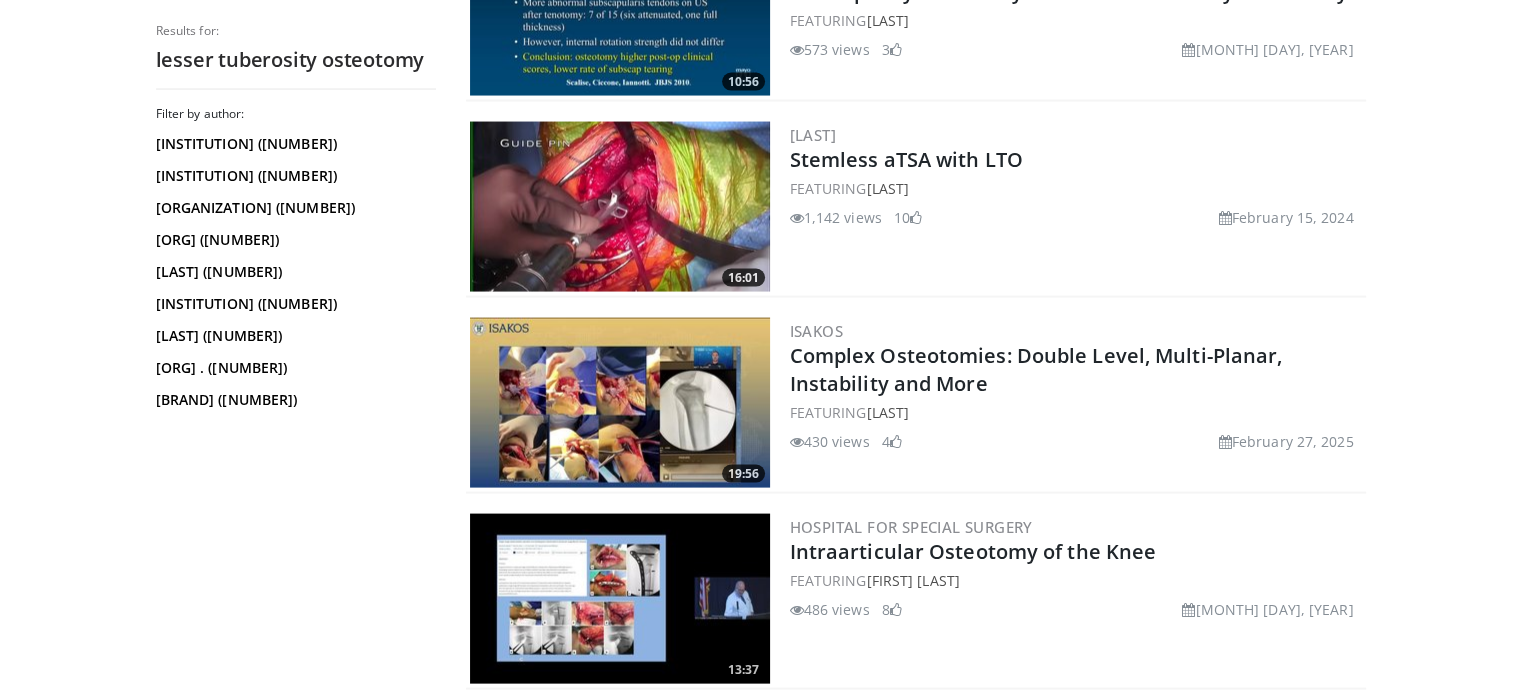 scroll, scrollTop: 4039, scrollLeft: 0, axis: vertical 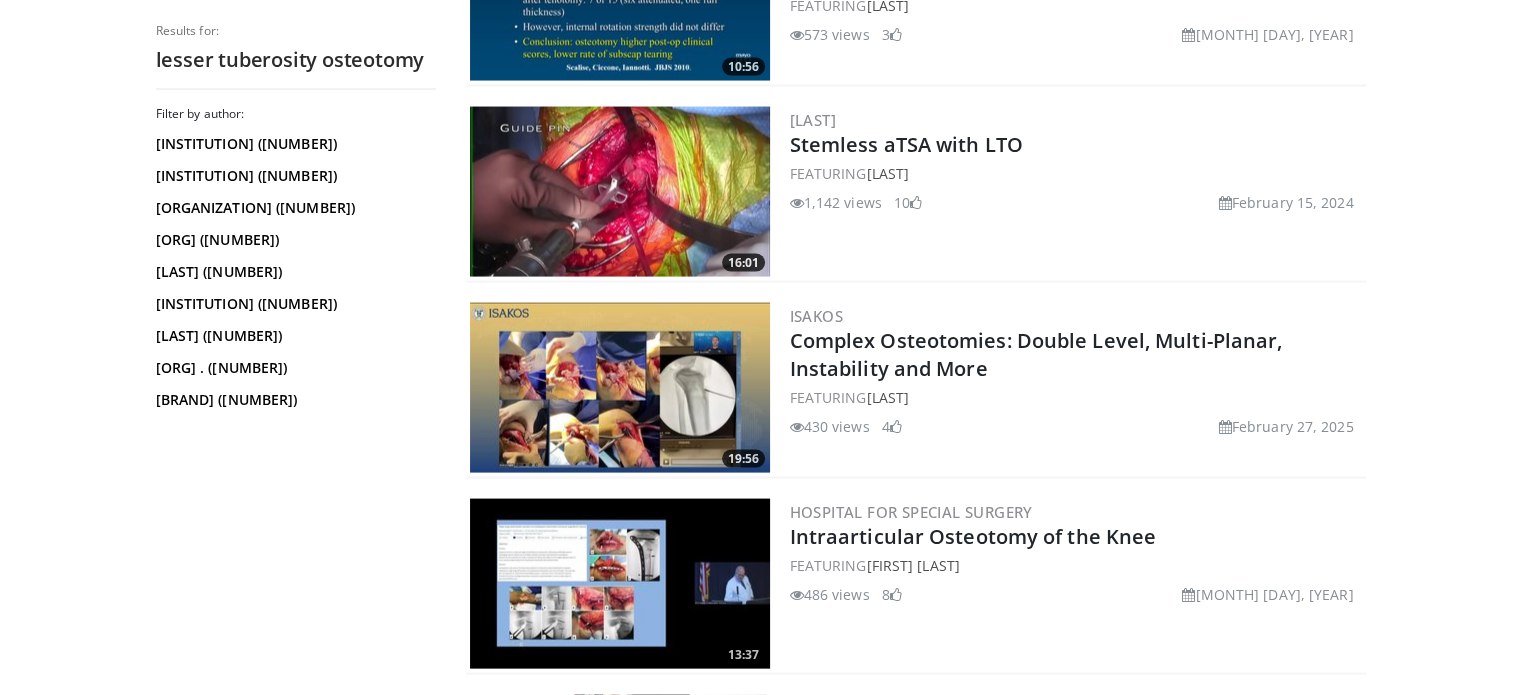 click at bounding box center (620, 192) 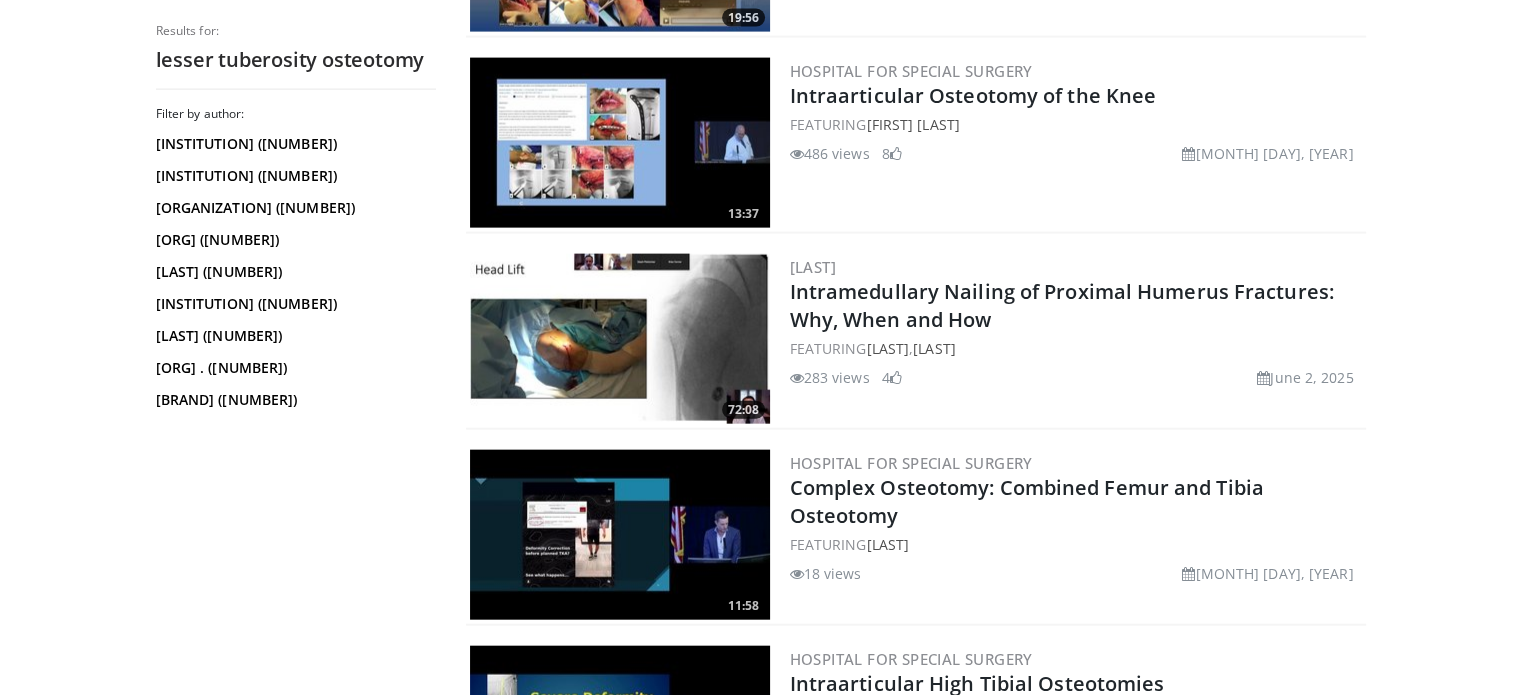 scroll, scrollTop: 4495, scrollLeft: 0, axis: vertical 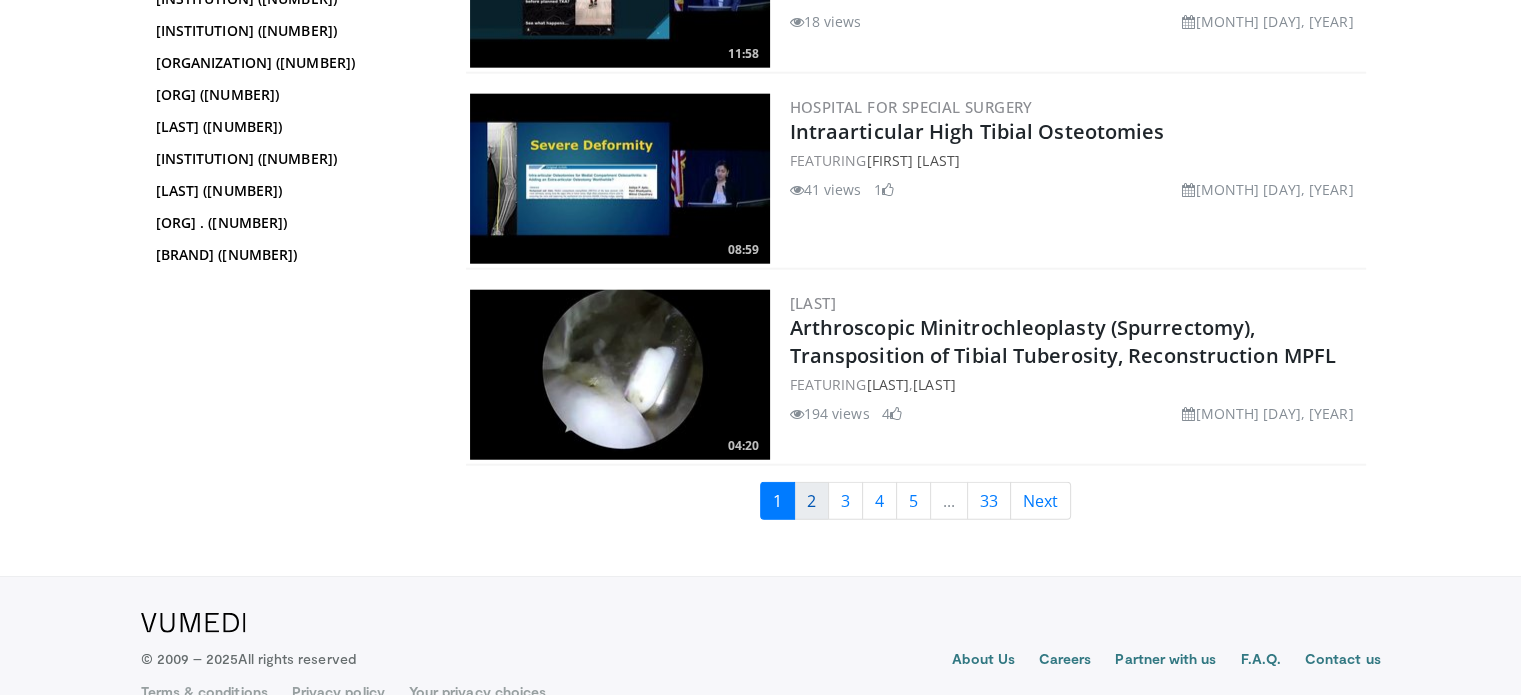 click on "2" at bounding box center [811, 501] 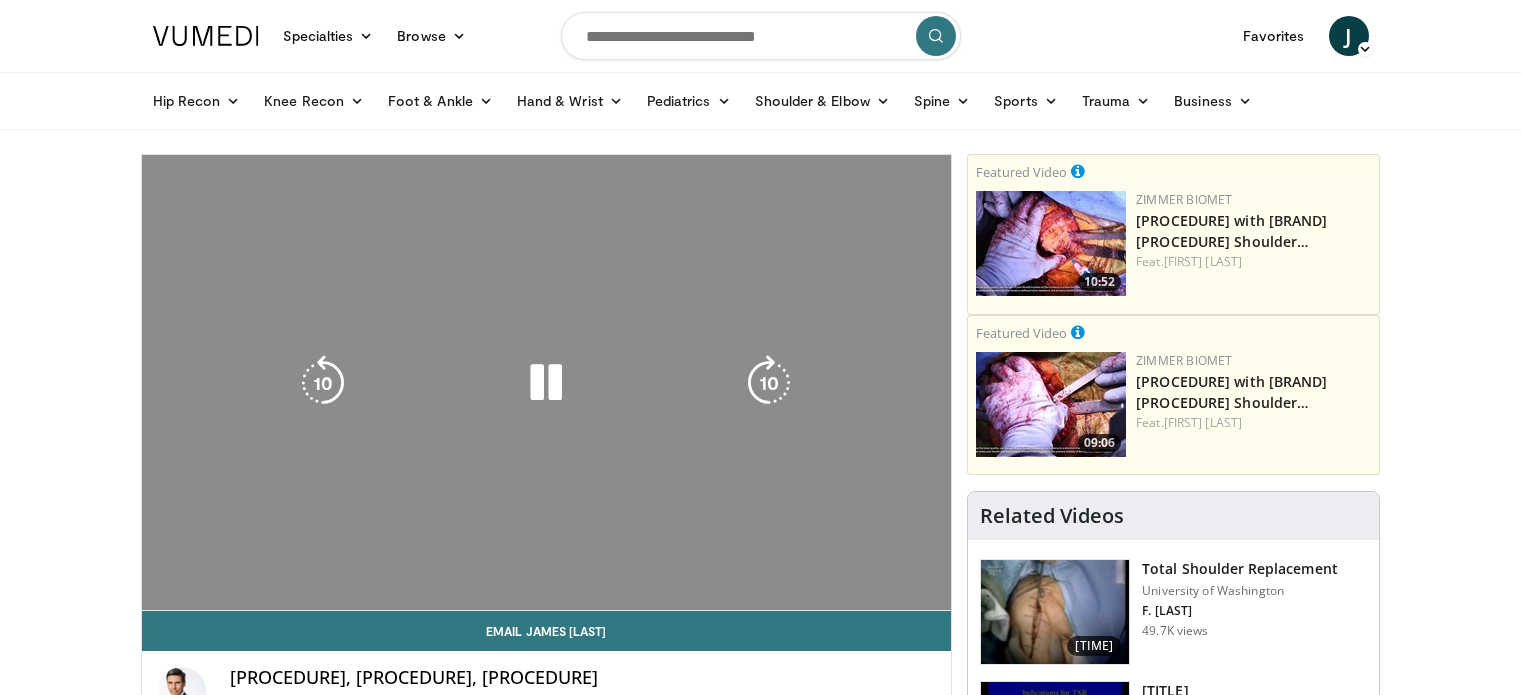 scroll, scrollTop: 0, scrollLeft: 0, axis: both 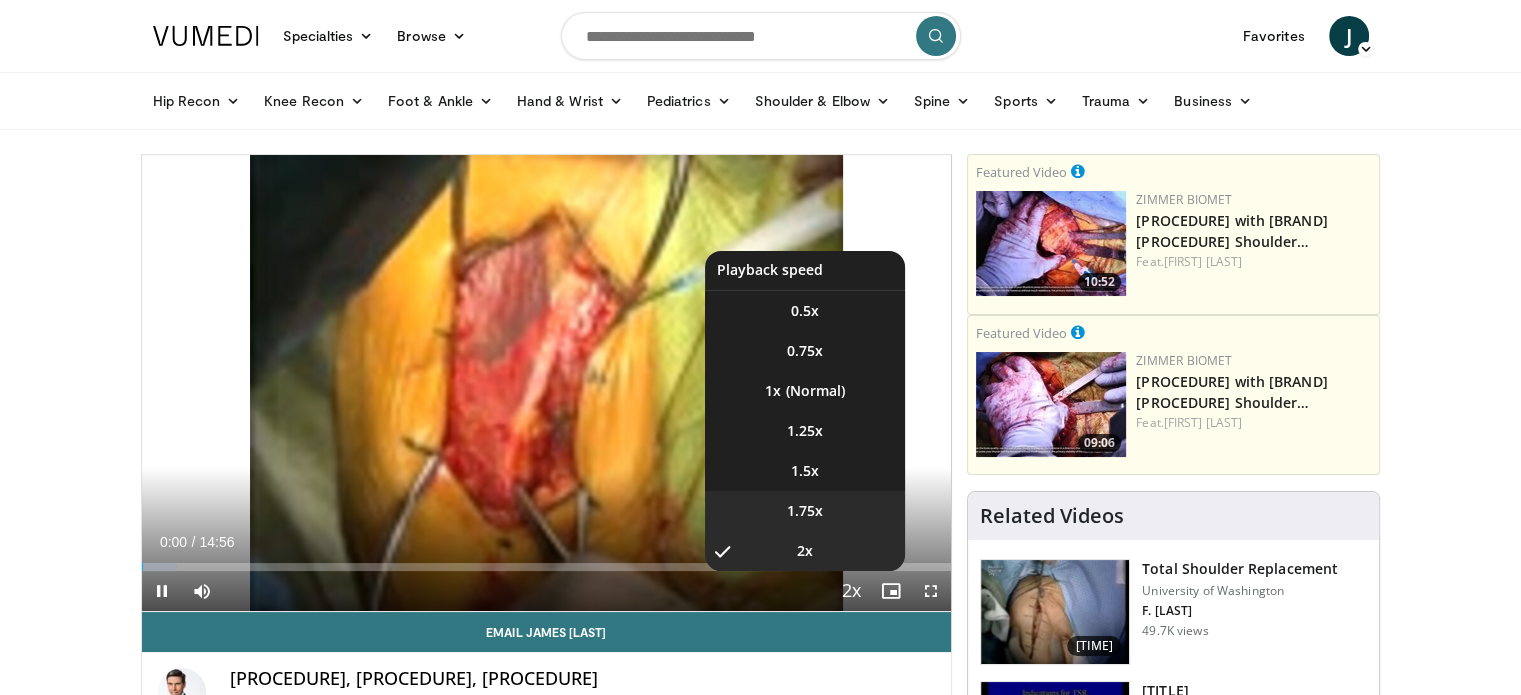 click on "1.75x" at bounding box center [805, 311] 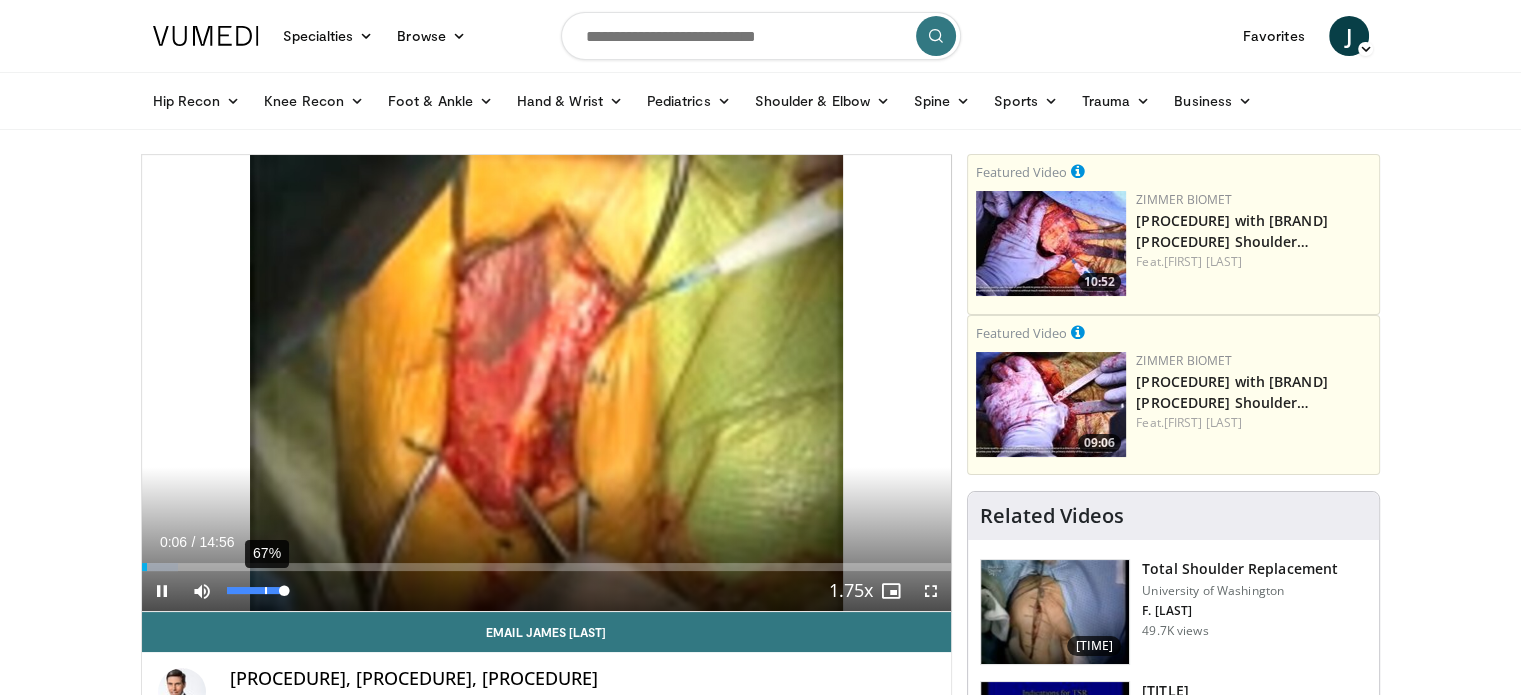 click on "67%" at bounding box center [255, 590] 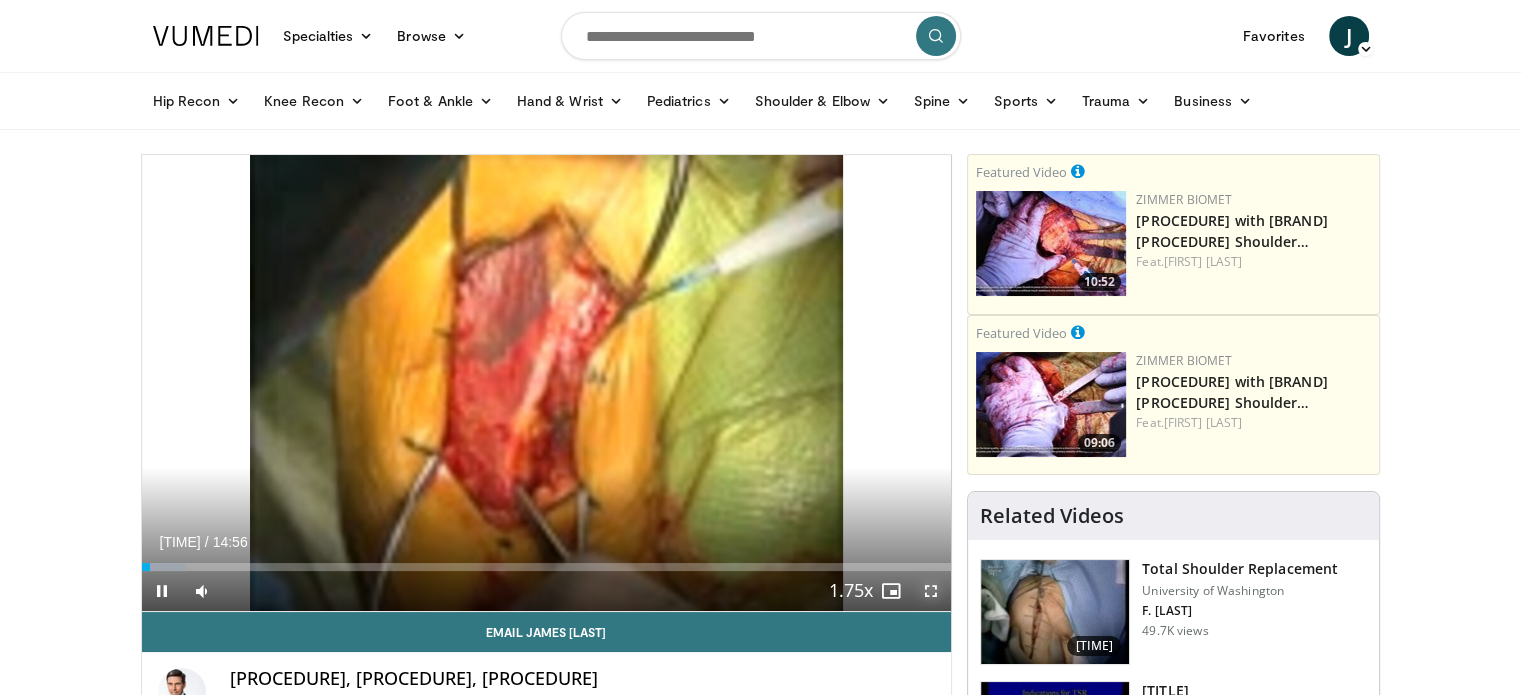 click at bounding box center [931, 591] 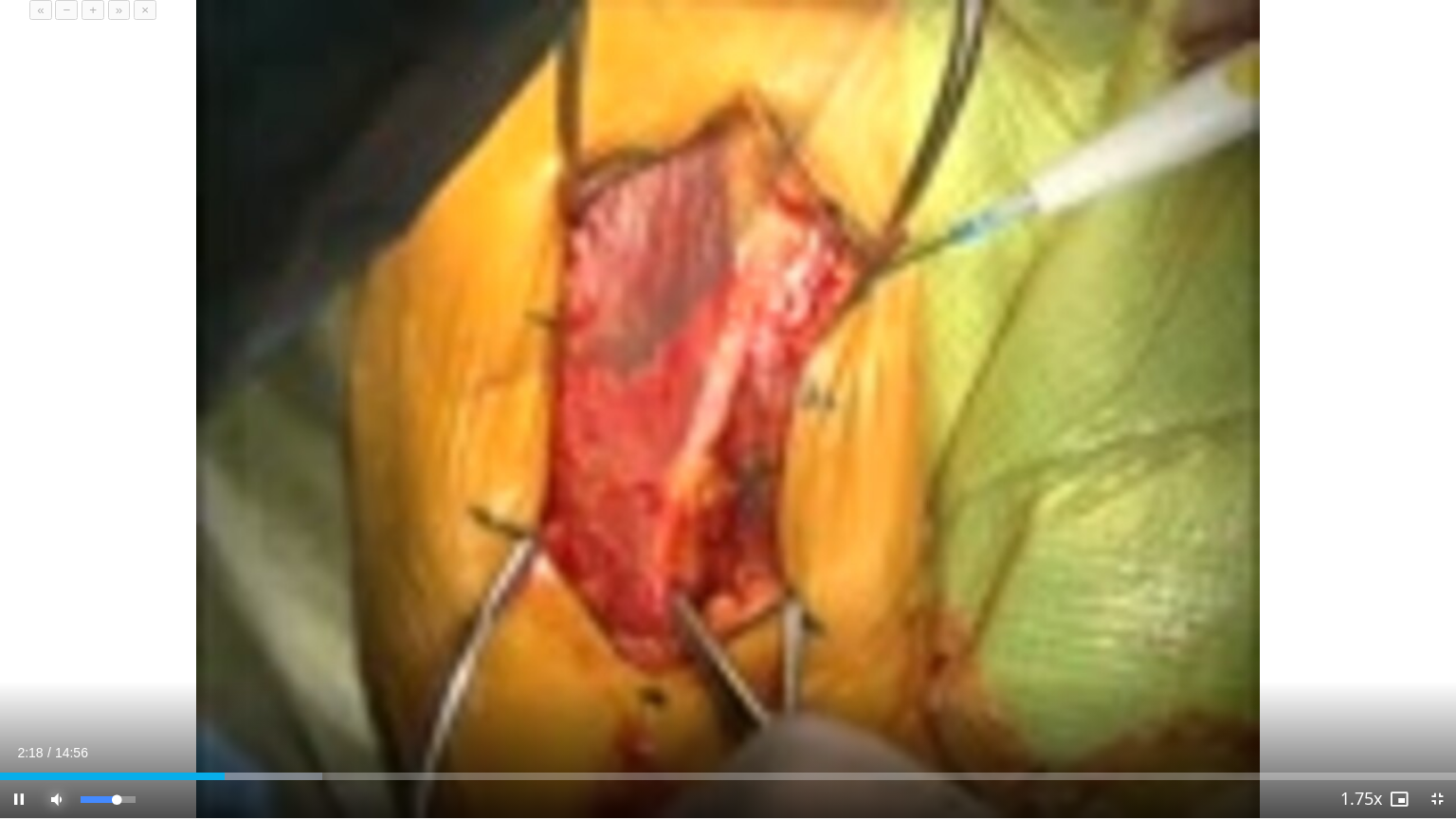 click at bounding box center [57, 799] 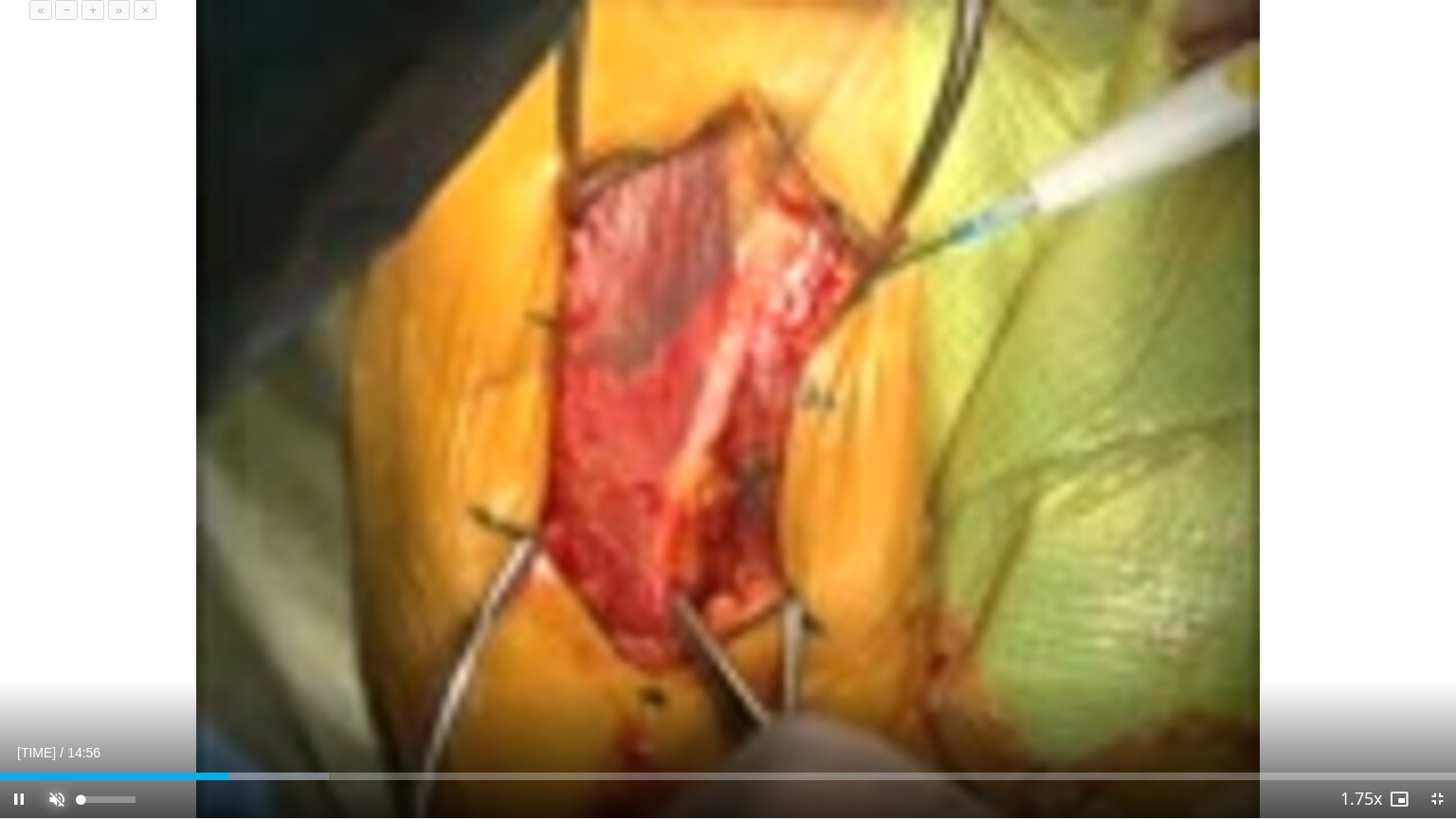 click at bounding box center (57, 799) 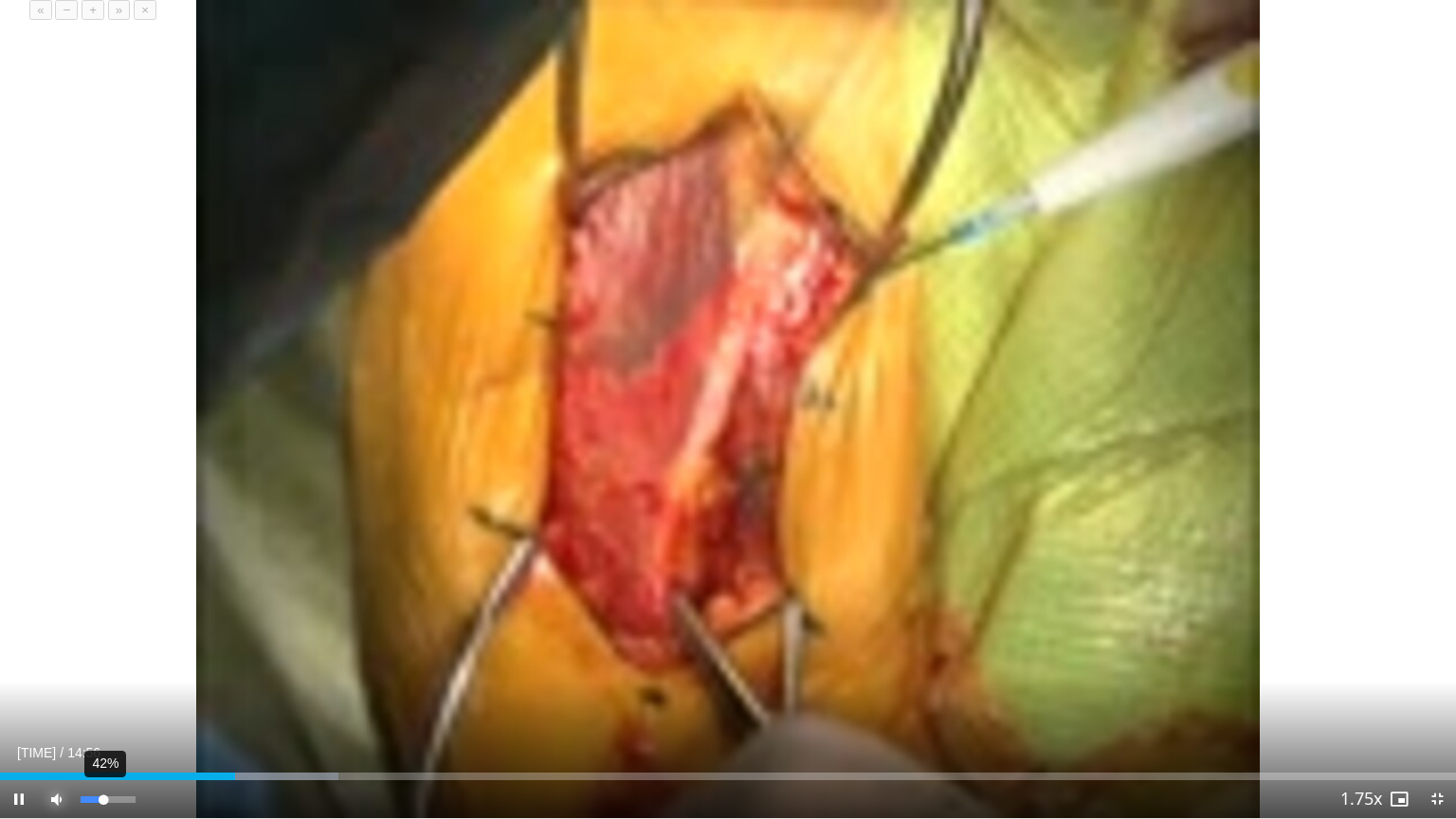 click at bounding box center [92, 799] 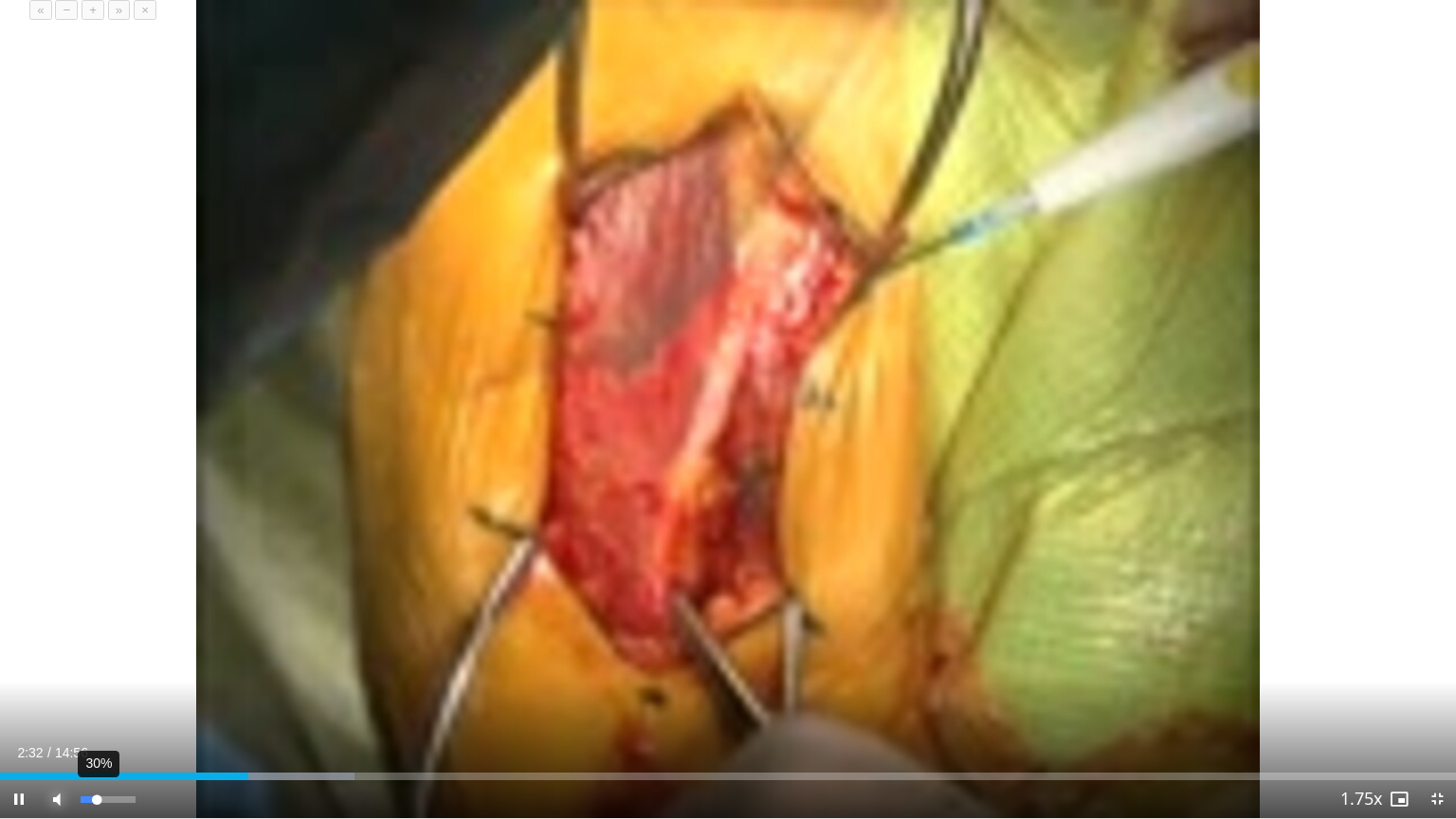 click at bounding box center (88, 799) 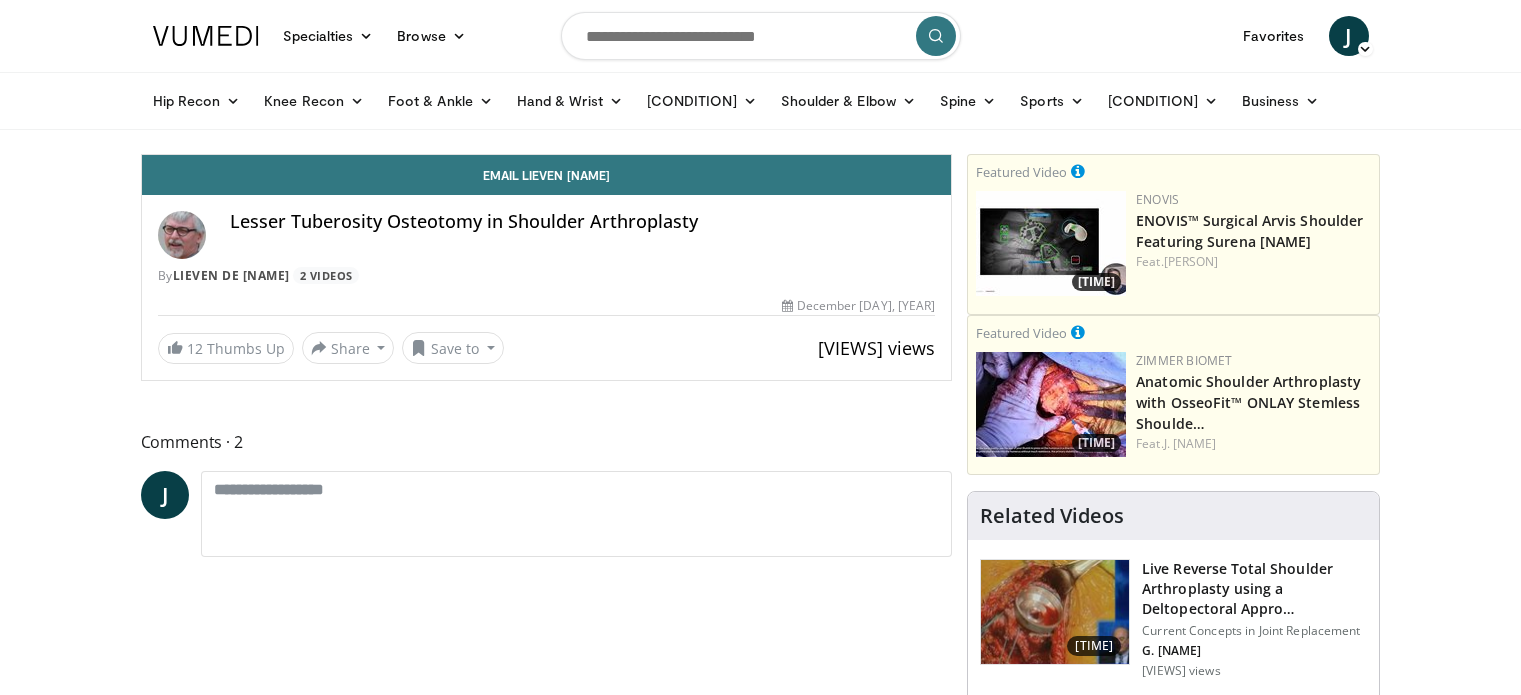 scroll, scrollTop: 0, scrollLeft: 0, axis: both 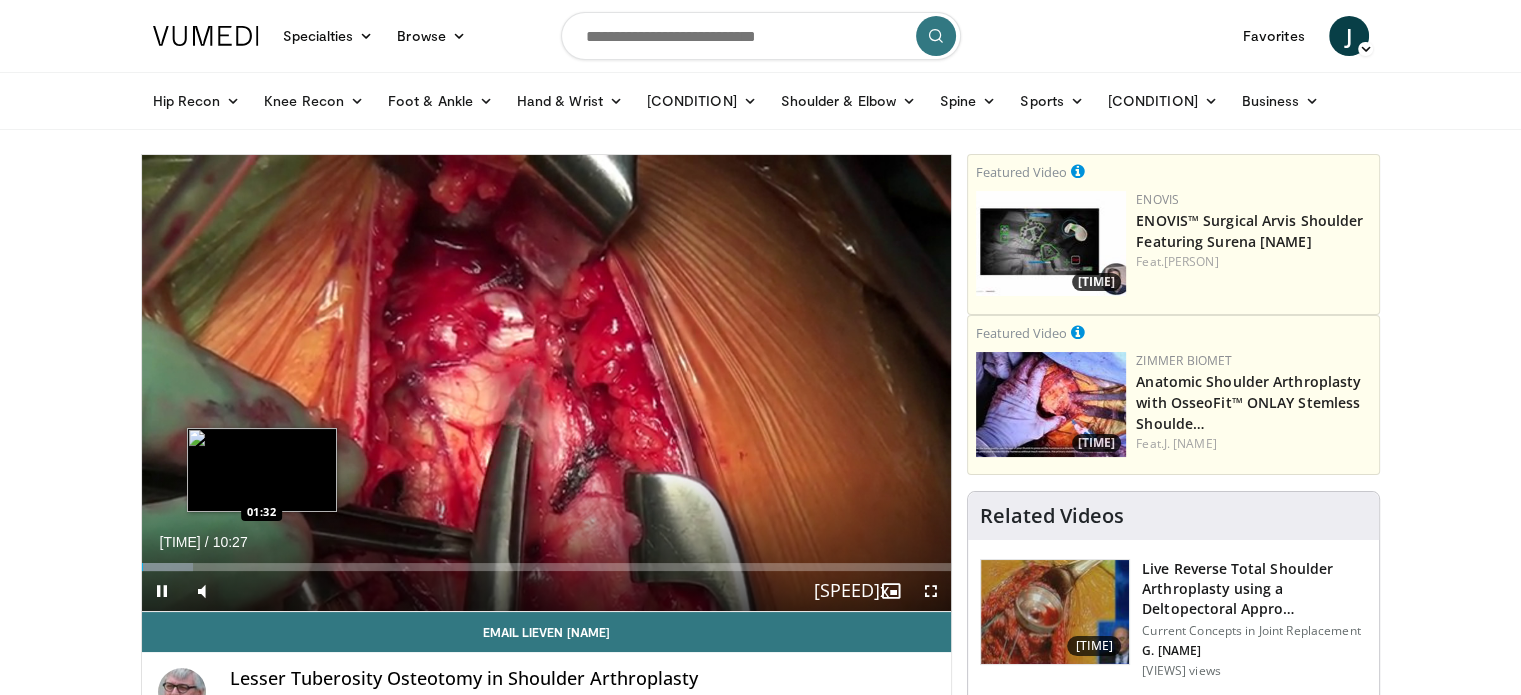click on "Loaded :  6.35% 00:00 01:32" at bounding box center [547, 567] 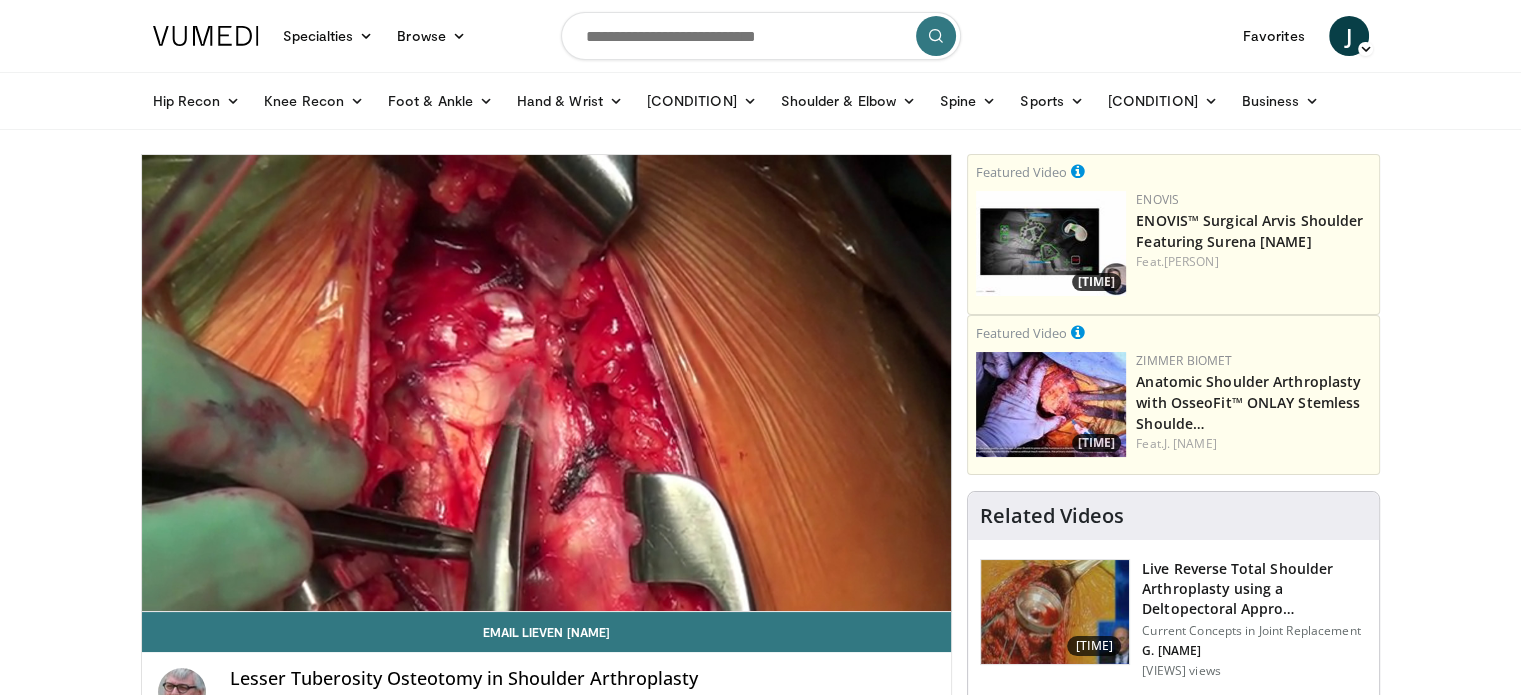 click on "10 seconds
Tap to unmute" at bounding box center [547, 383] 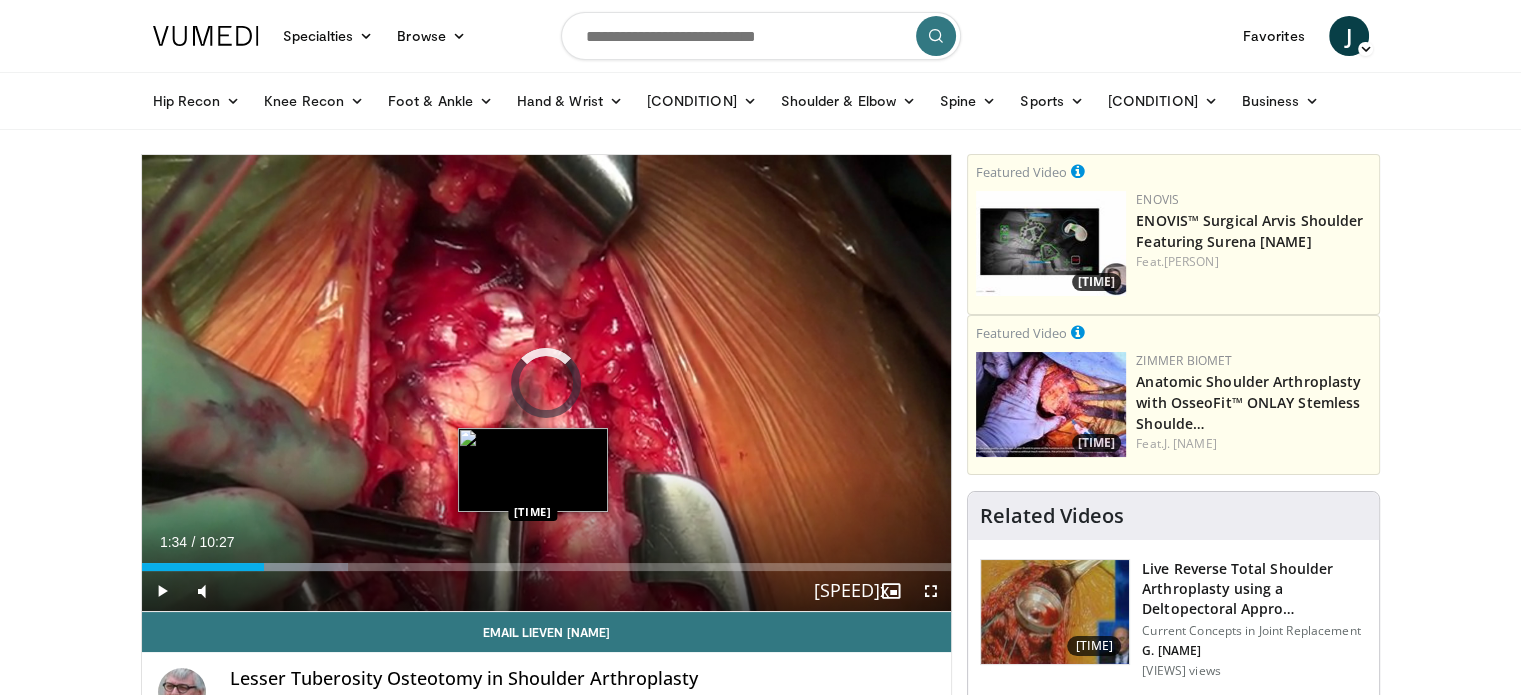click on "Loaded :  25.45% 01:34 05:02" at bounding box center (547, 561) 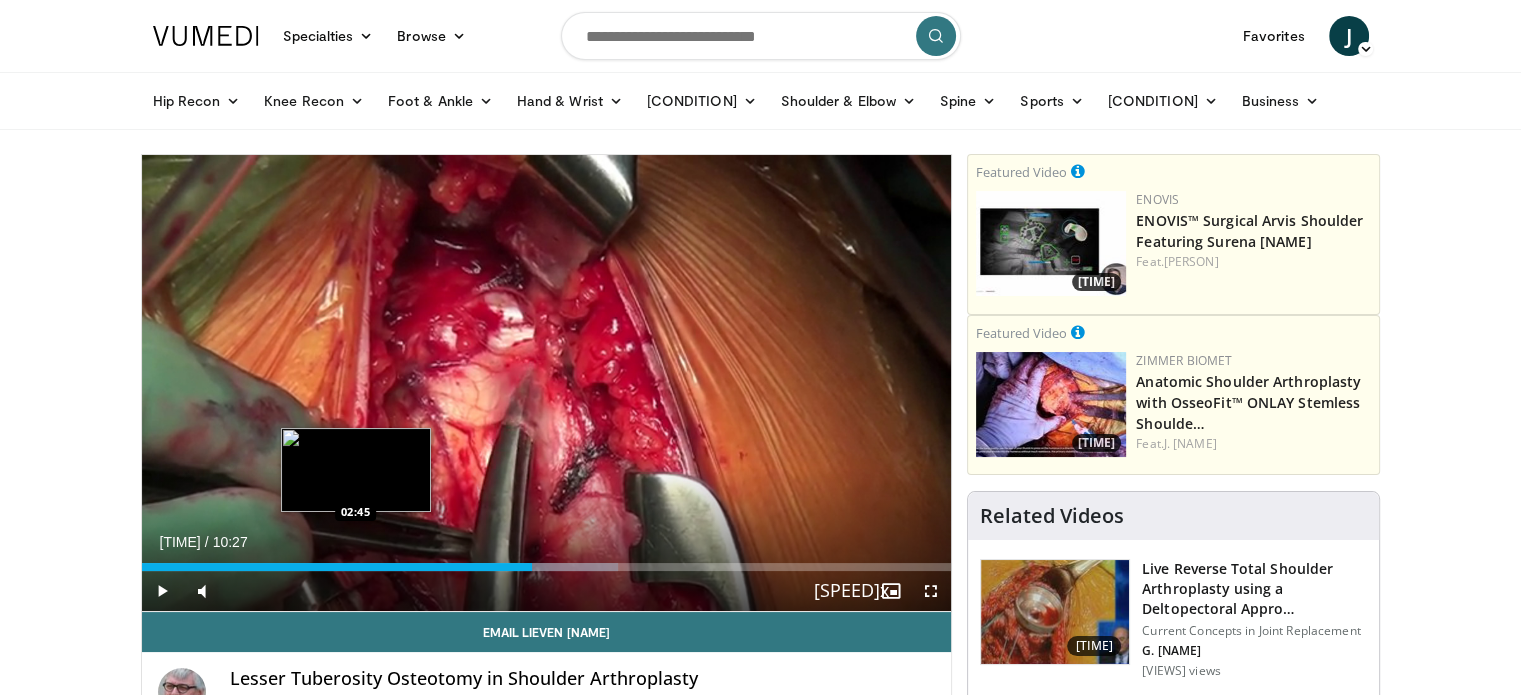 click on "Loaded :  58.86% 05:02 02:45" at bounding box center [547, 561] 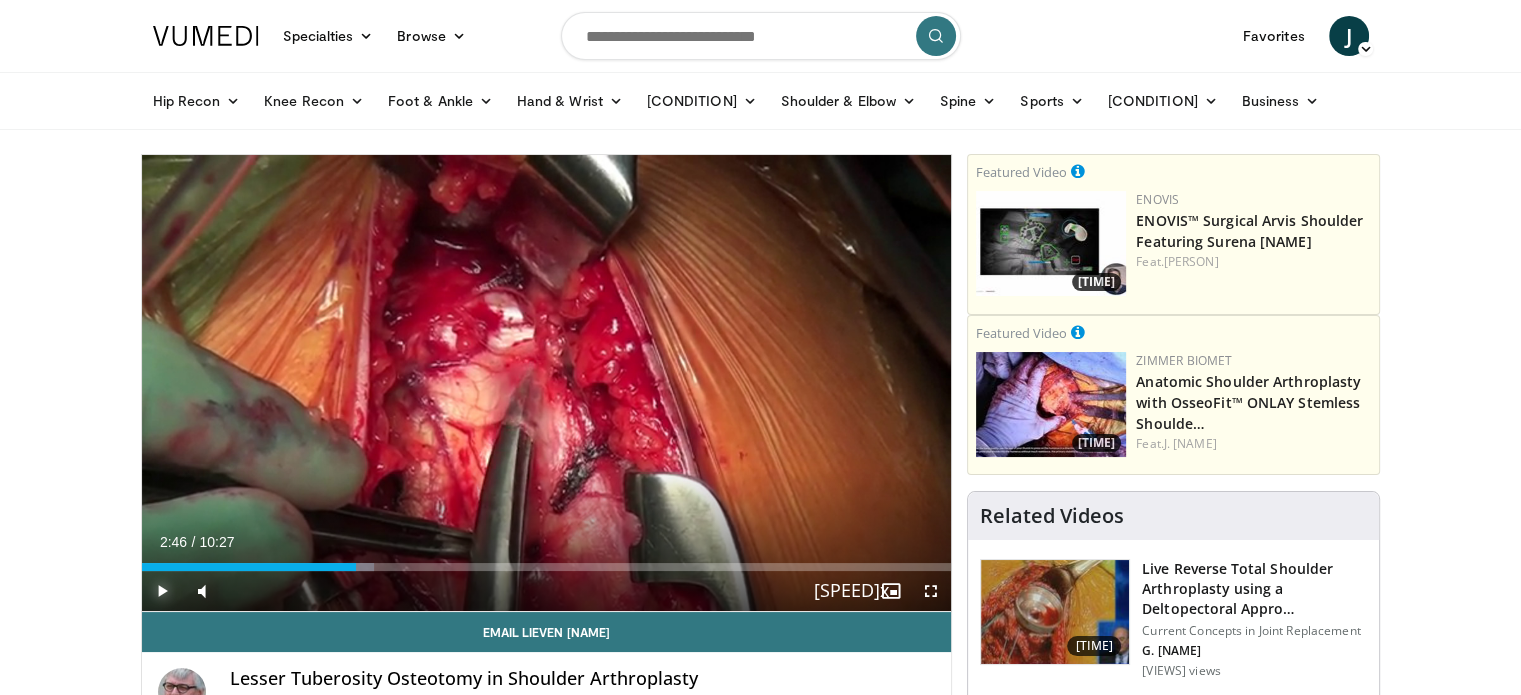 click at bounding box center [162, 591] 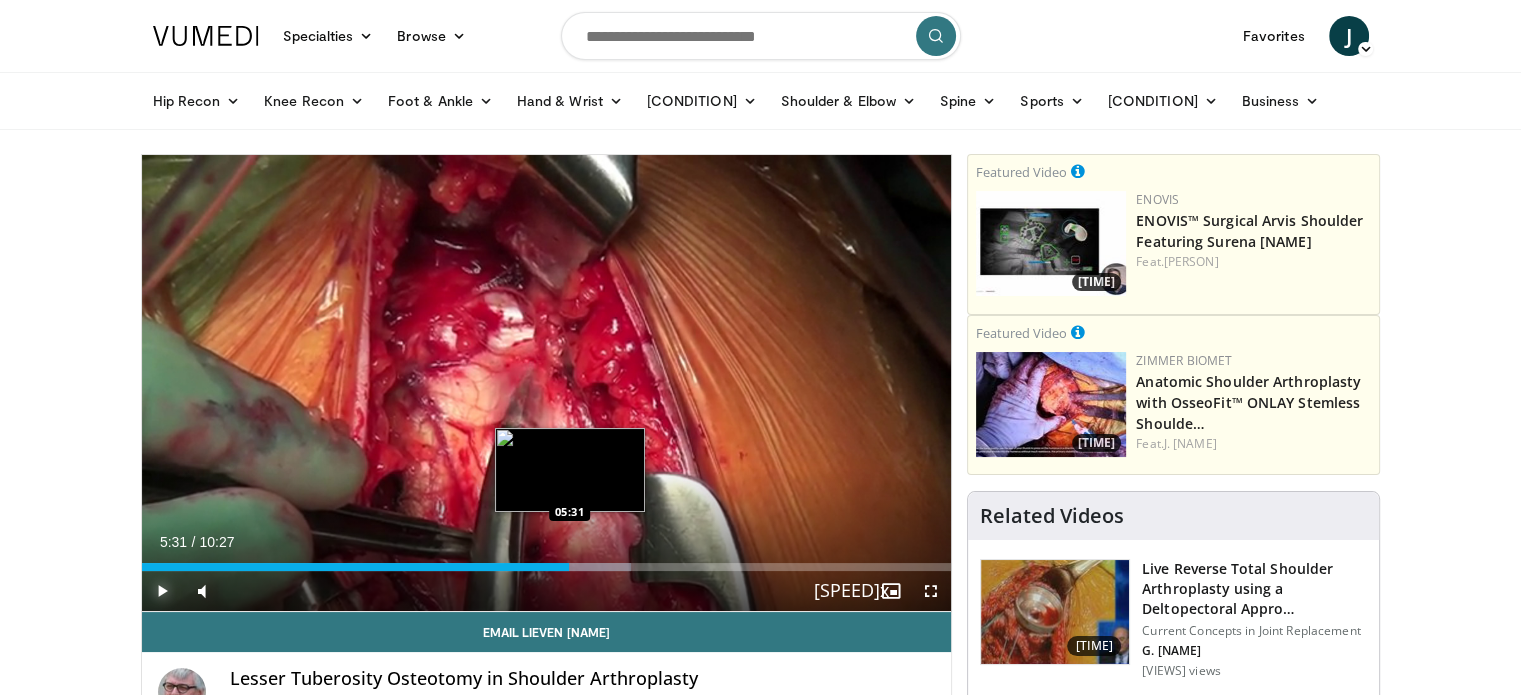 click at bounding box center [567, 567] 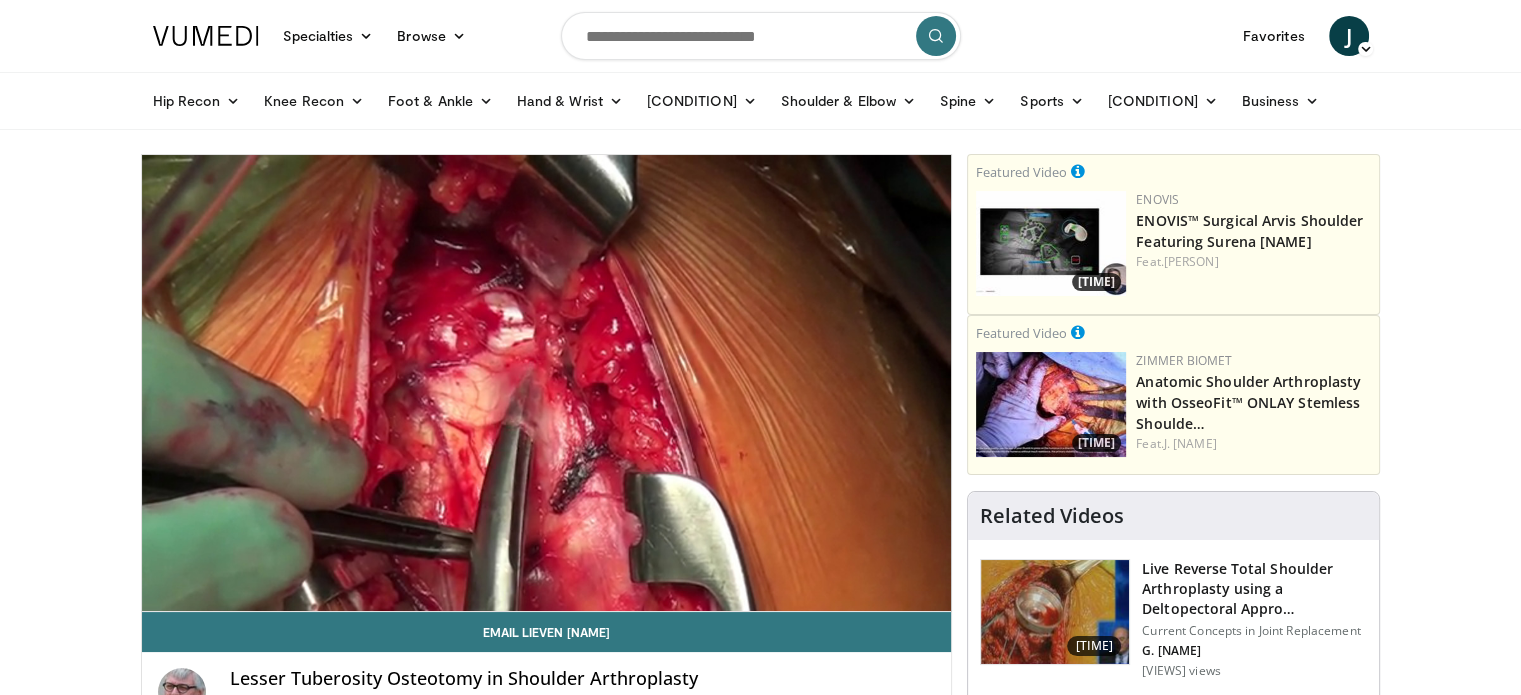 click on "10 seconds
Tap to unmute" at bounding box center (547, 383) 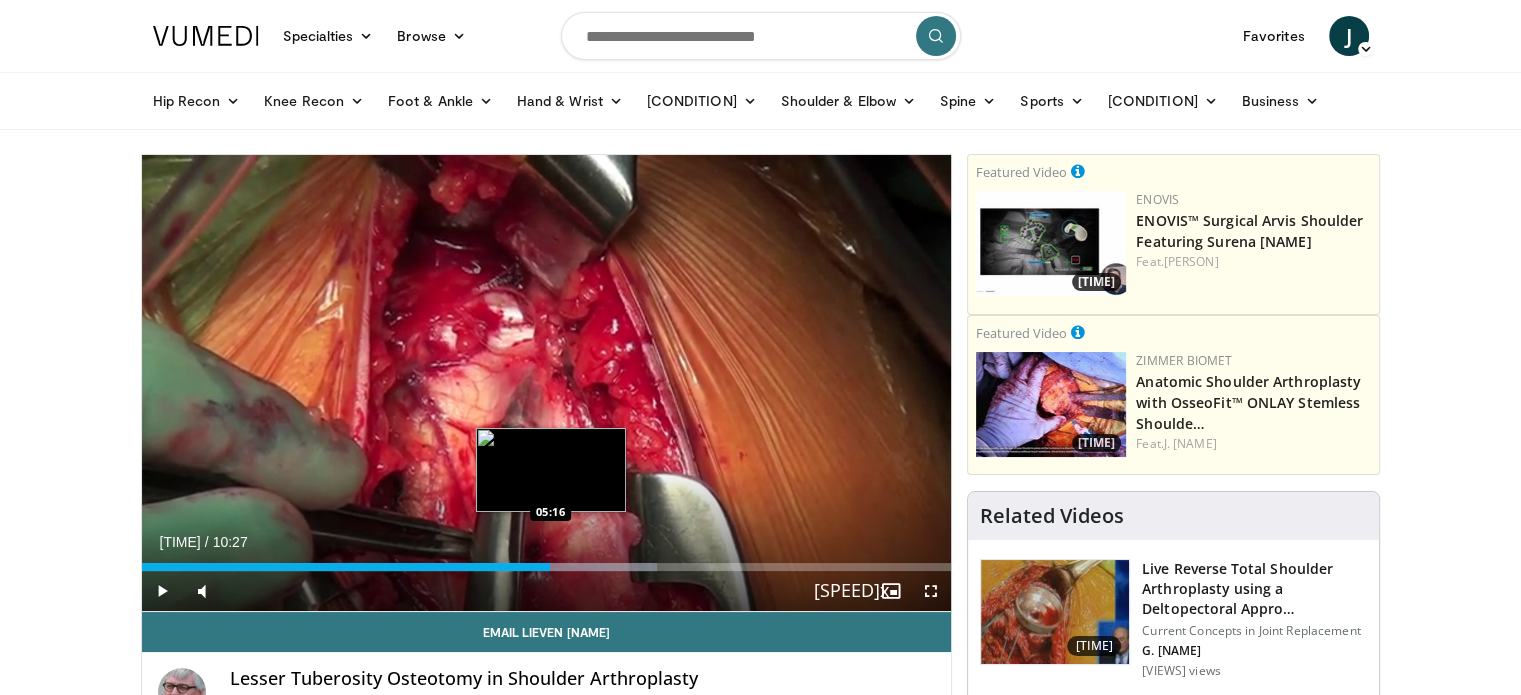 click on "Loaded :  63.63% 05:16 05:16" at bounding box center (547, 567) 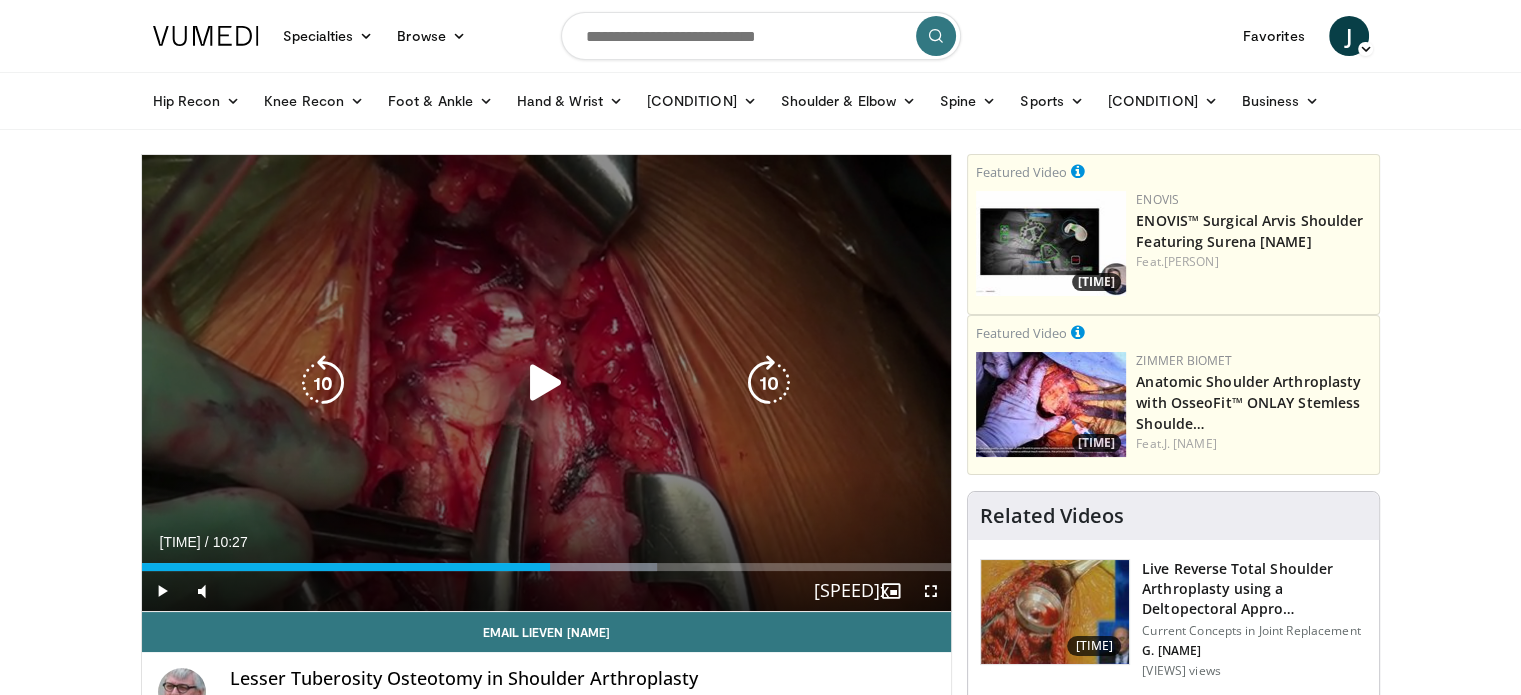 click at bounding box center (546, 383) 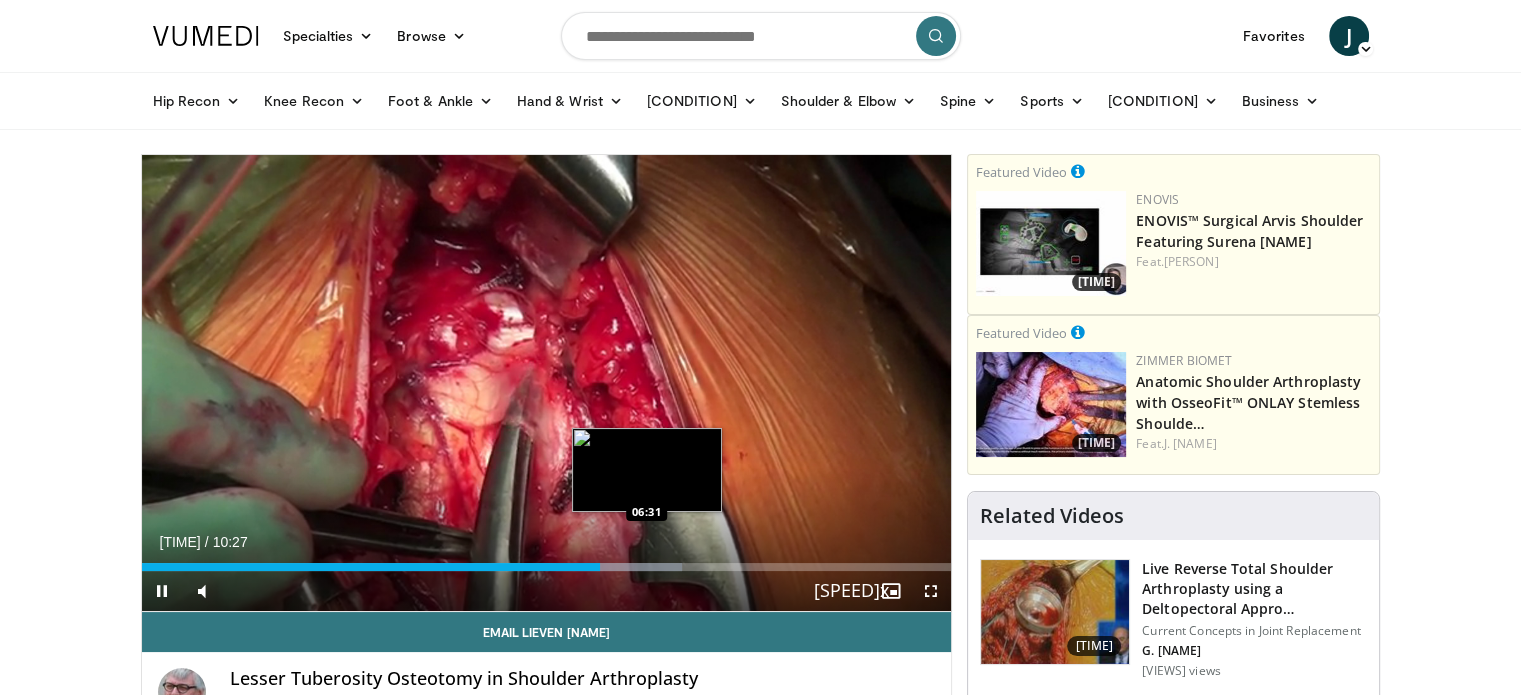 click on "Loaded :  66.81% 05:55 06:31" at bounding box center (547, 561) 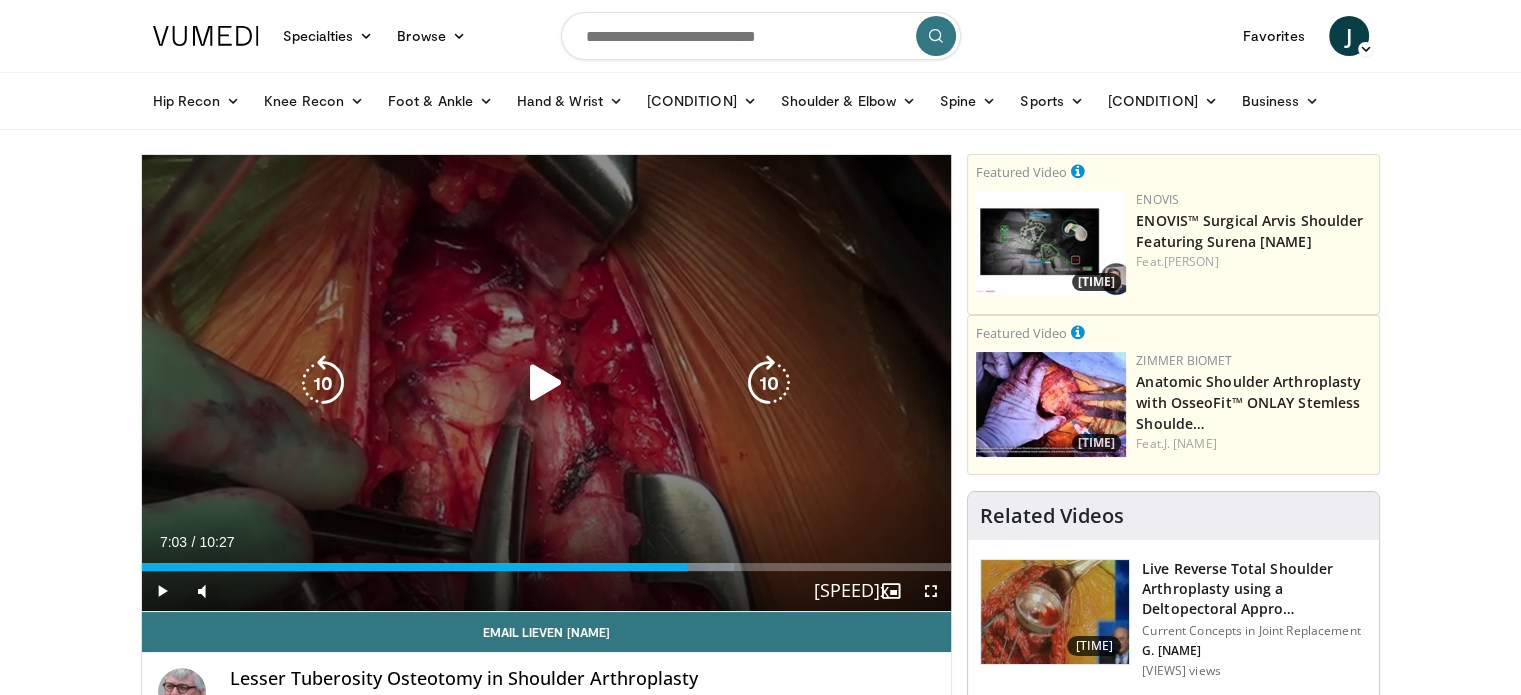 click on "Loaded :  73.18% 07:03 07:10" at bounding box center (547, 567) 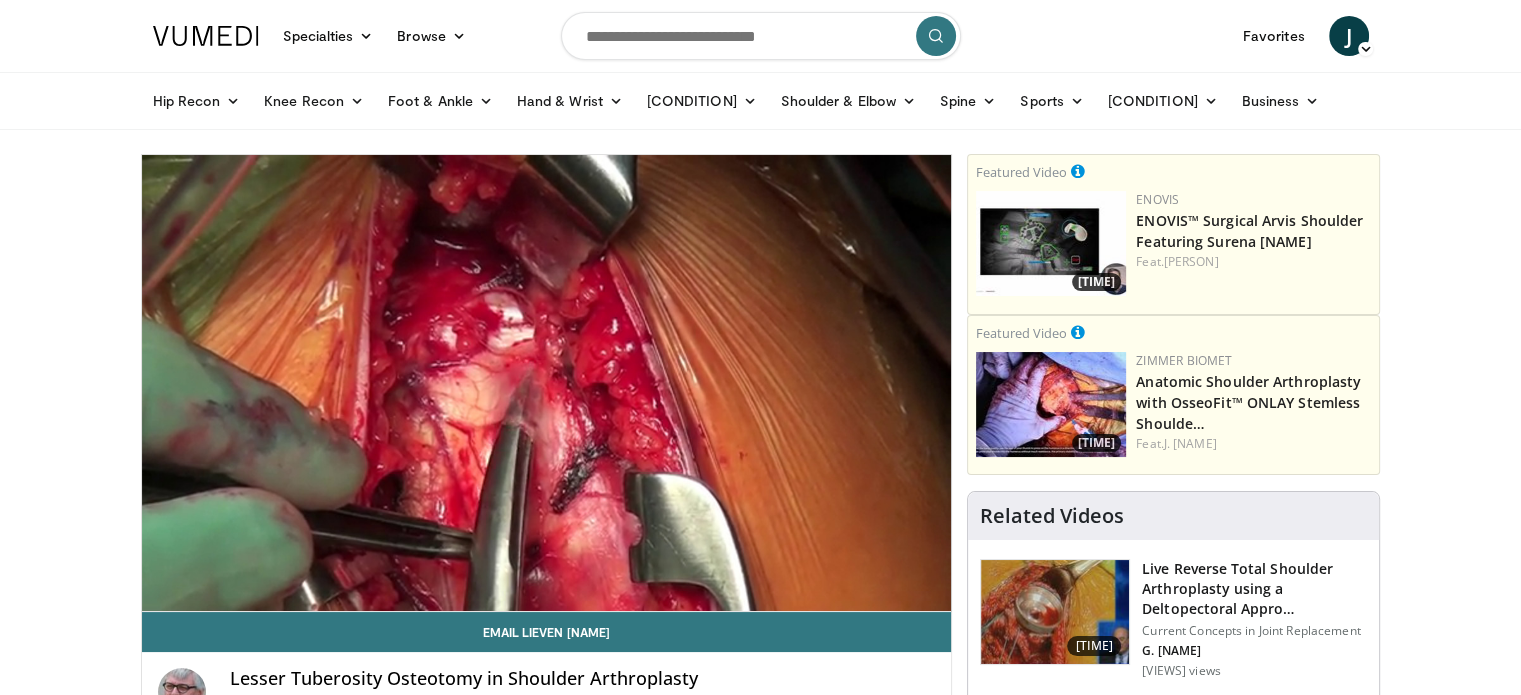 click on "10 seconds
Tap to unmute" at bounding box center (547, 383) 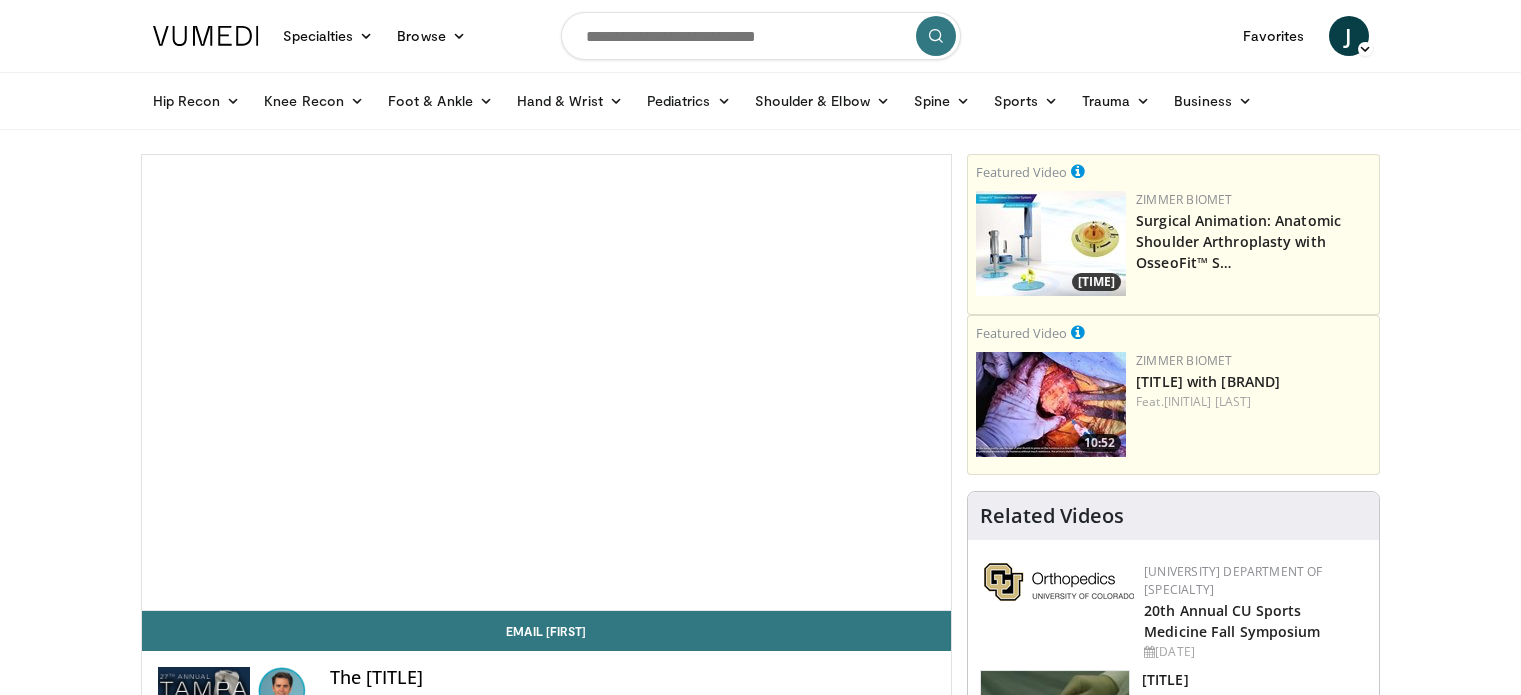 scroll, scrollTop: 0, scrollLeft: 0, axis: both 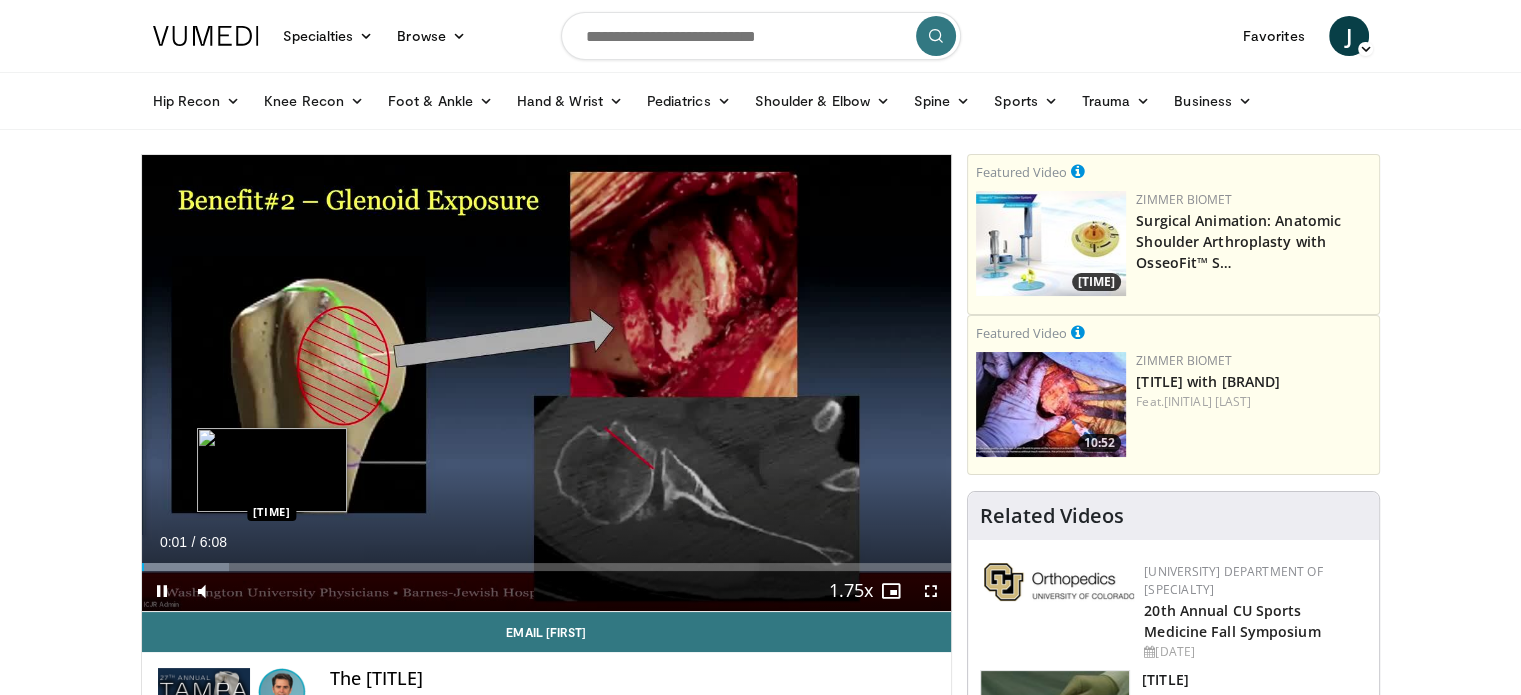 click on "Loaded :  10.78% 0:01 0:59" at bounding box center (547, 567) 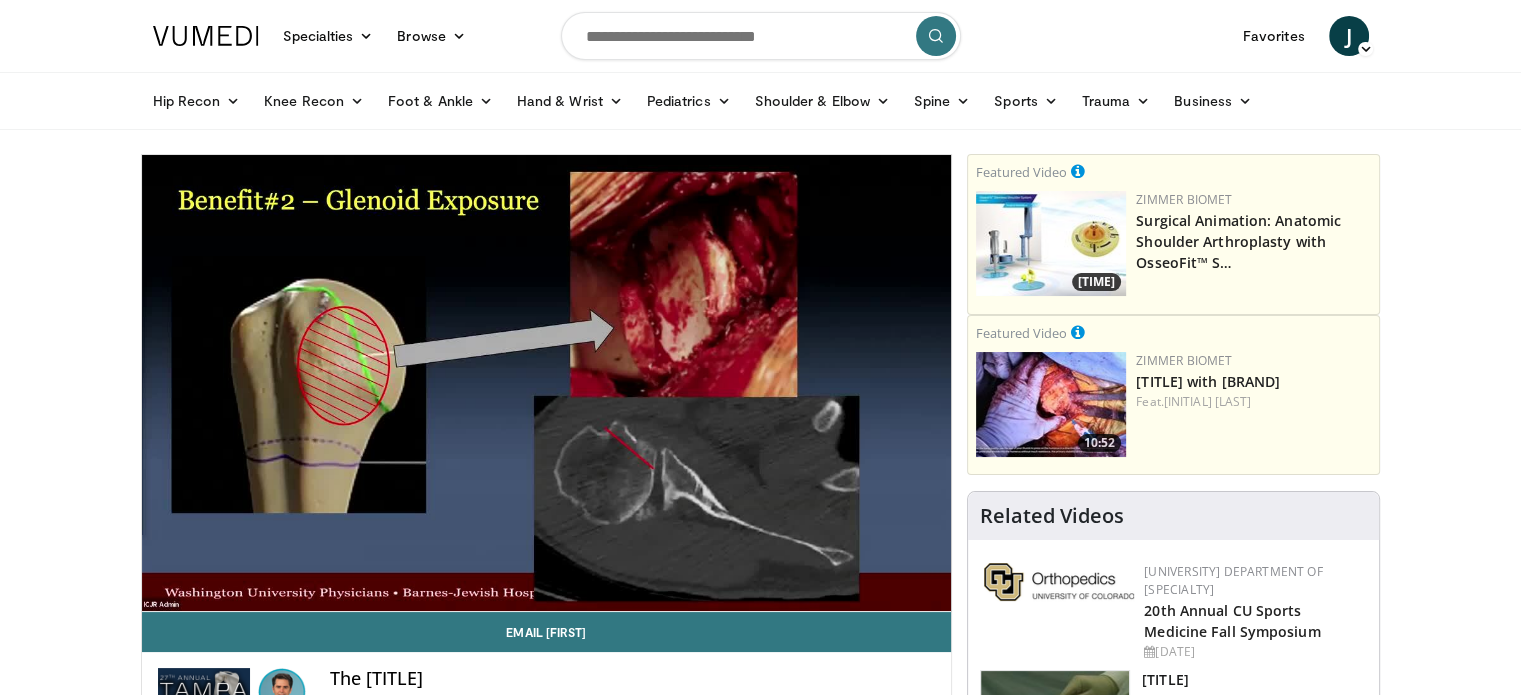 click on "10 seconds
Tap to unmute" at bounding box center [547, 383] 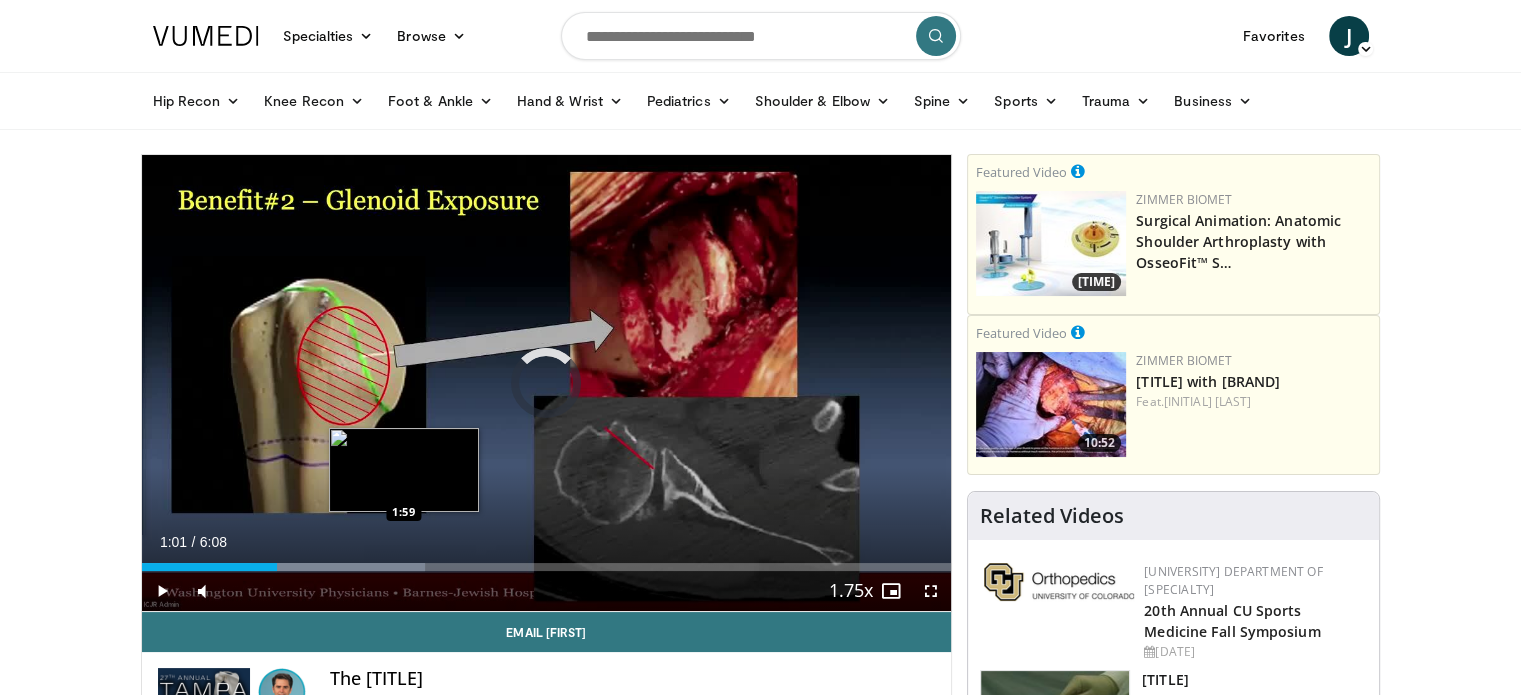 click on "Loaded :  35.04% 1:01 1:59" at bounding box center (547, 561) 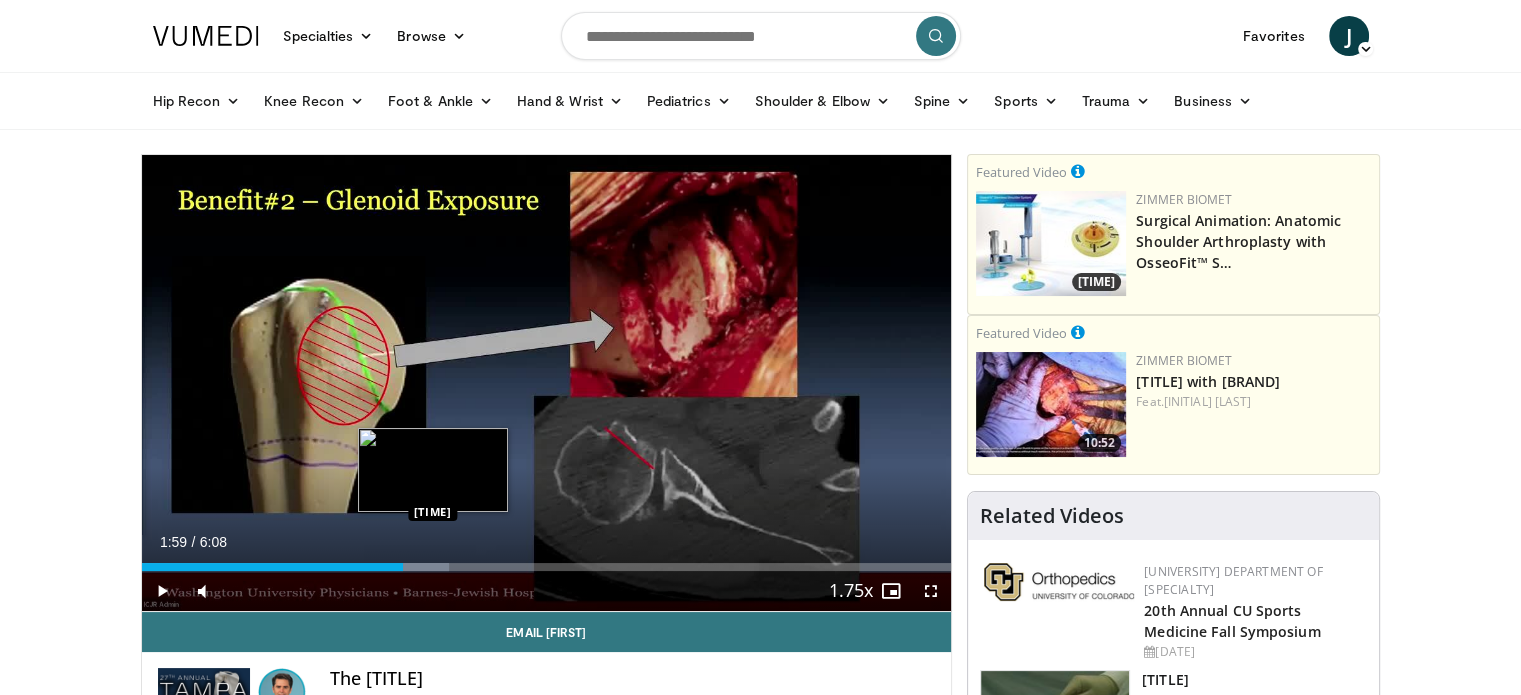 click on "Loaded :  38.04% 1:59 2:12" at bounding box center (547, 561) 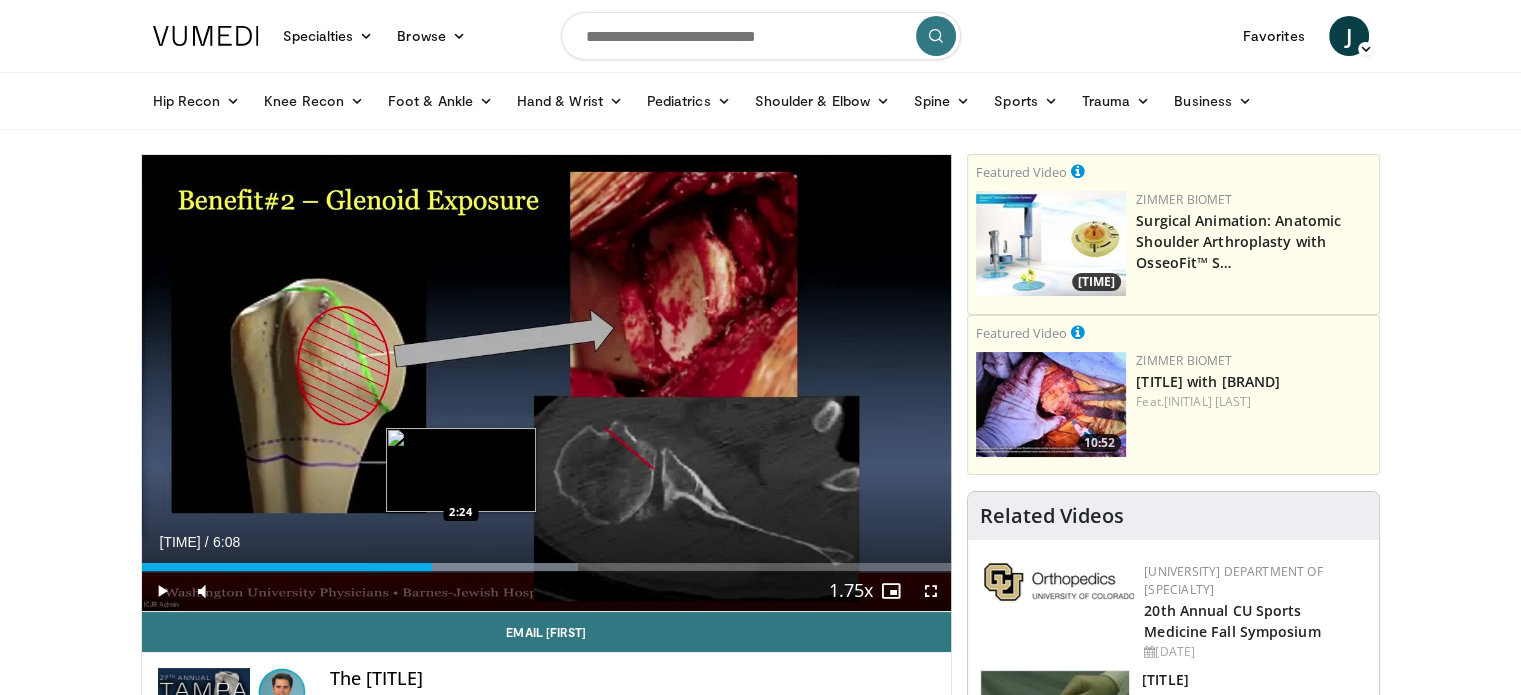 click on "Loaded :  53.91% 2:12 2:24" at bounding box center [547, 561] 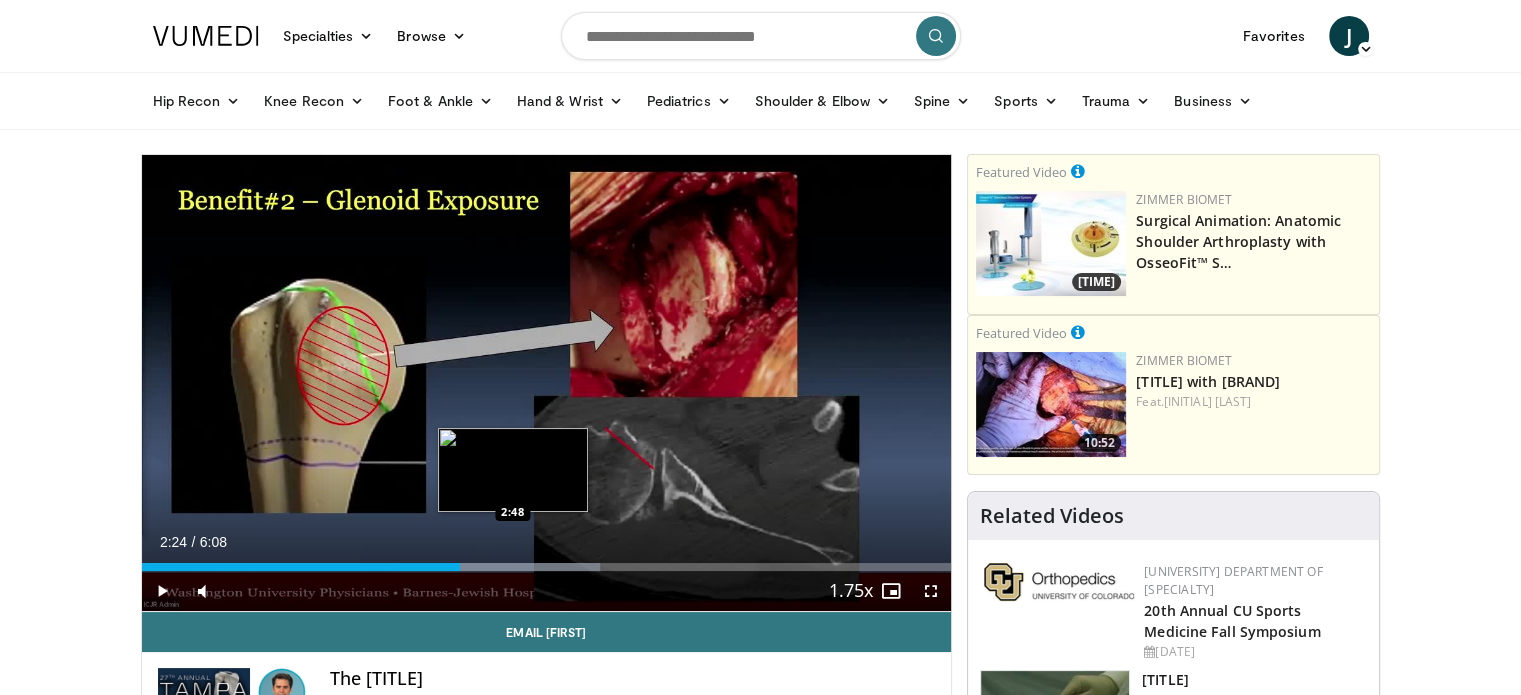 click at bounding box center [497, 567] 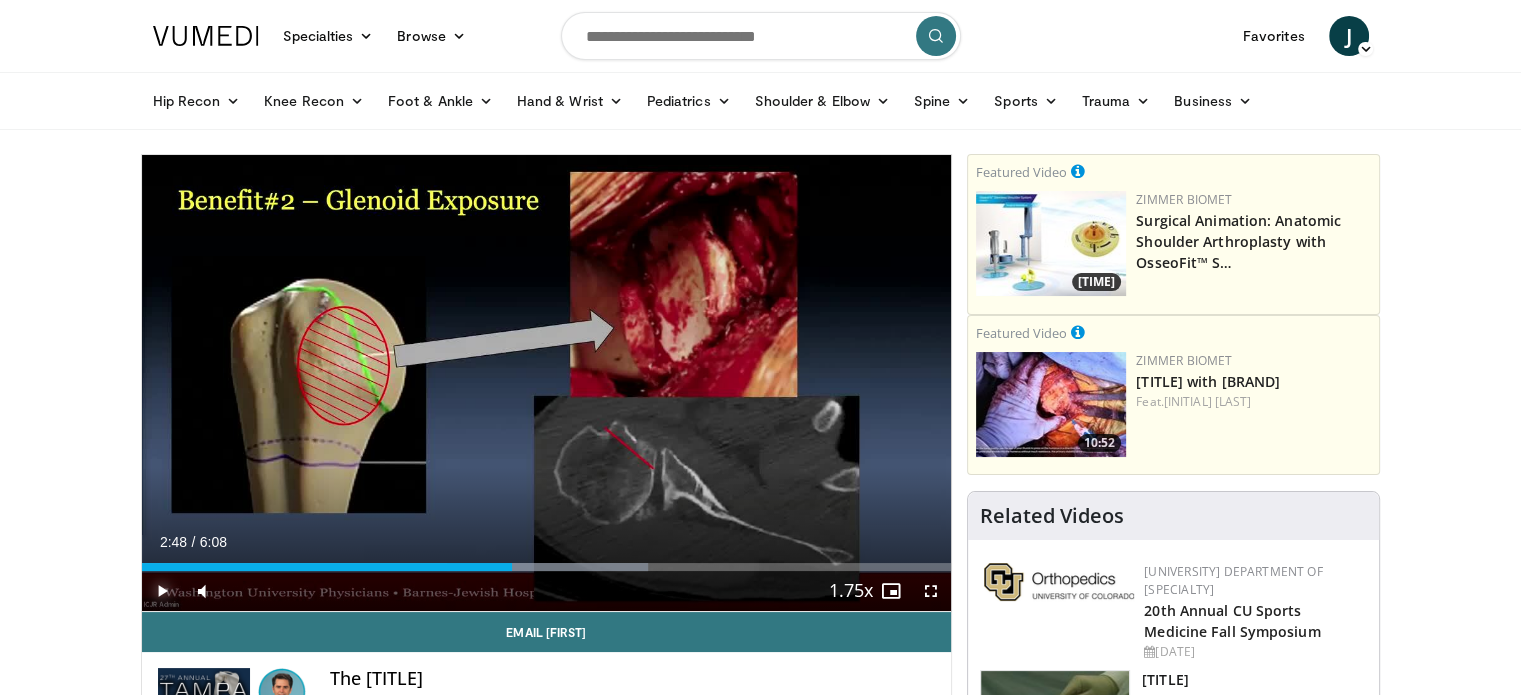 click at bounding box center (162, 591) 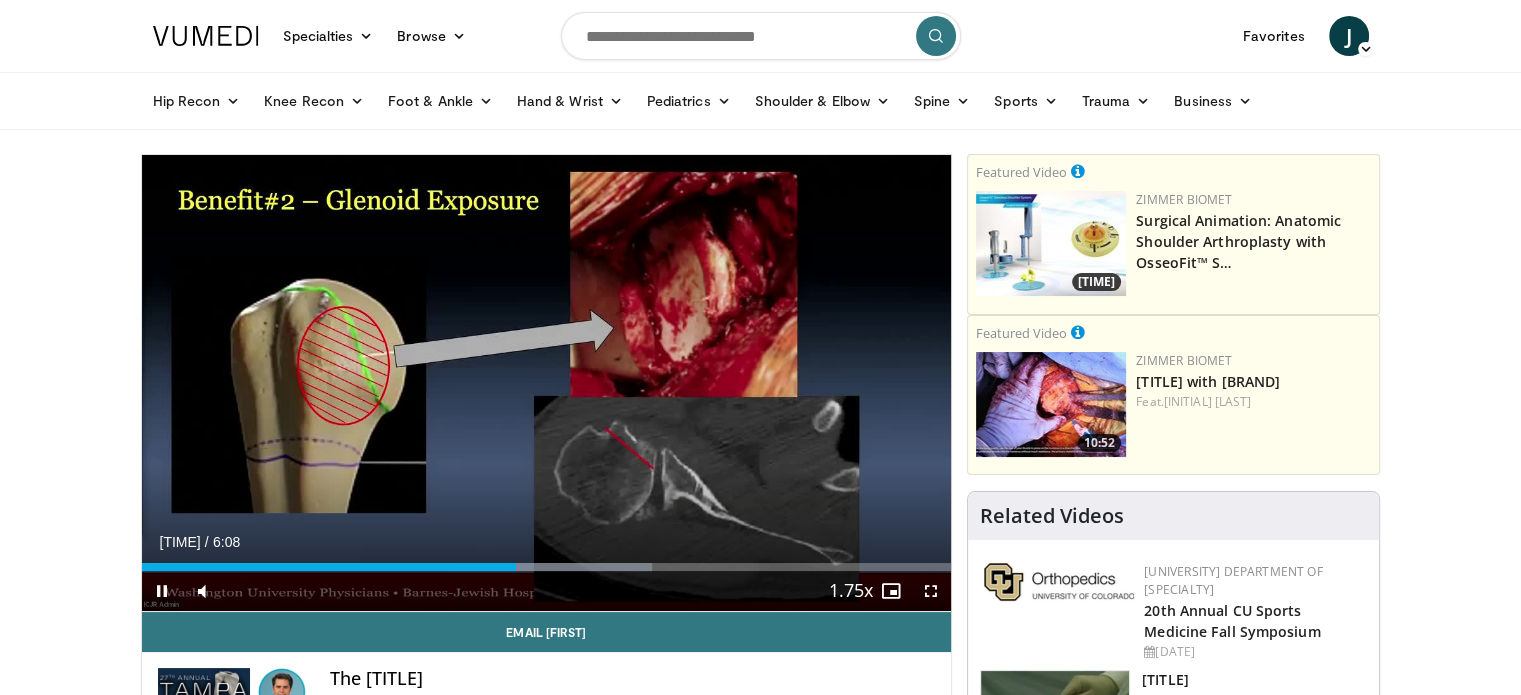 click on "**********" at bounding box center (547, 383) 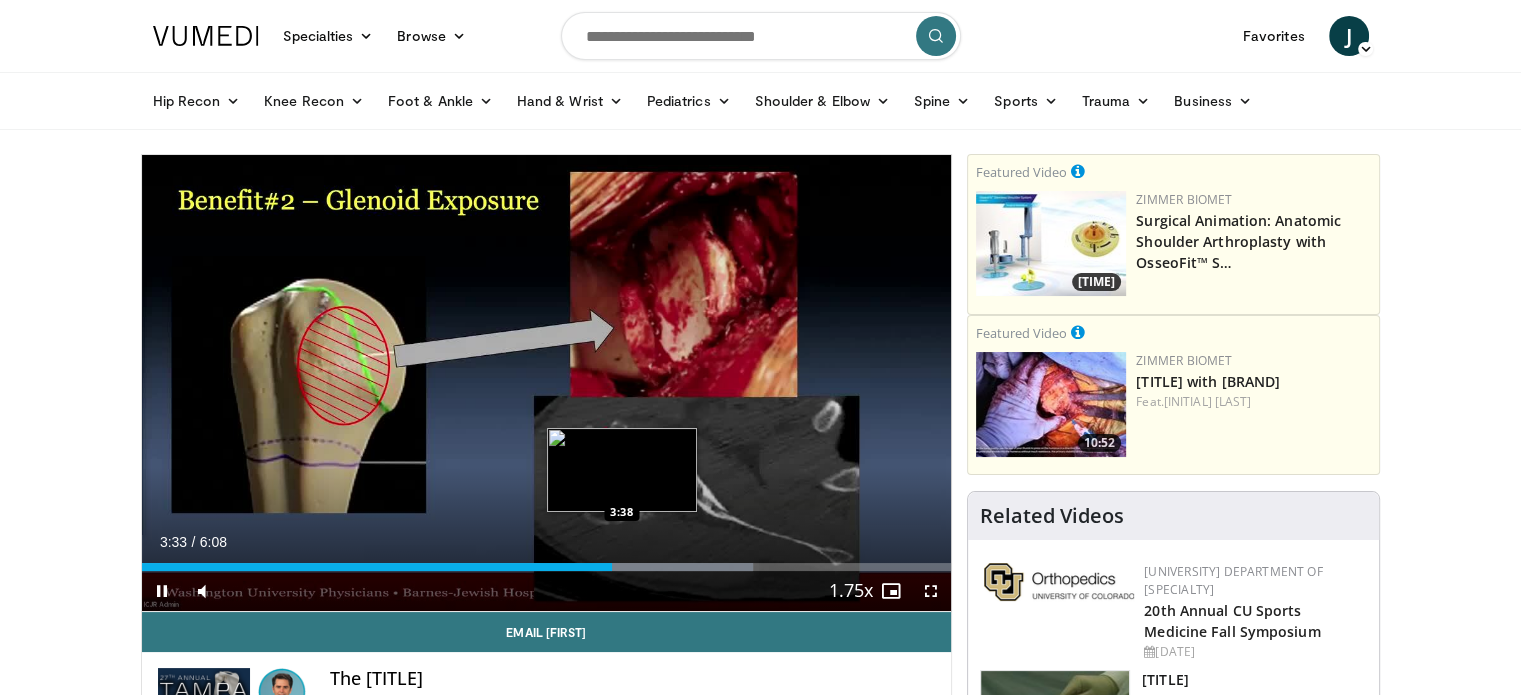 click on "Loaded :  75.48% 3:34 3:38" at bounding box center [547, 561] 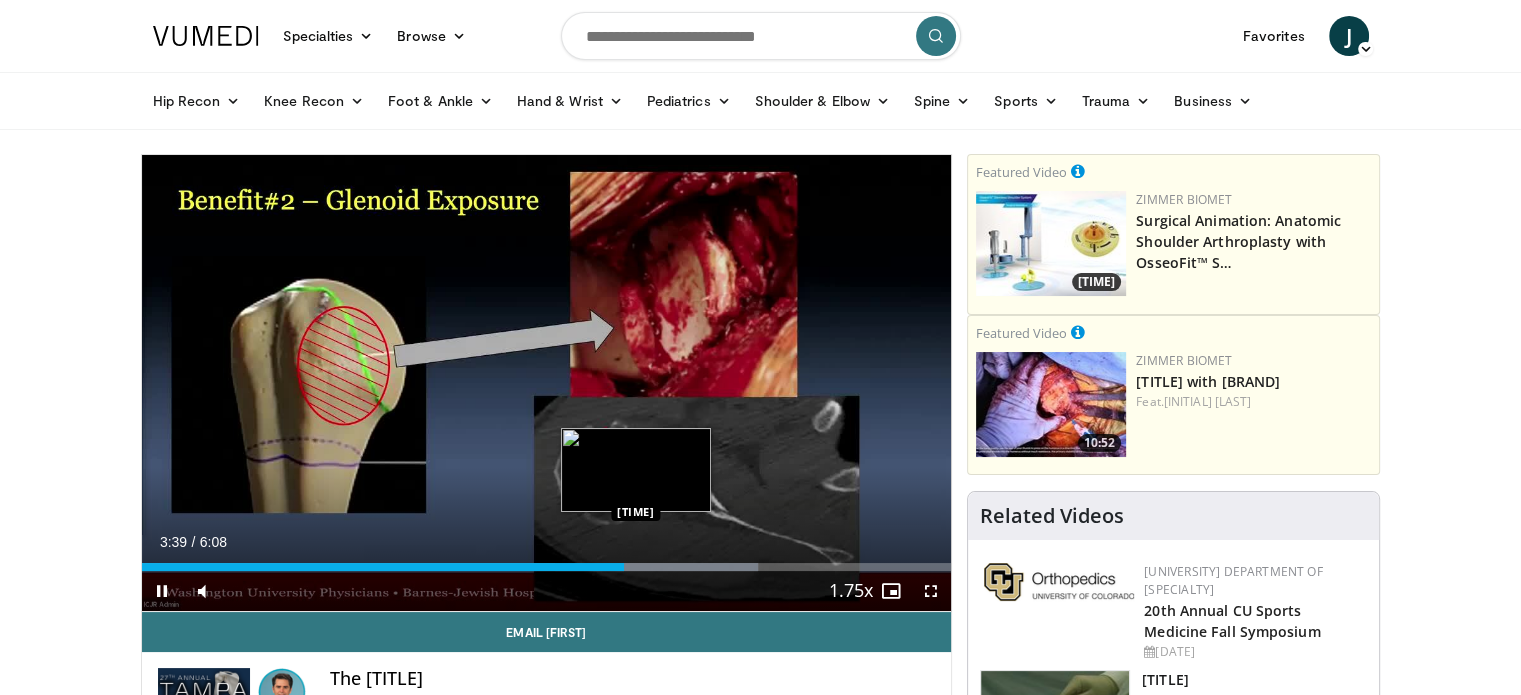 click on "Loaded :  76.09% 3:39 3:44" at bounding box center (547, 561) 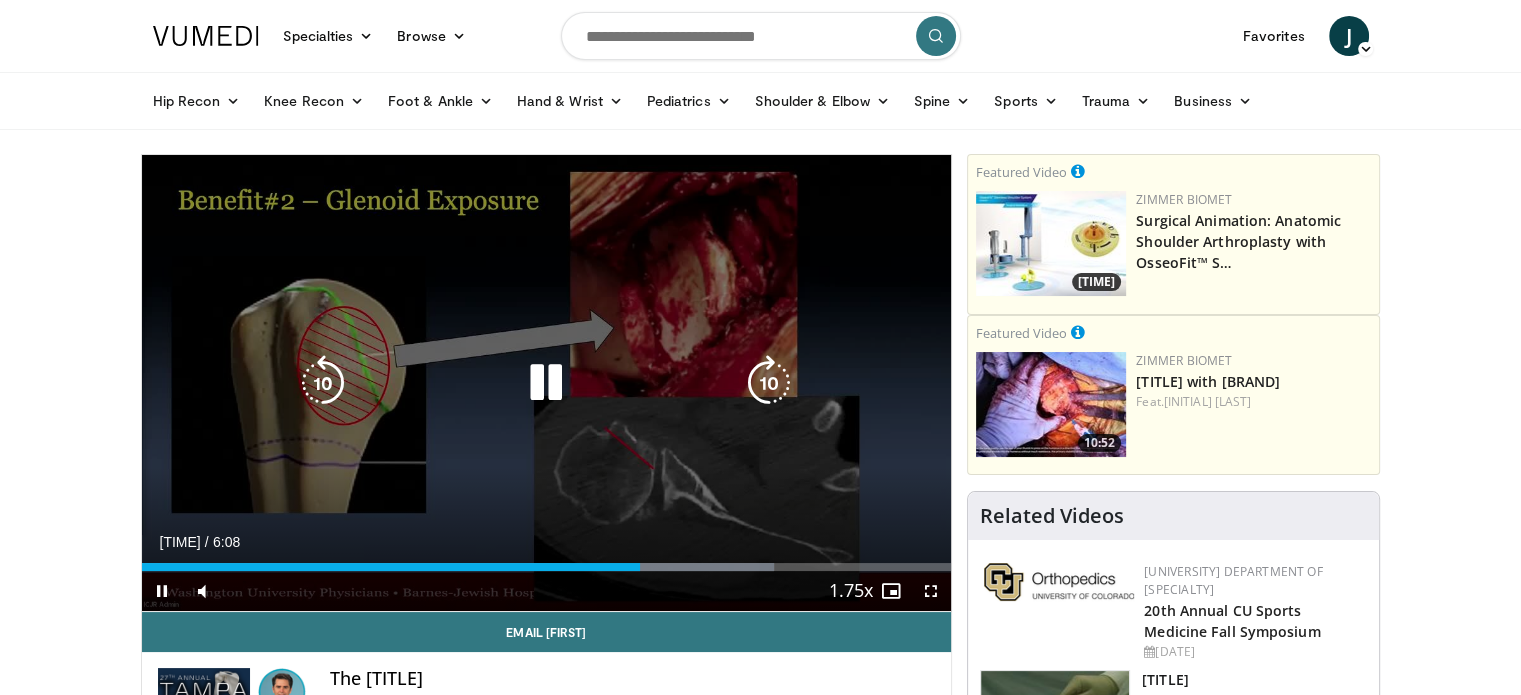 click at bounding box center (769, 383) 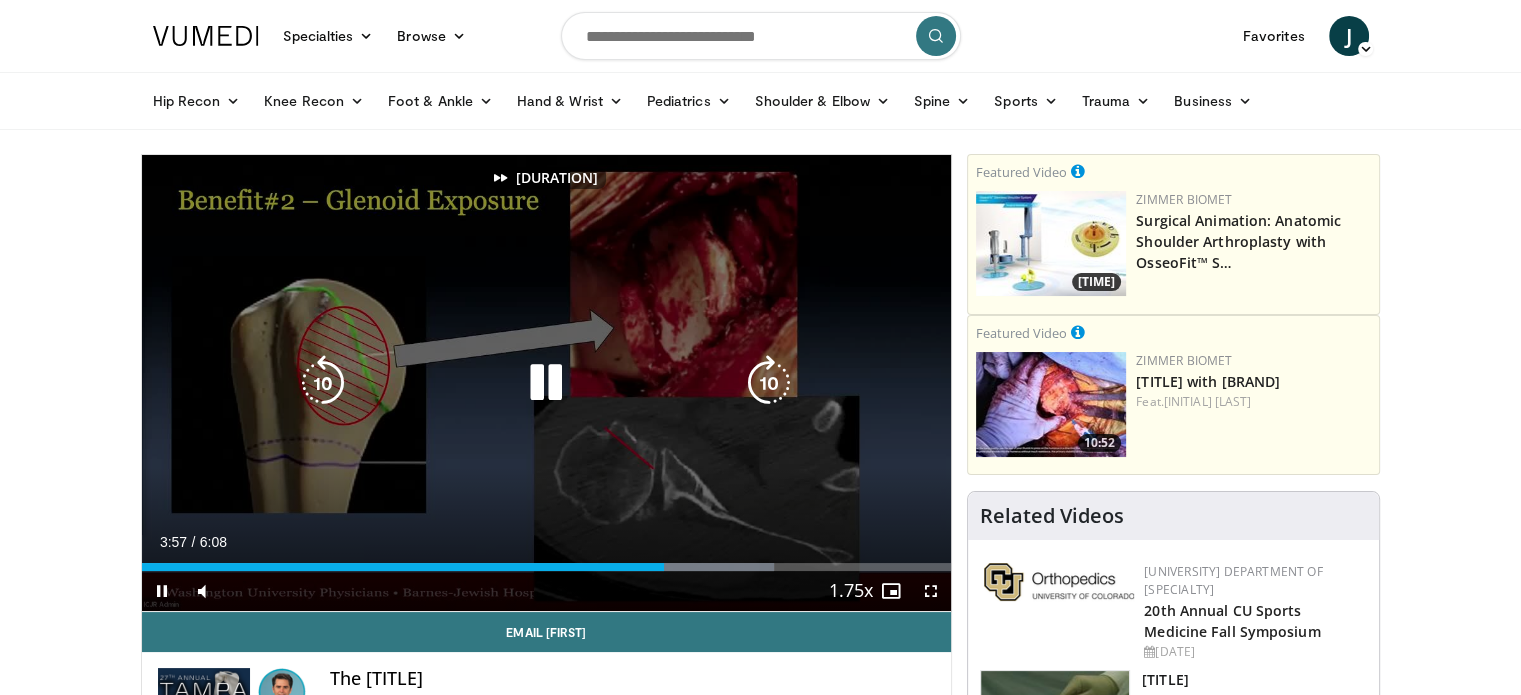 click at bounding box center [769, 383] 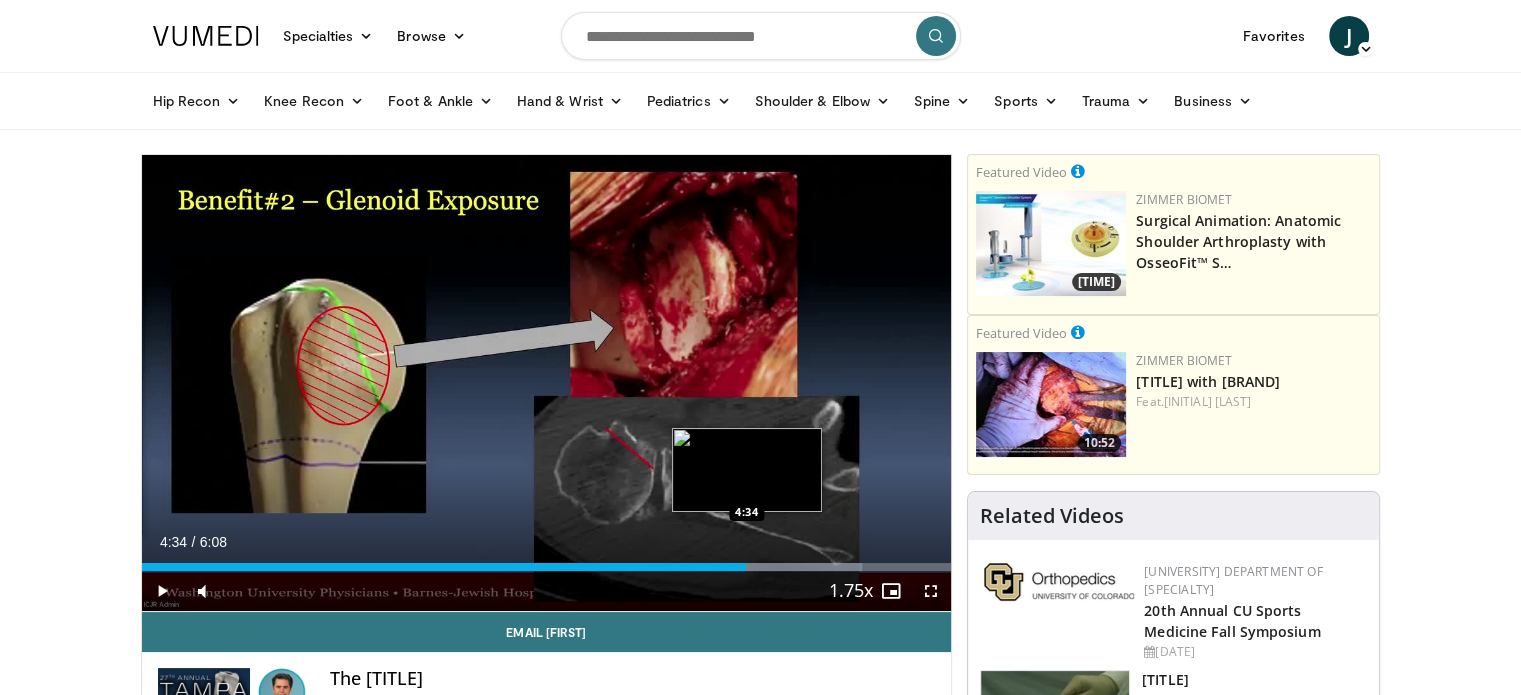 click at bounding box center (756, 567) 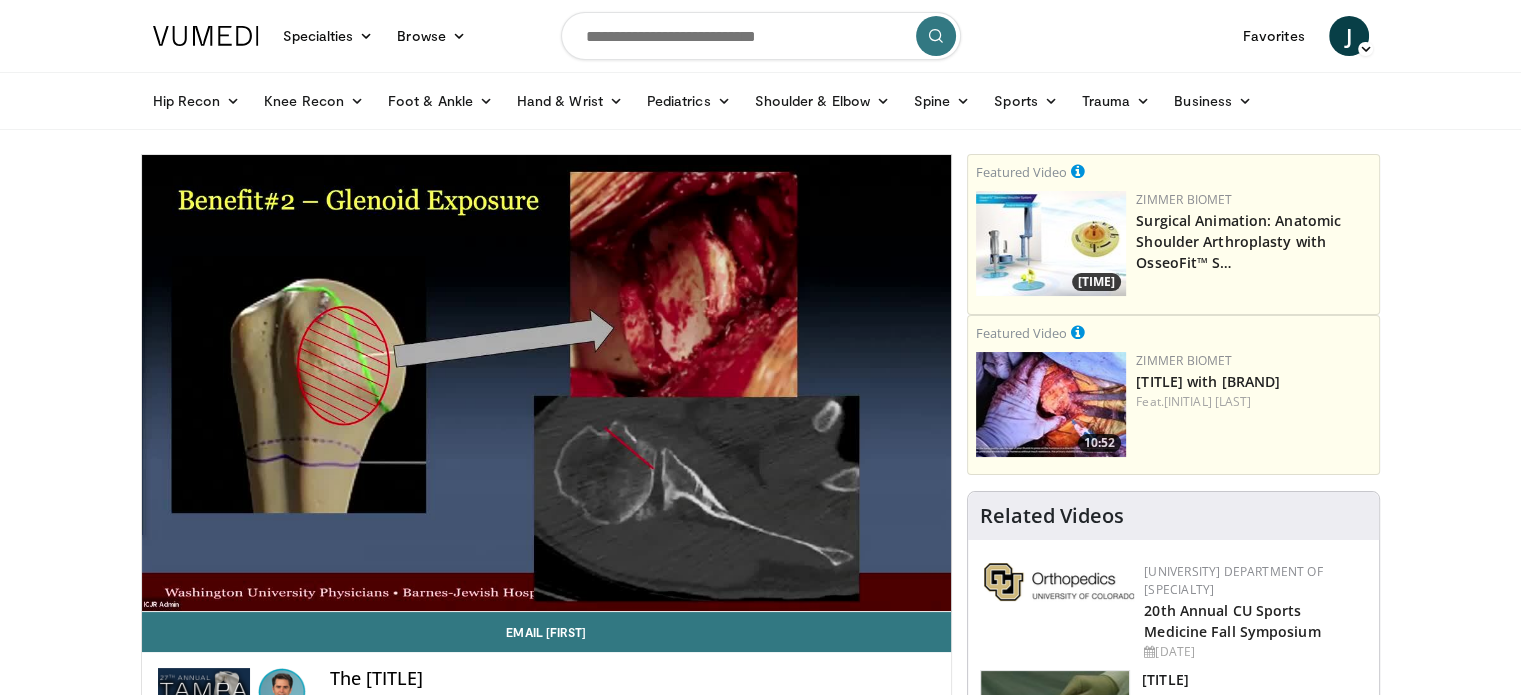 click on "20 seconds
Tap to unmute" at bounding box center [547, 383] 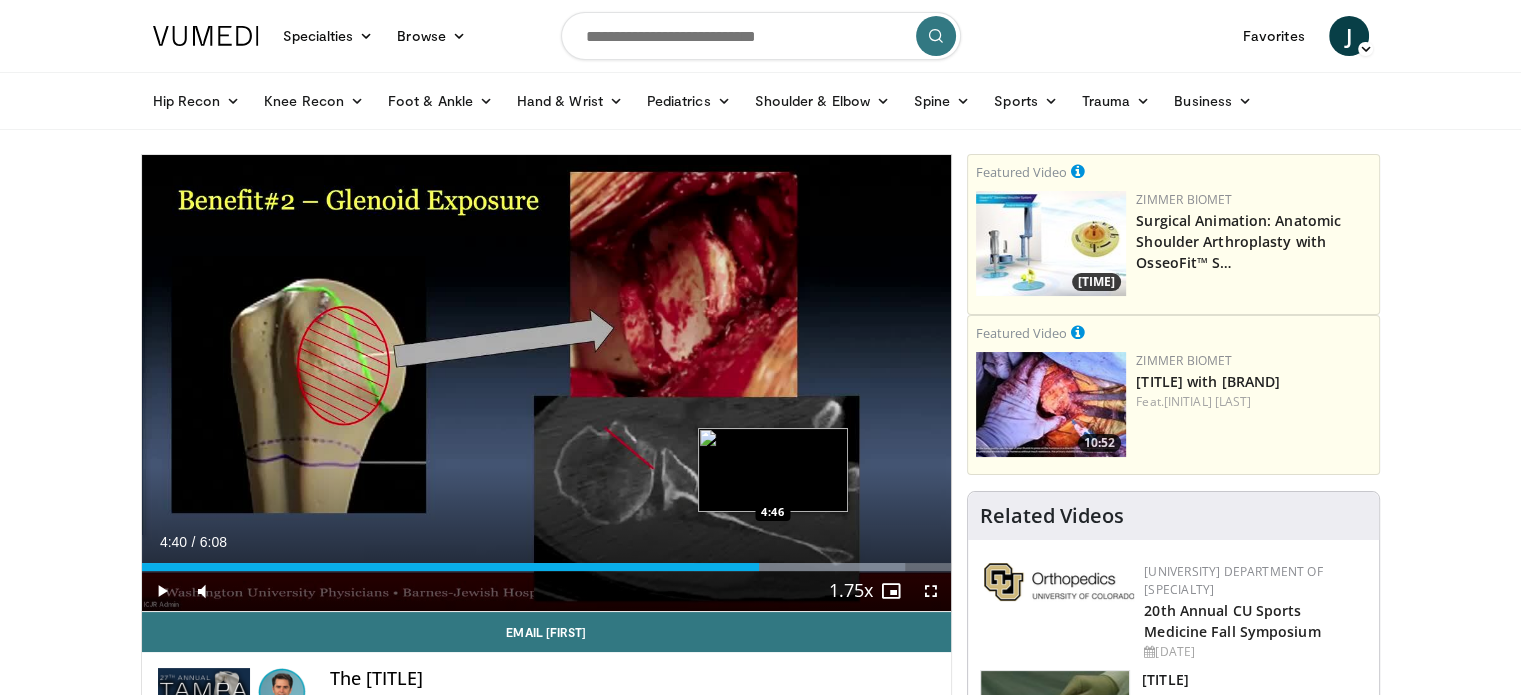 click on "Loaded :  94.35% 4:40 4:46" at bounding box center (547, 567) 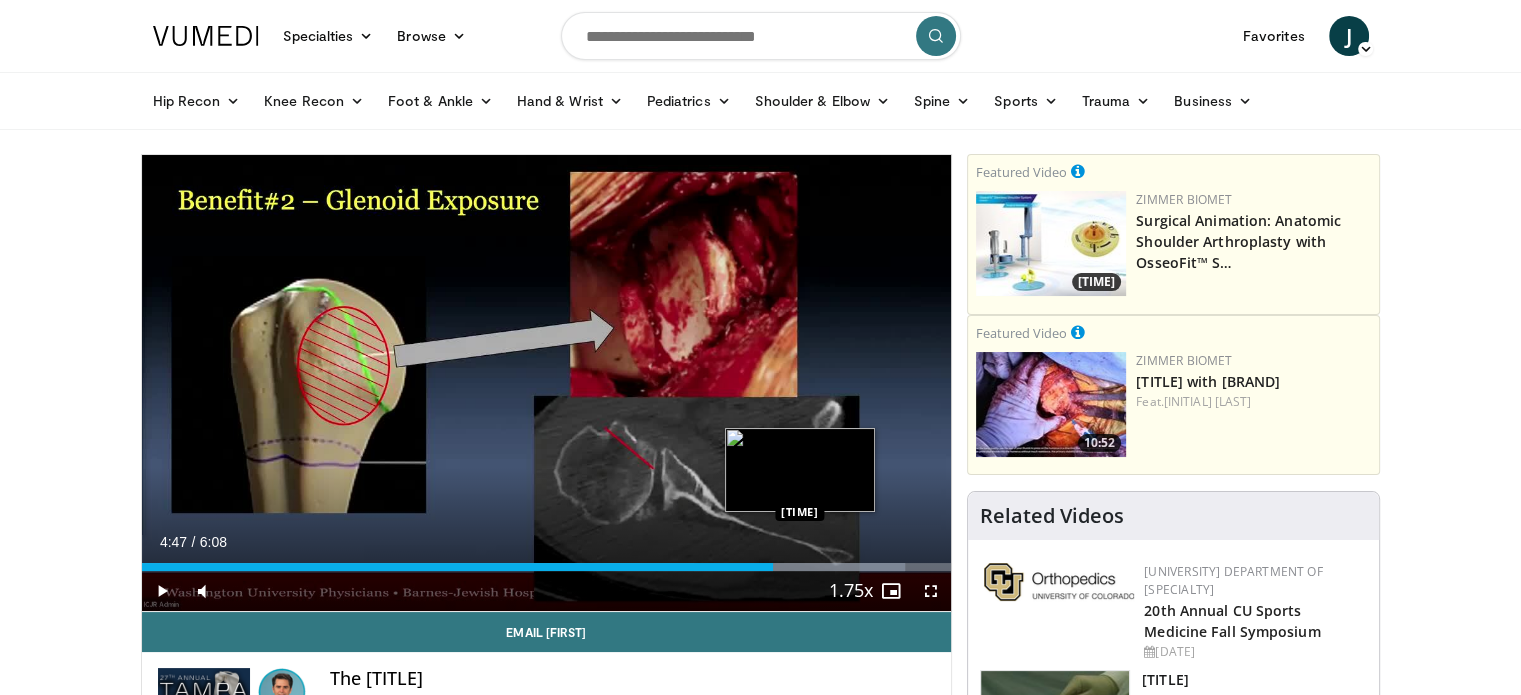 click on "Loaded :  94.35% 4:47 4:58" at bounding box center [547, 567] 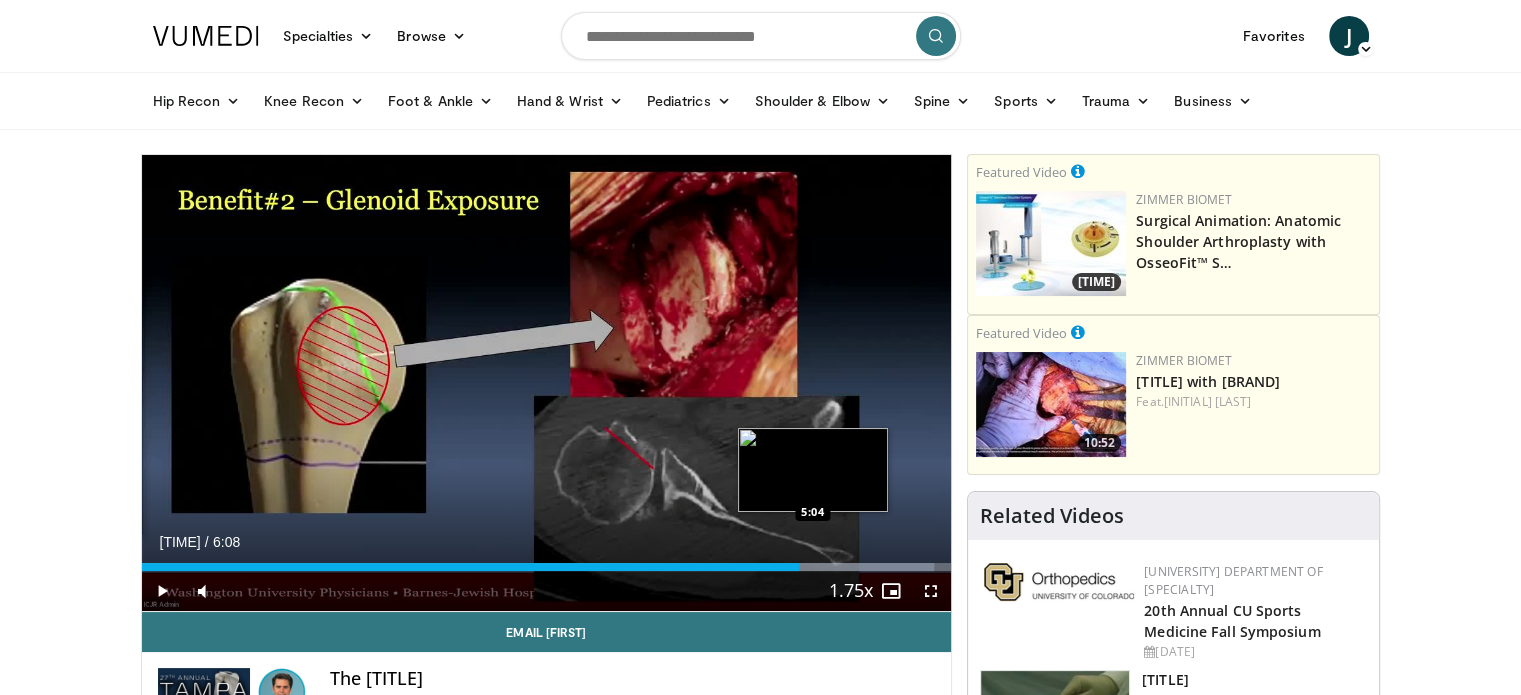 click at bounding box center [833, 567] 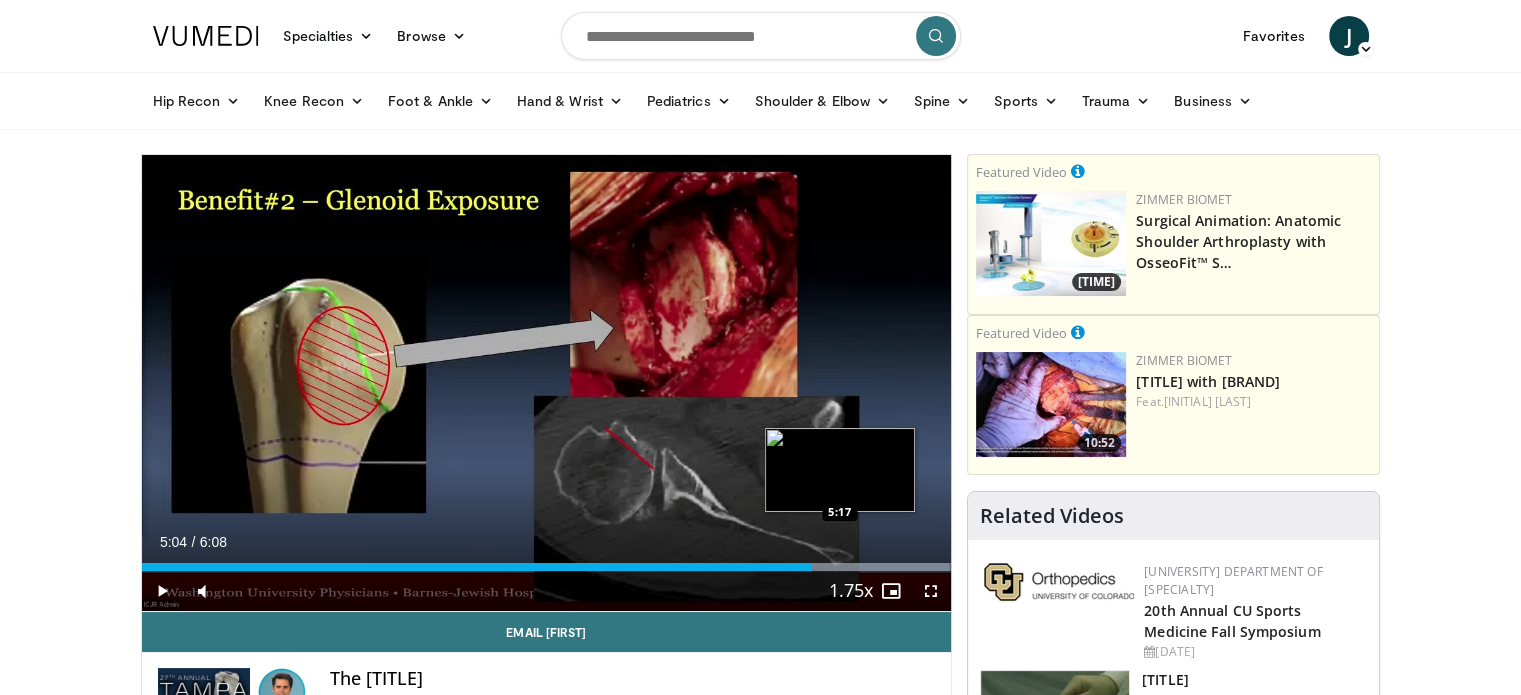 click at bounding box center [848, 567] 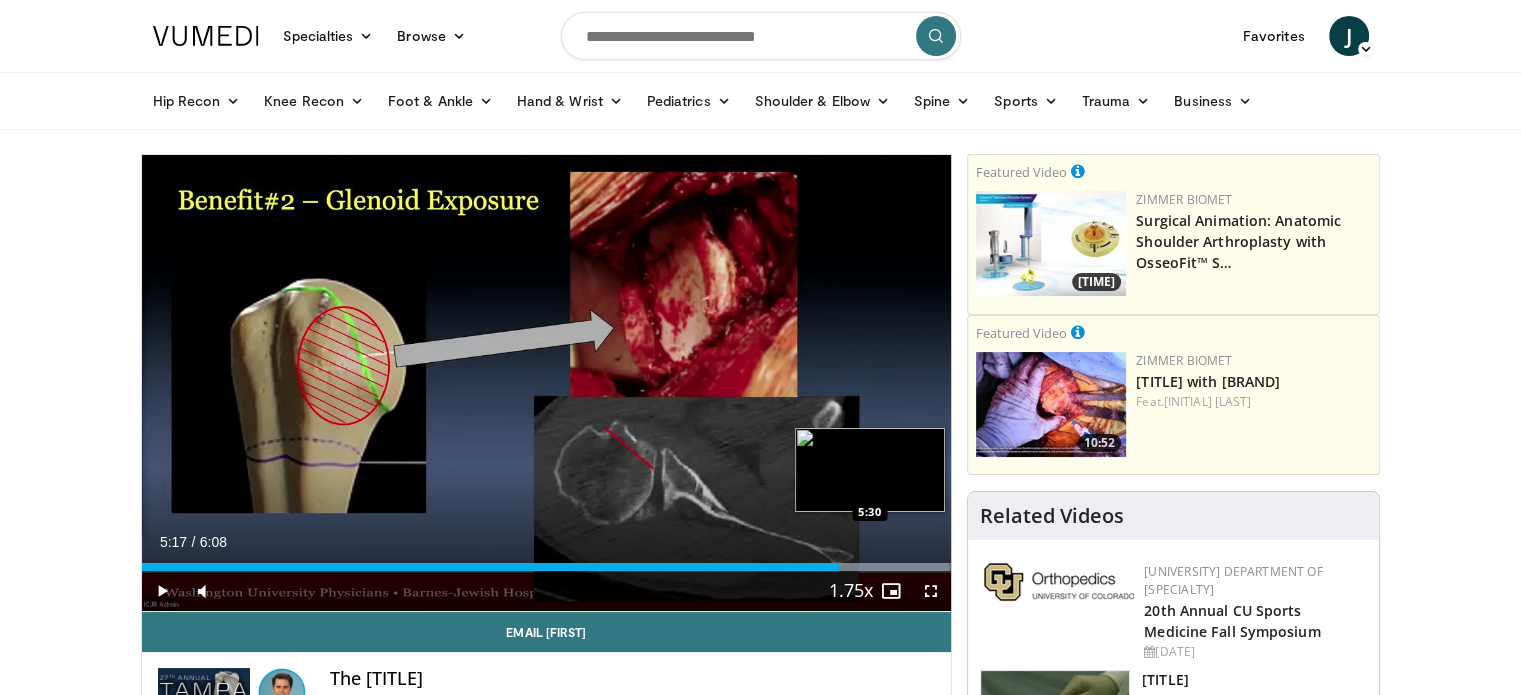 click on "Loaded :  99.74% 5:17 5:30" at bounding box center (547, 561) 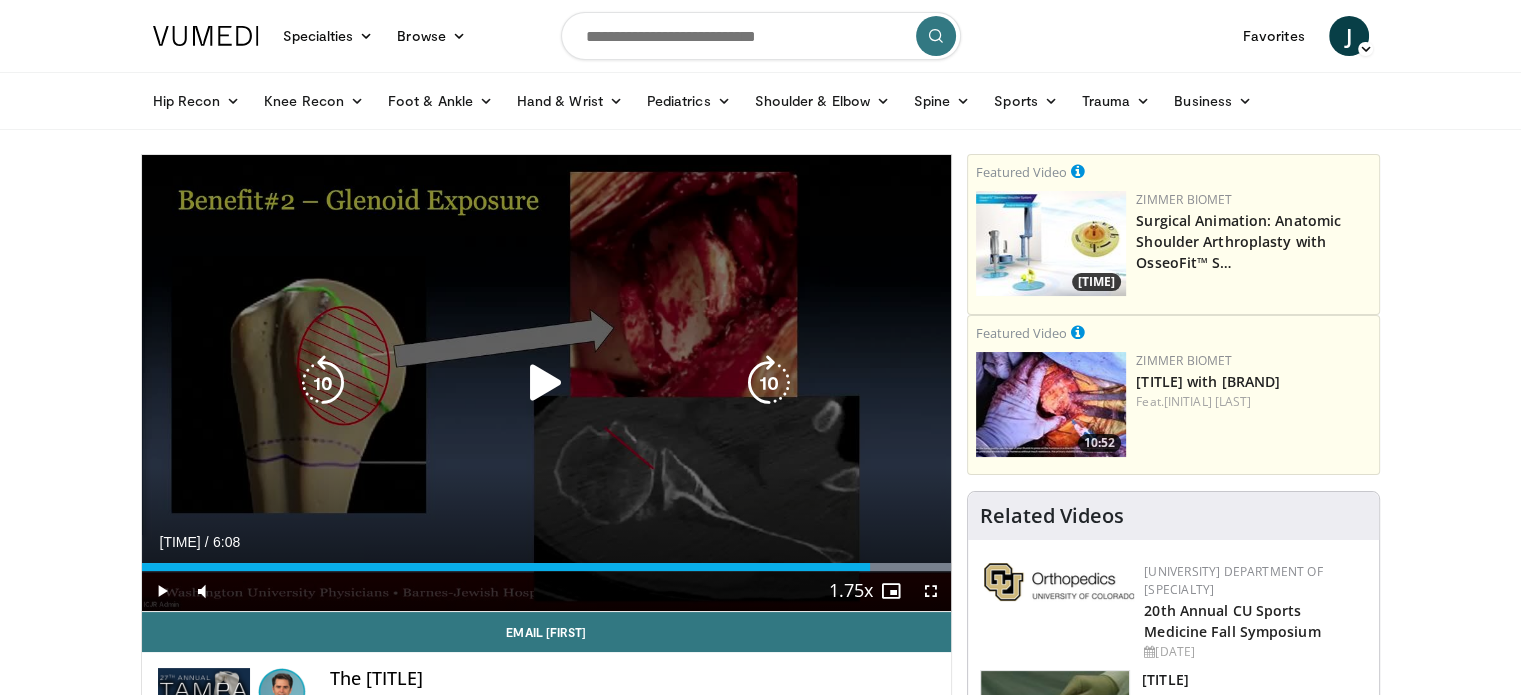 click at bounding box center (546, 383) 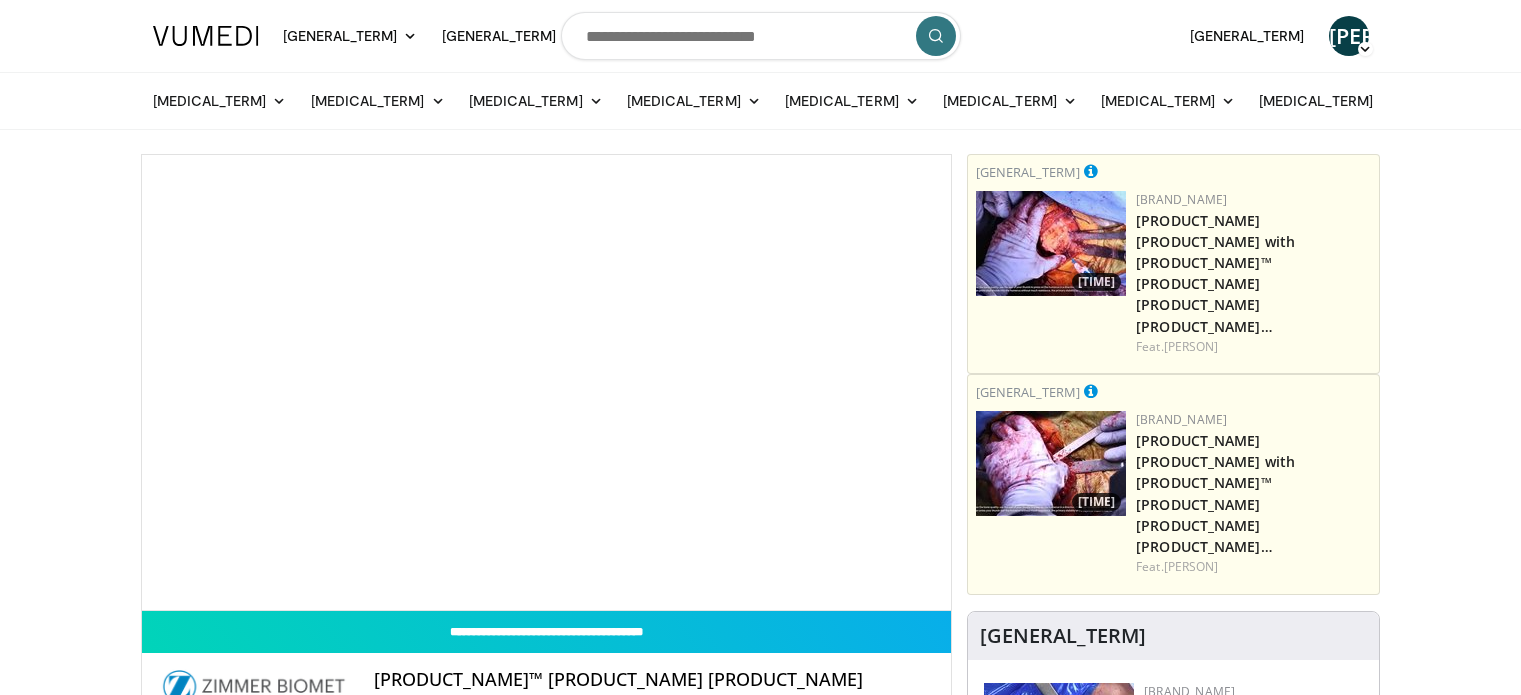 scroll, scrollTop: 0, scrollLeft: 0, axis: both 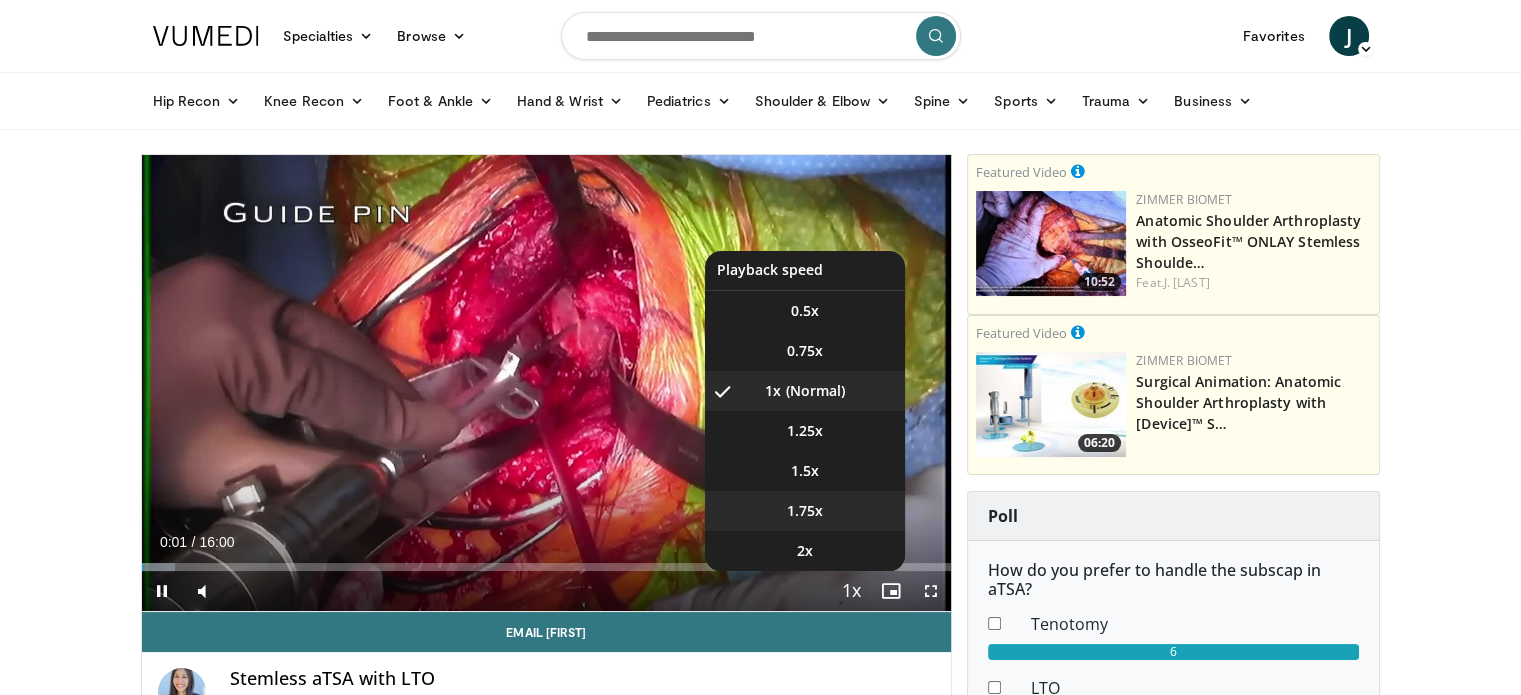 click on "1.75x" at bounding box center [805, 511] 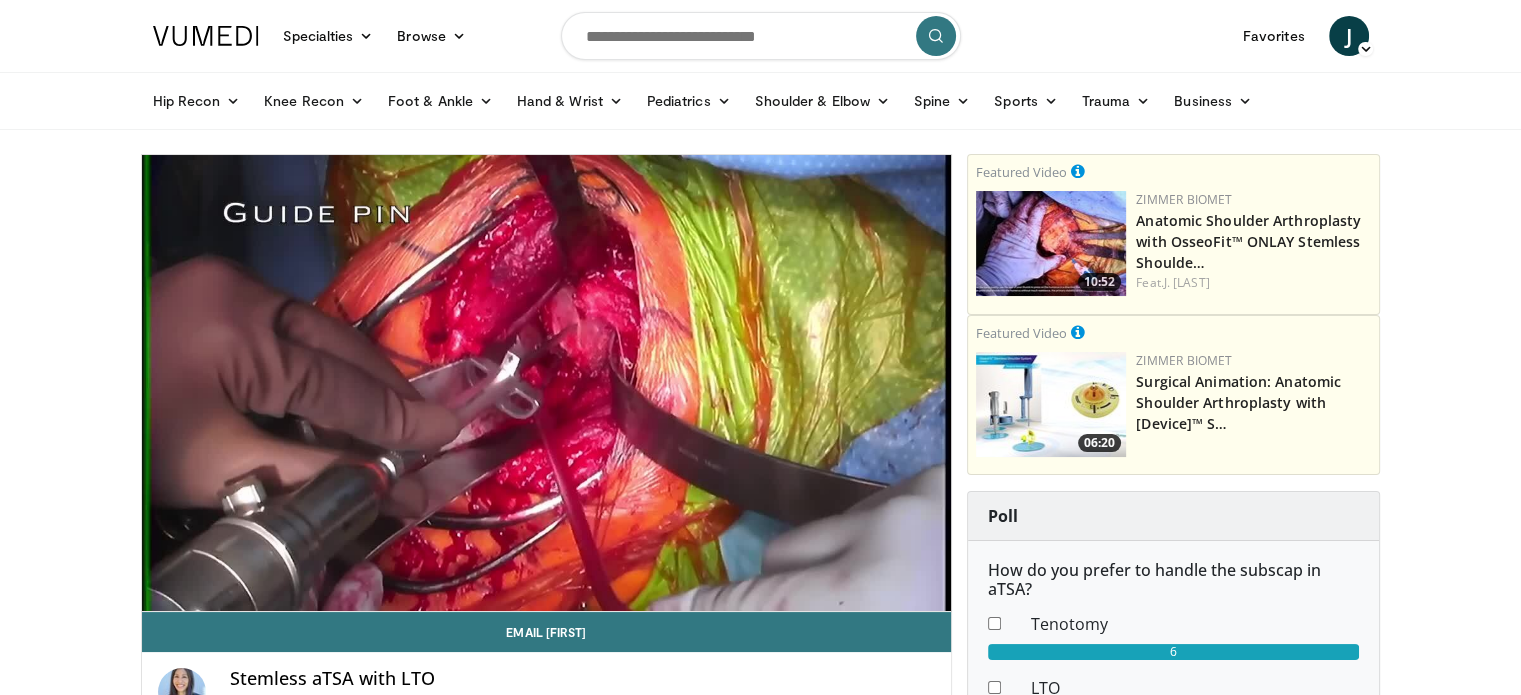 click on "**********" at bounding box center [547, 383] 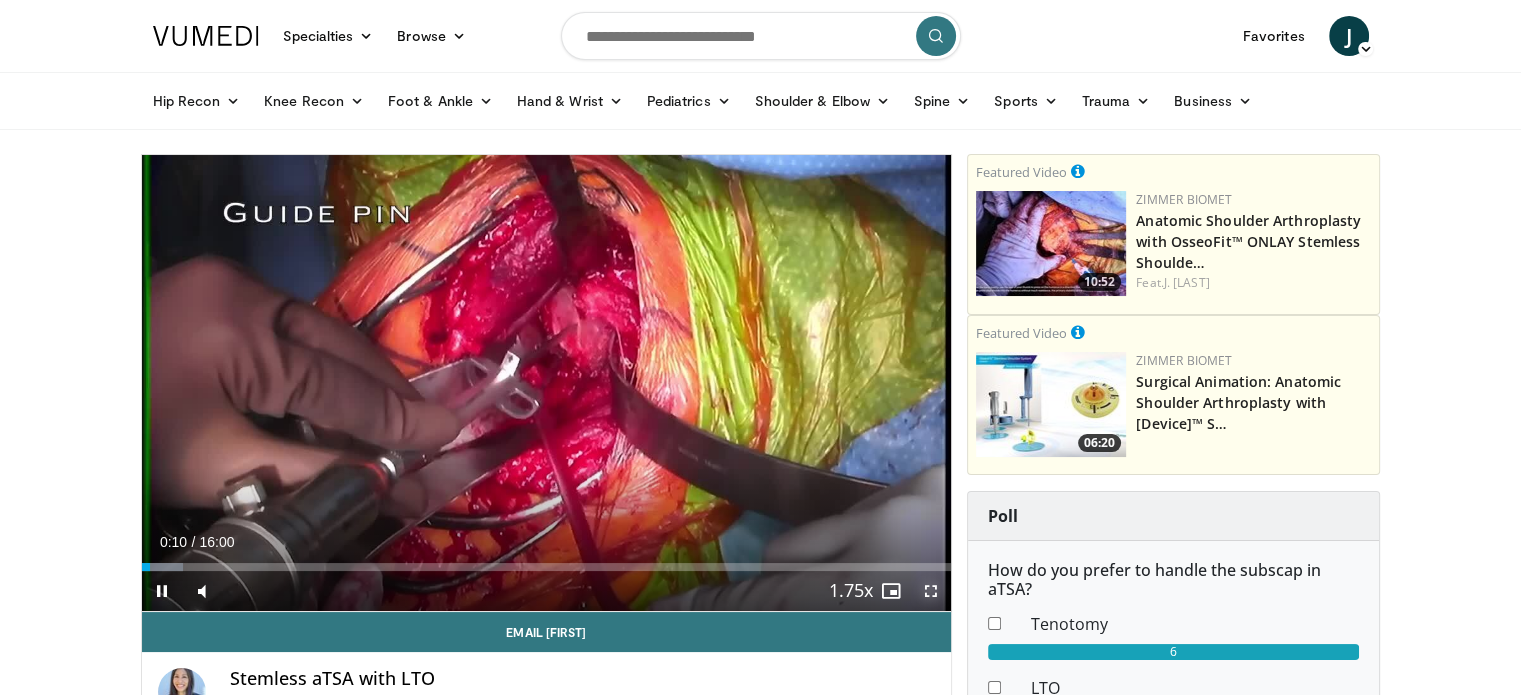 click at bounding box center [931, 591] 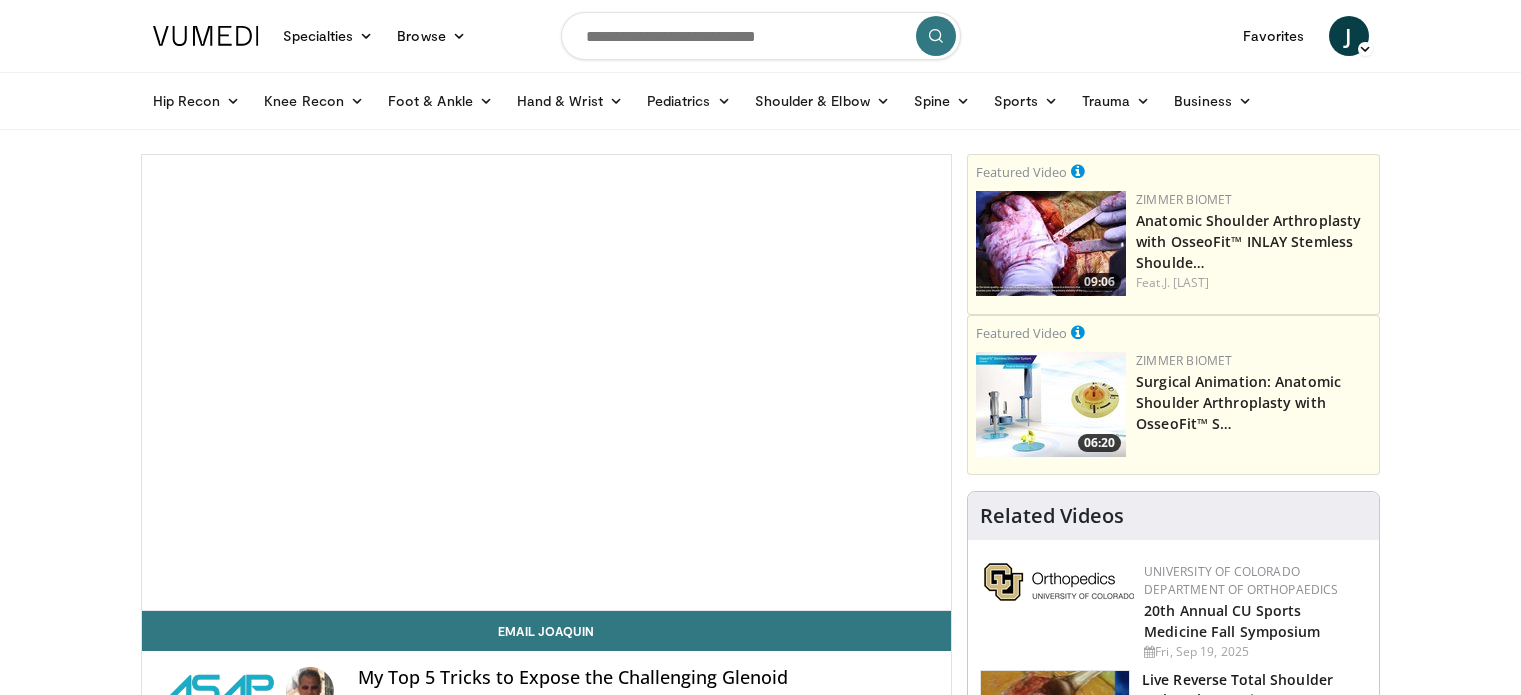 scroll, scrollTop: 0, scrollLeft: 0, axis: both 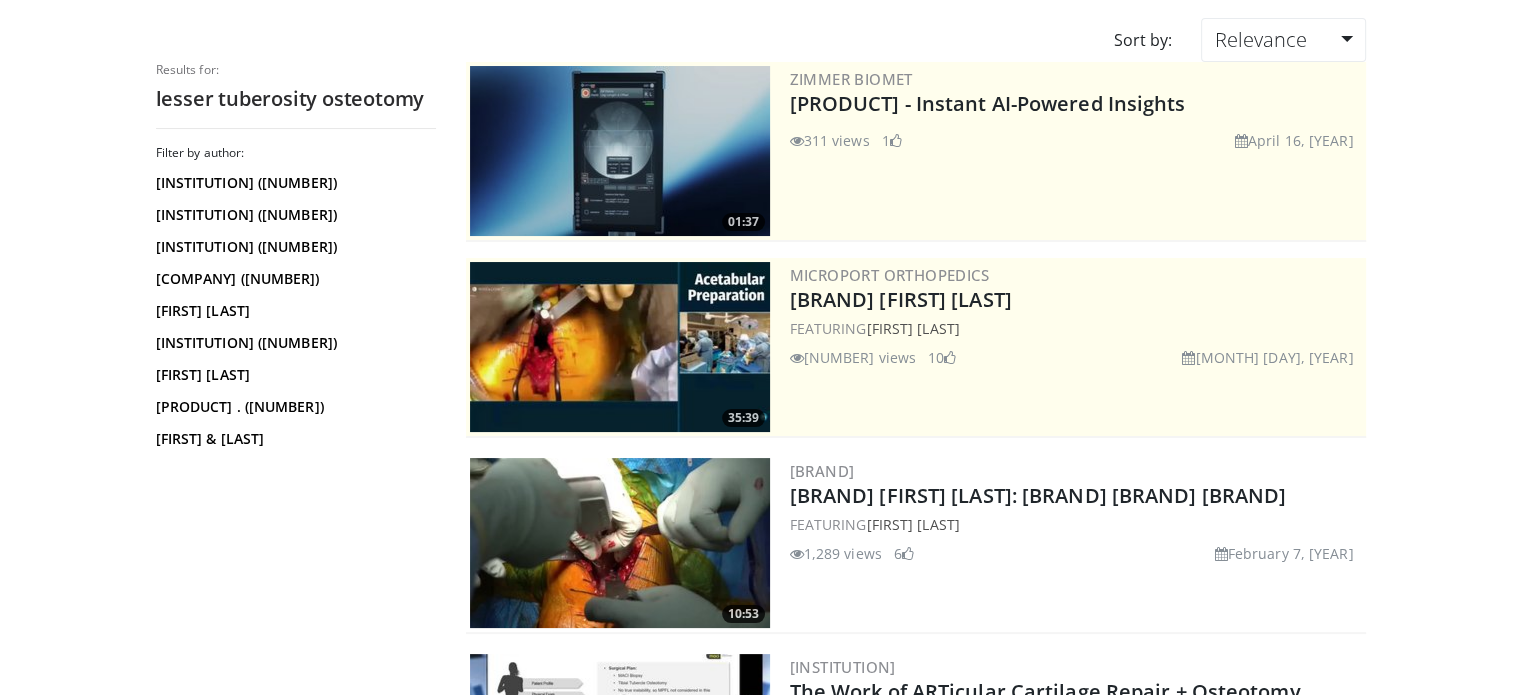 click at bounding box center (620, 543) 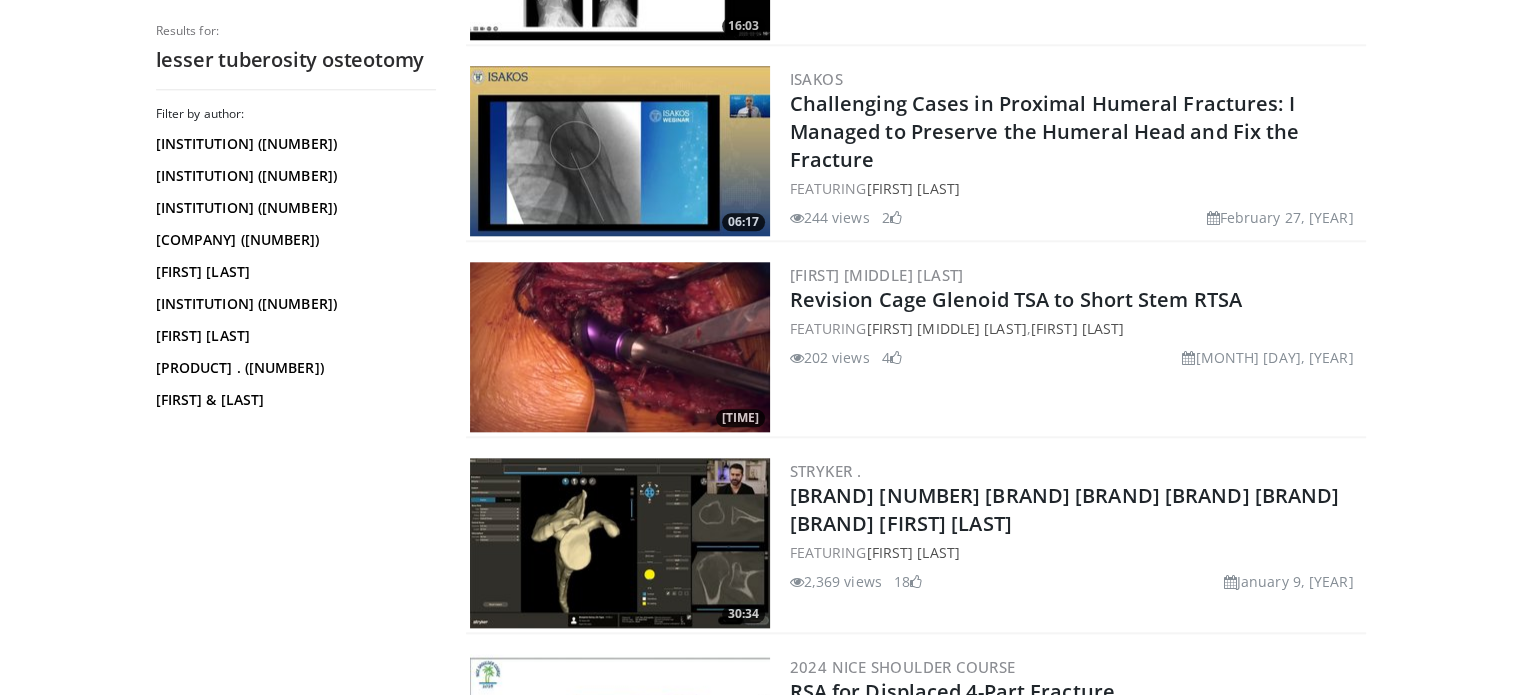 scroll, scrollTop: 2127, scrollLeft: 0, axis: vertical 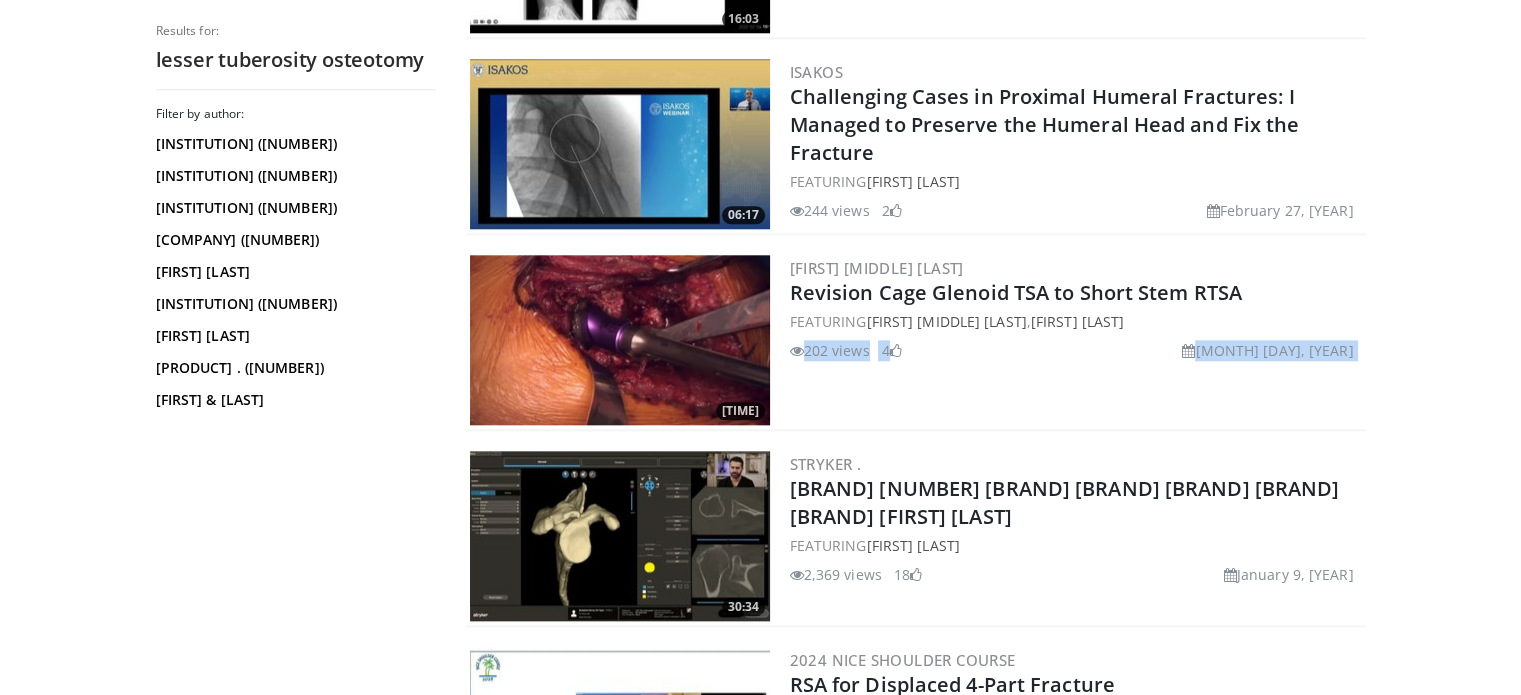 drag, startPoint x: 1498, startPoint y: 307, endPoint x: 1493, endPoint y: 343, distance: 36.345562 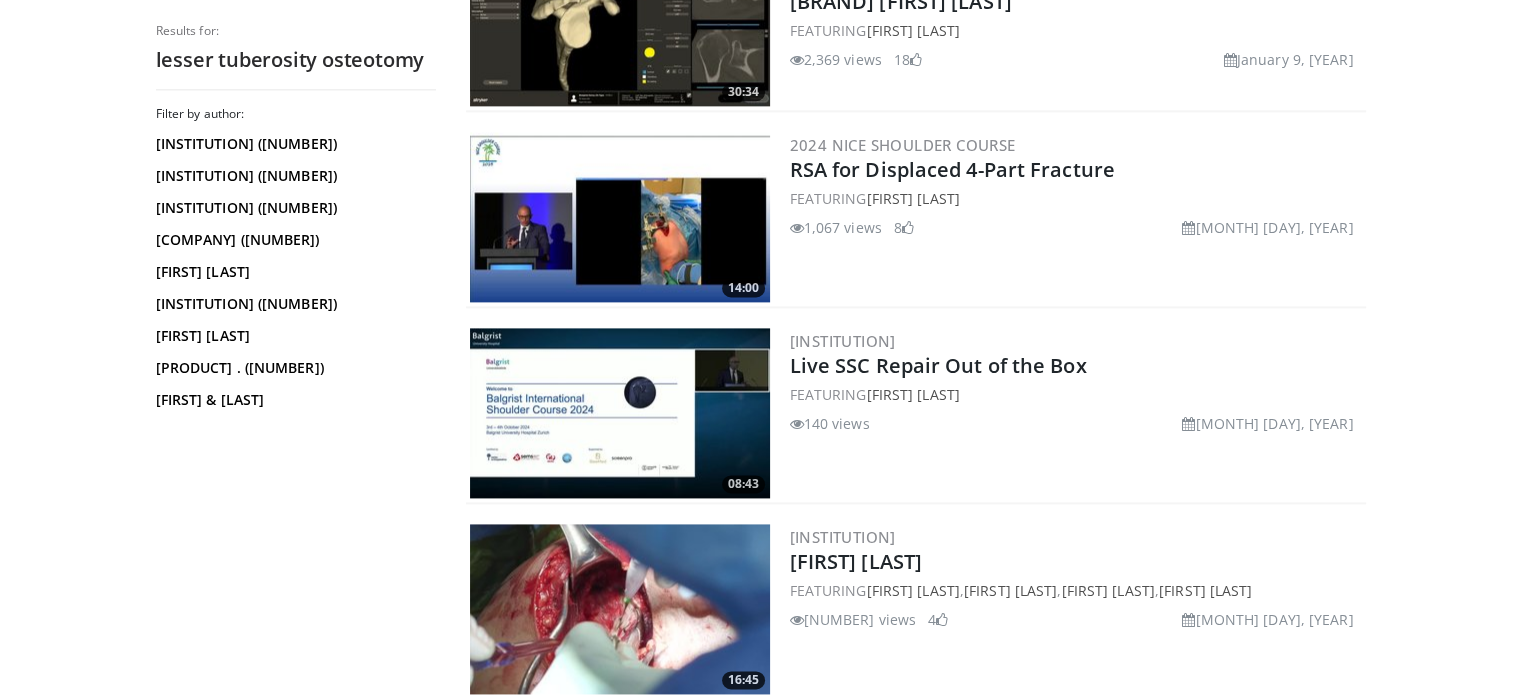 scroll, scrollTop: 2656, scrollLeft: 0, axis: vertical 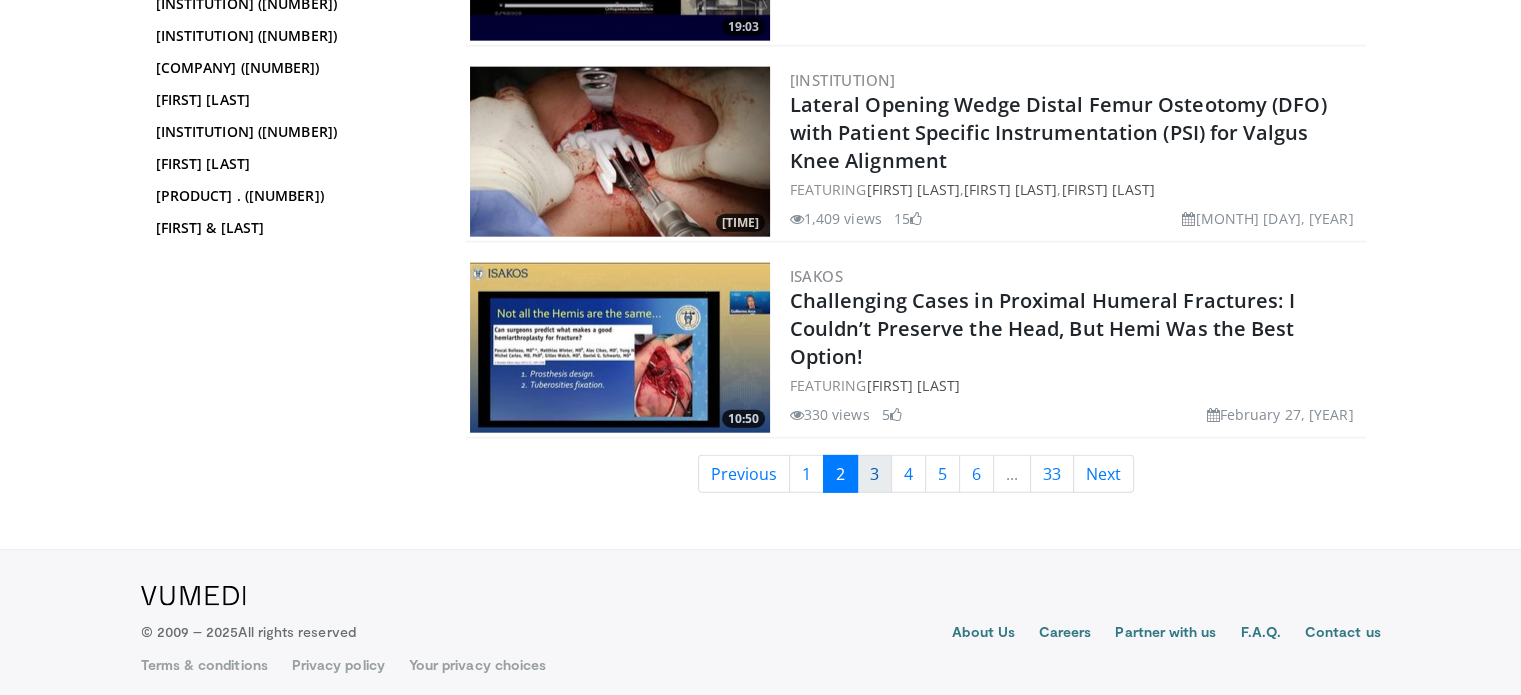 click on "3" at bounding box center (874, 474) 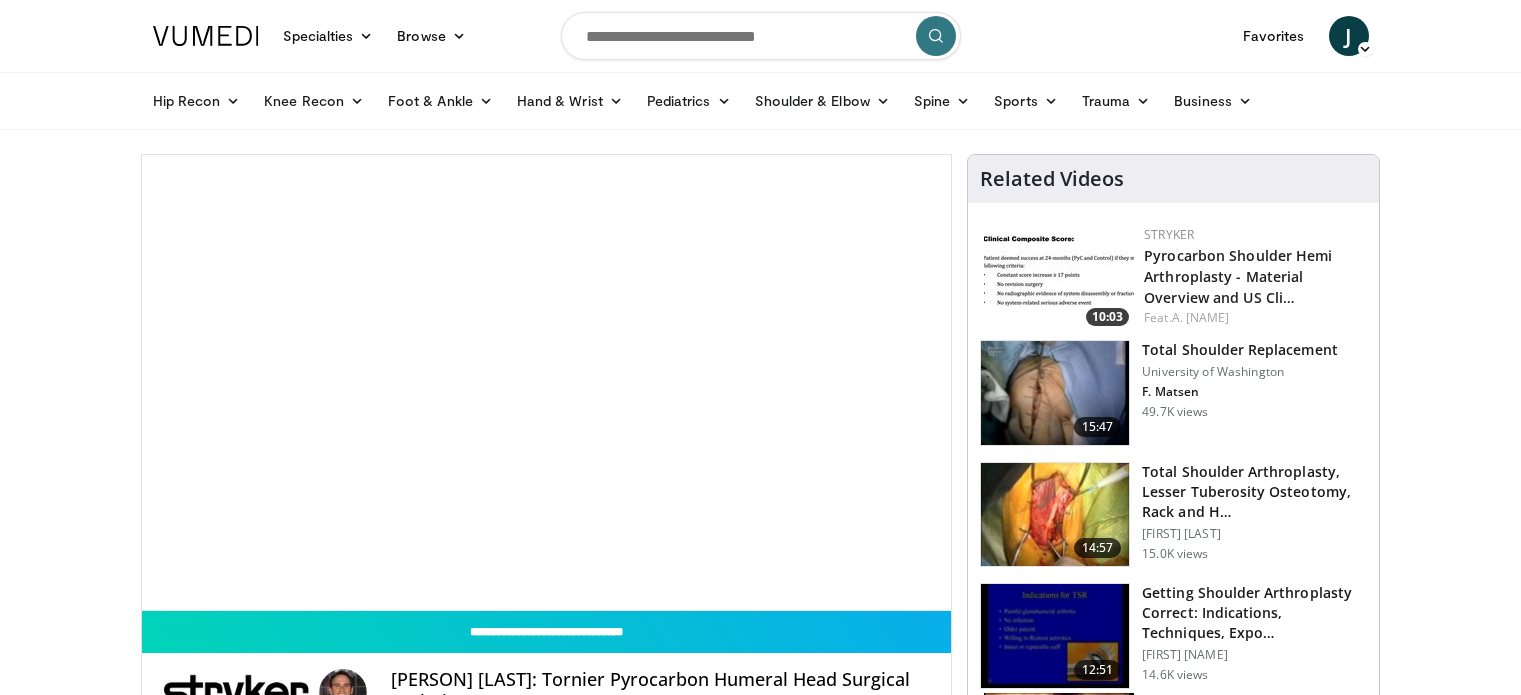 scroll, scrollTop: 0, scrollLeft: 0, axis: both 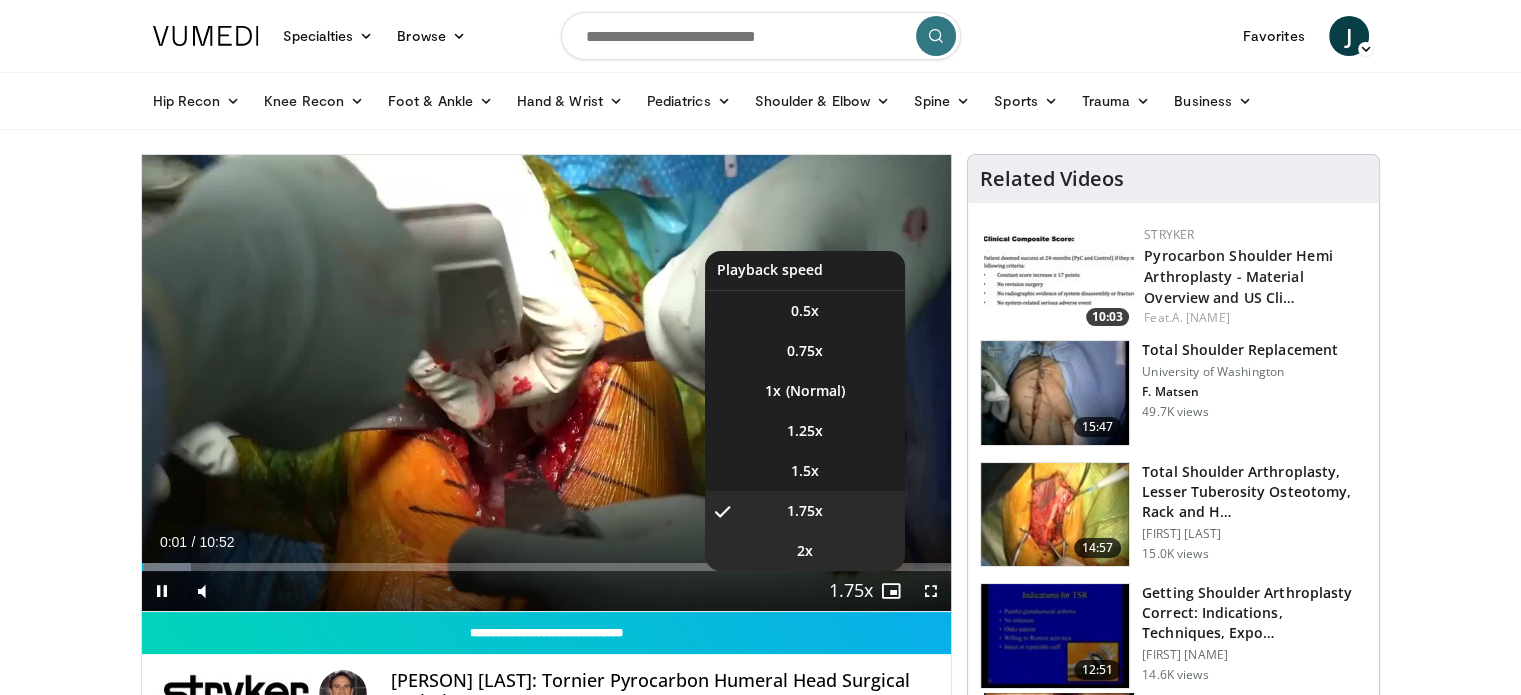 click on "2x" at bounding box center [805, 551] 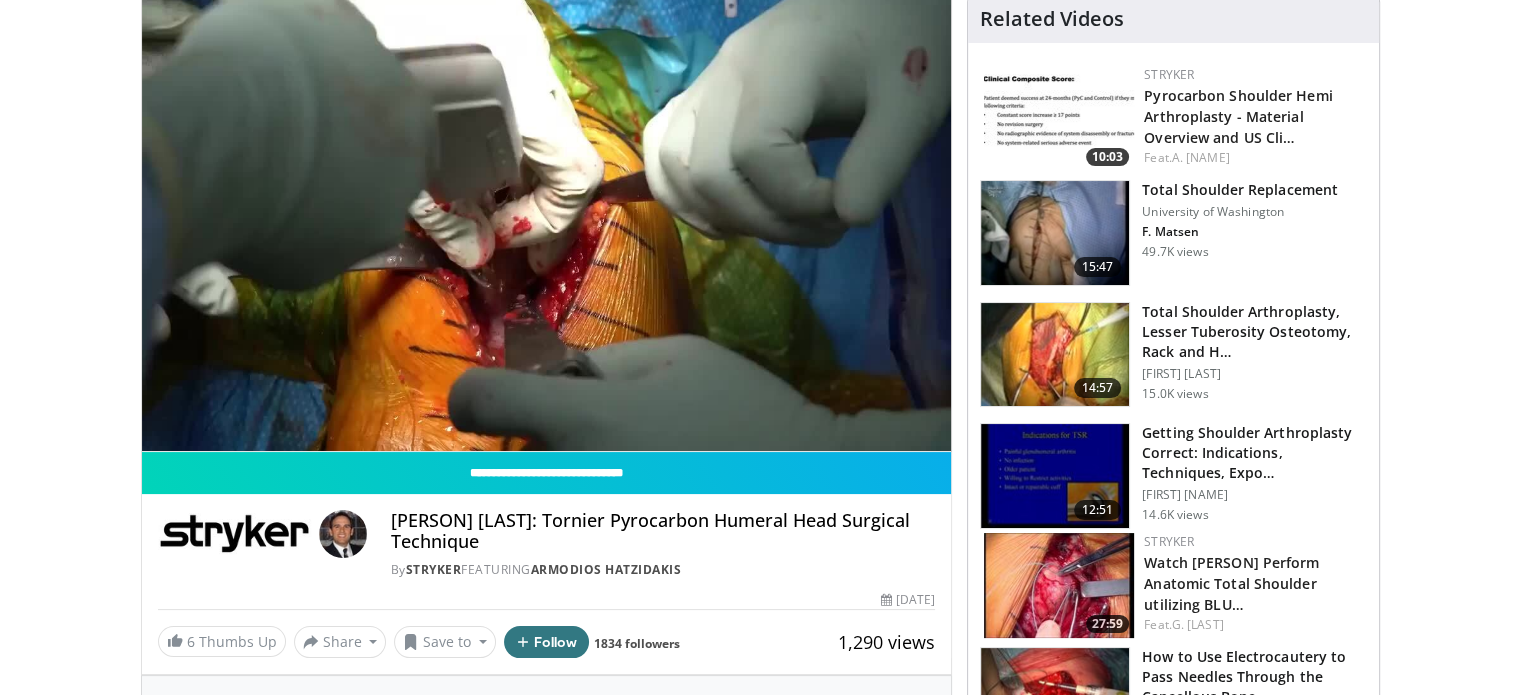 scroll, scrollTop: 163, scrollLeft: 0, axis: vertical 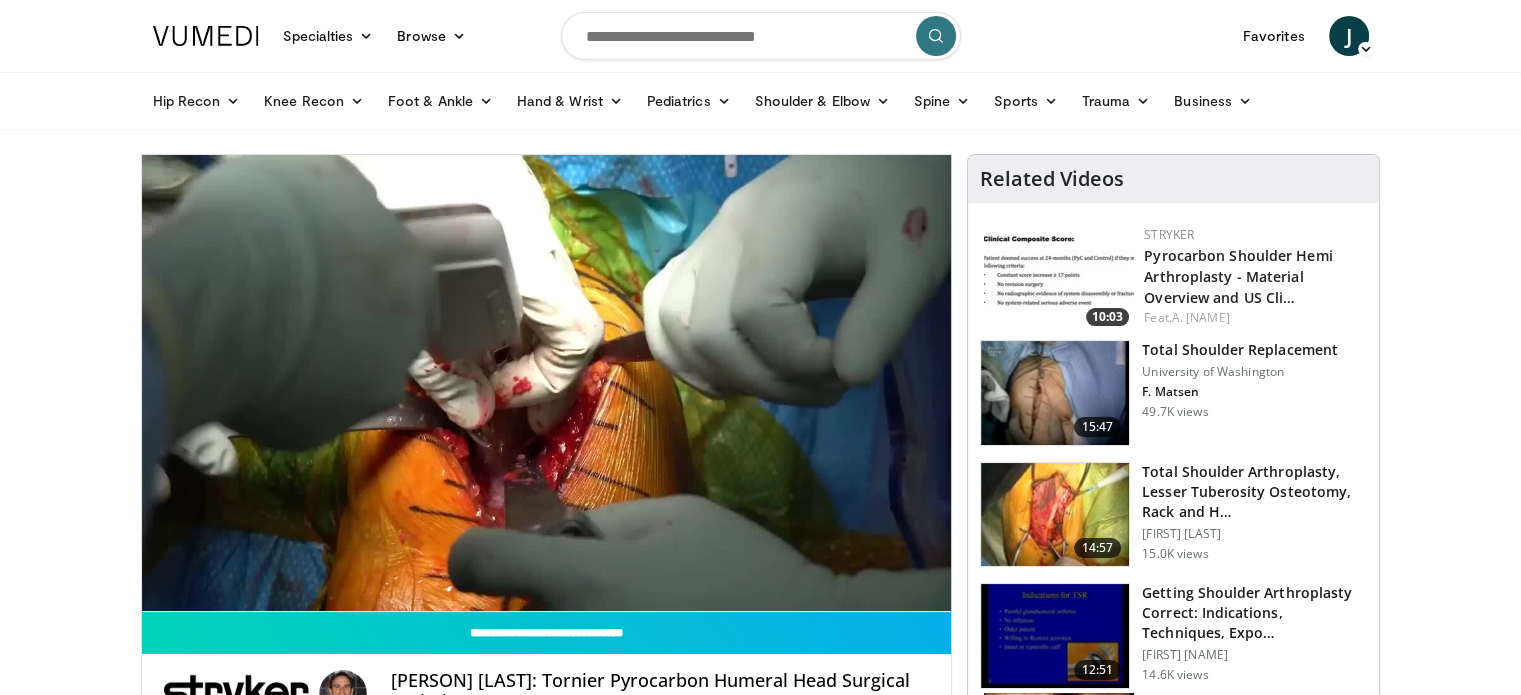 type 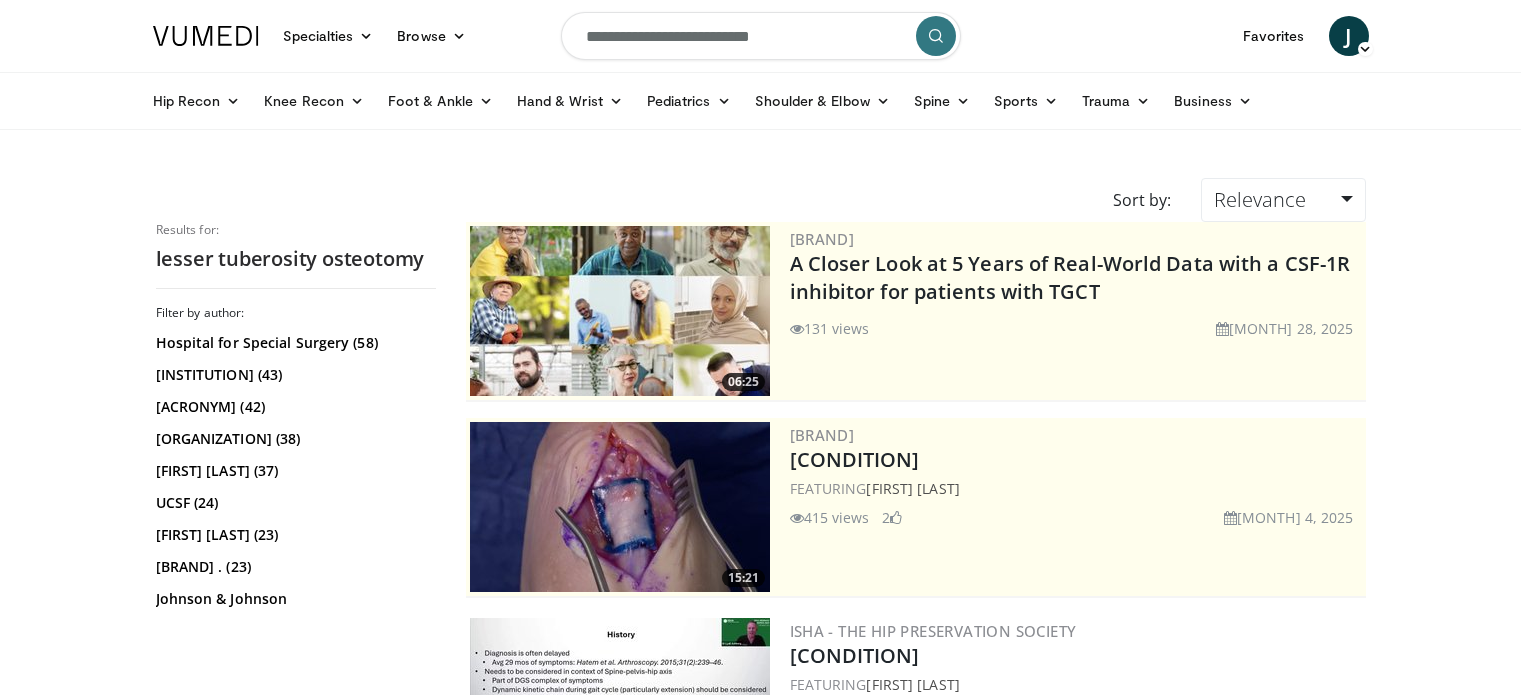 scroll, scrollTop: 0, scrollLeft: 0, axis: both 